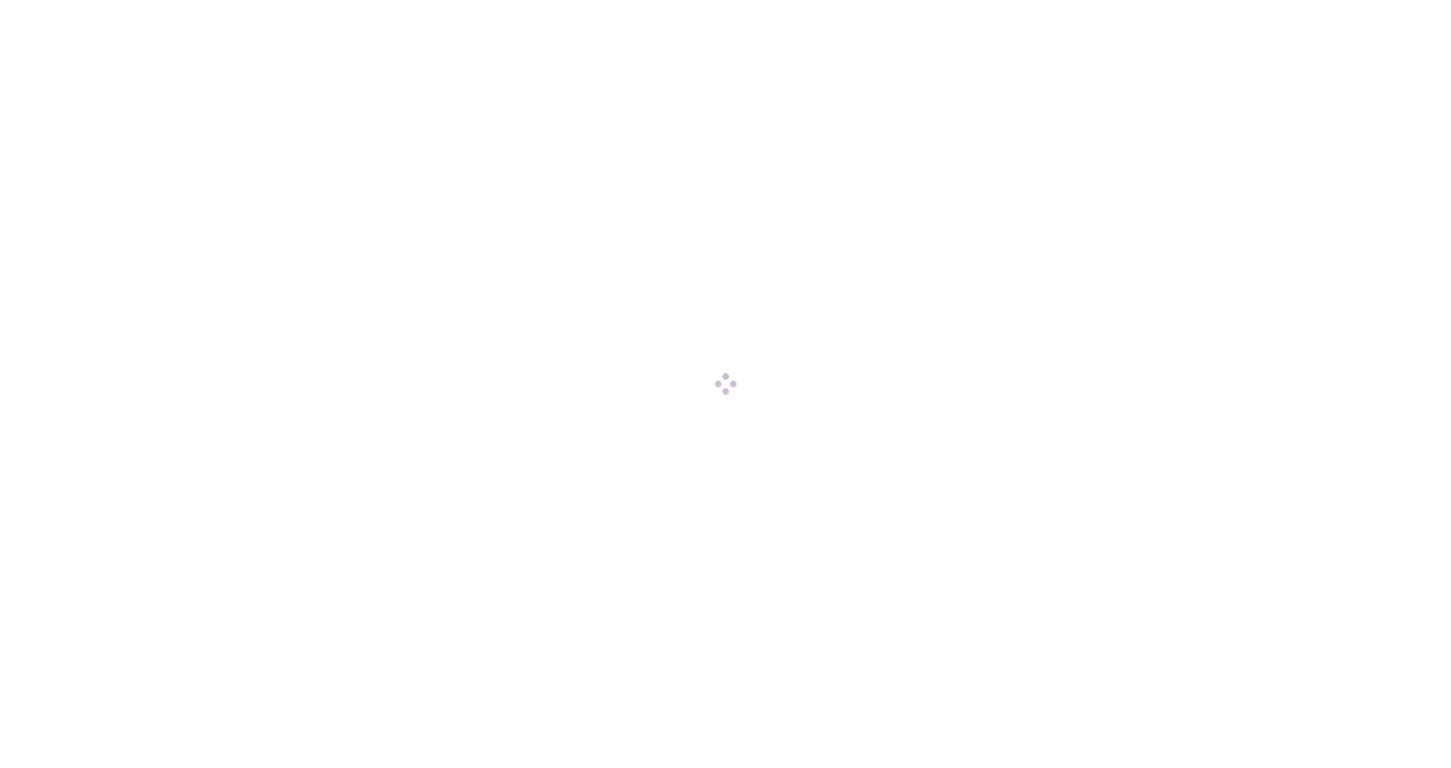 scroll, scrollTop: 0, scrollLeft: 0, axis: both 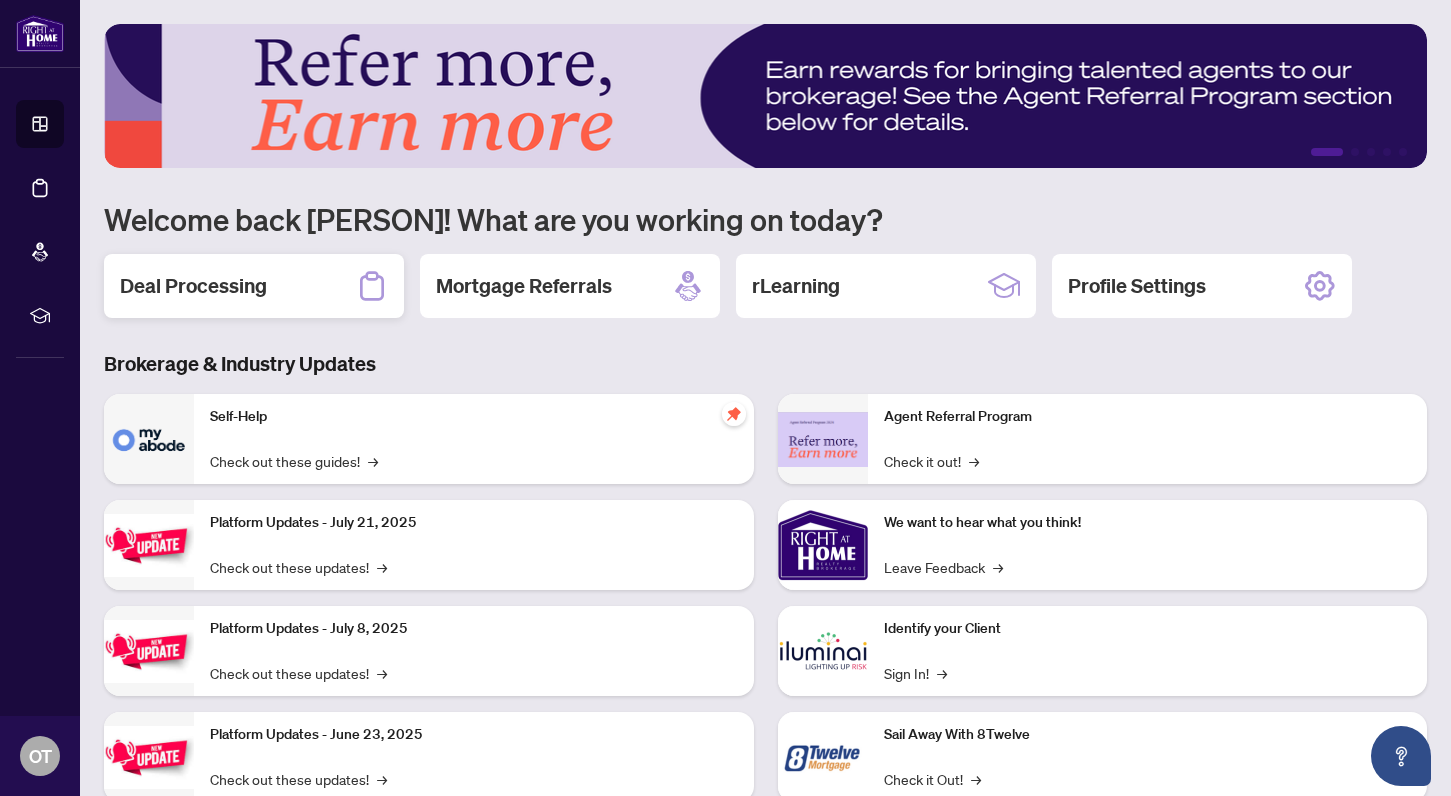 click on "Deal Processing" at bounding box center (193, 286) 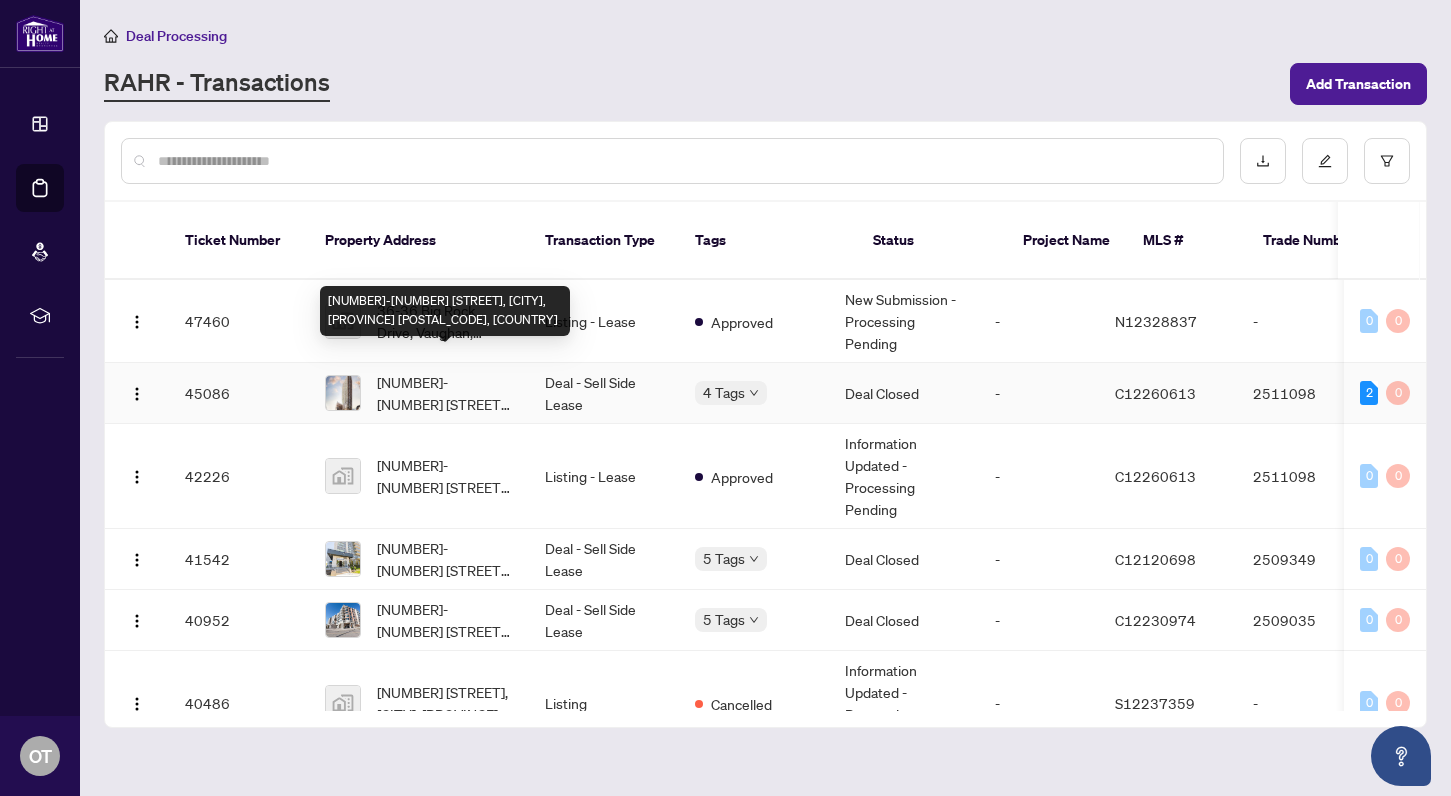 click on "[NUMBER]-[NUMBER] [STREET], [CITY], [PROVINCE] [POSTAL_CODE], [COUNTRY]" at bounding box center (445, 393) 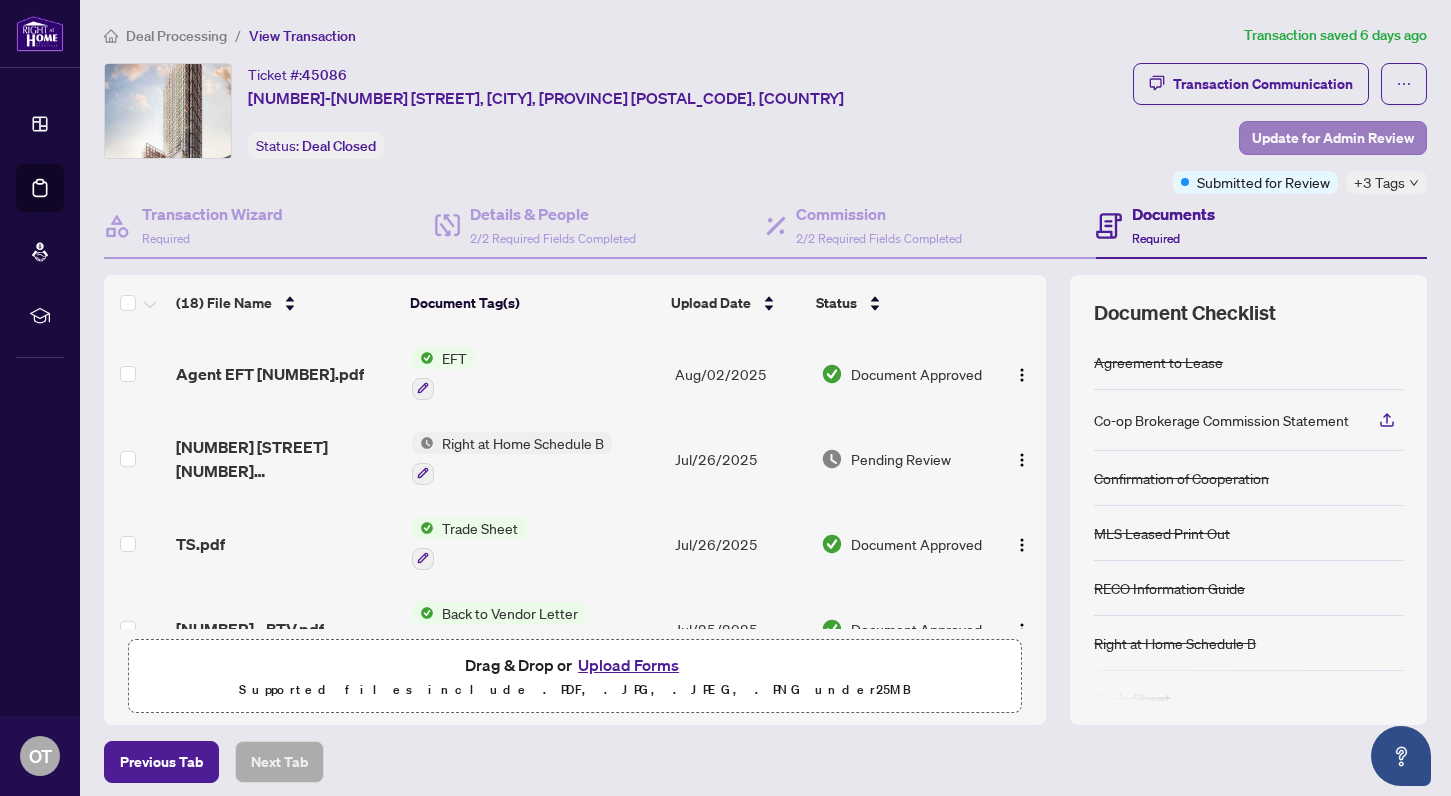click on "Update for Admin Review" at bounding box center (1333, 138) 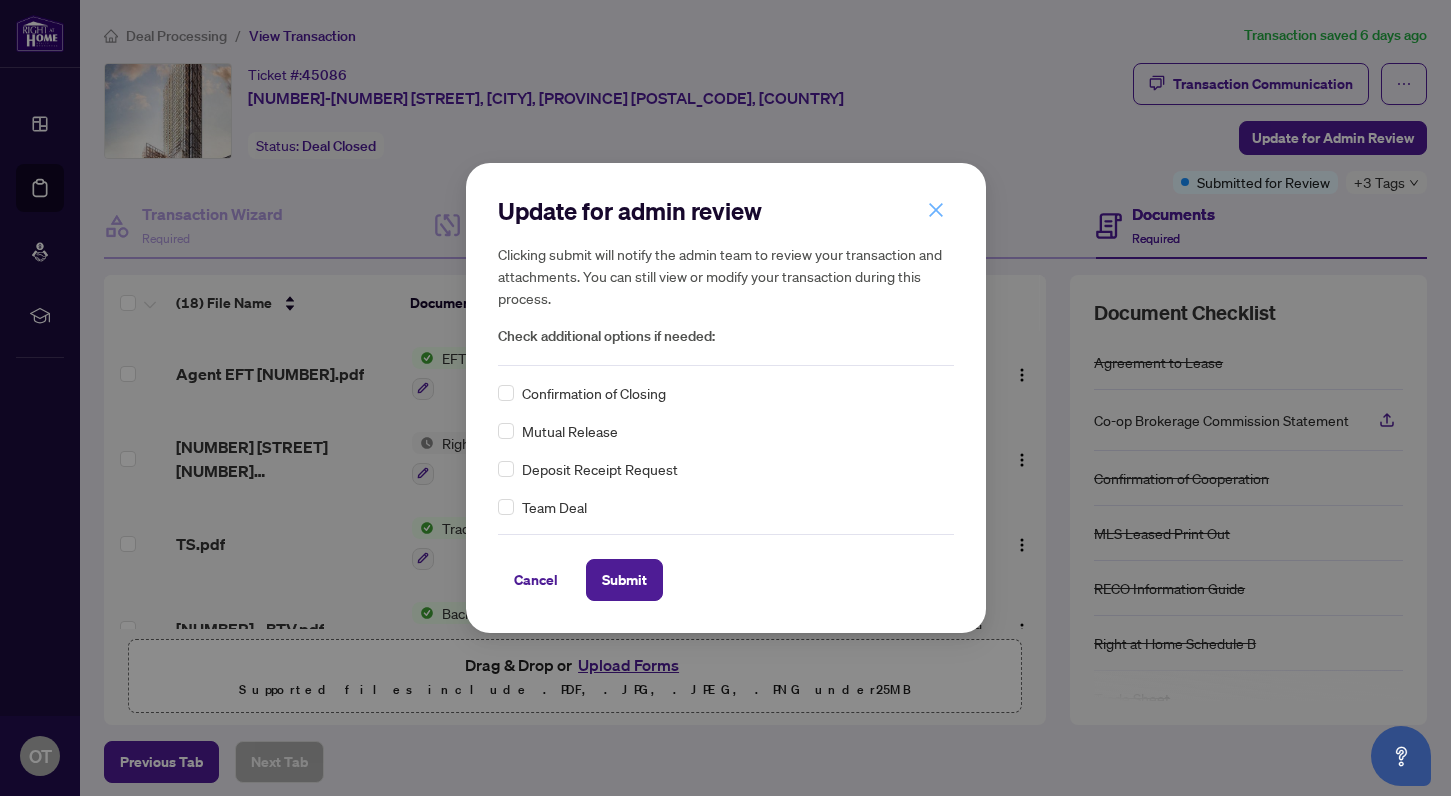 click 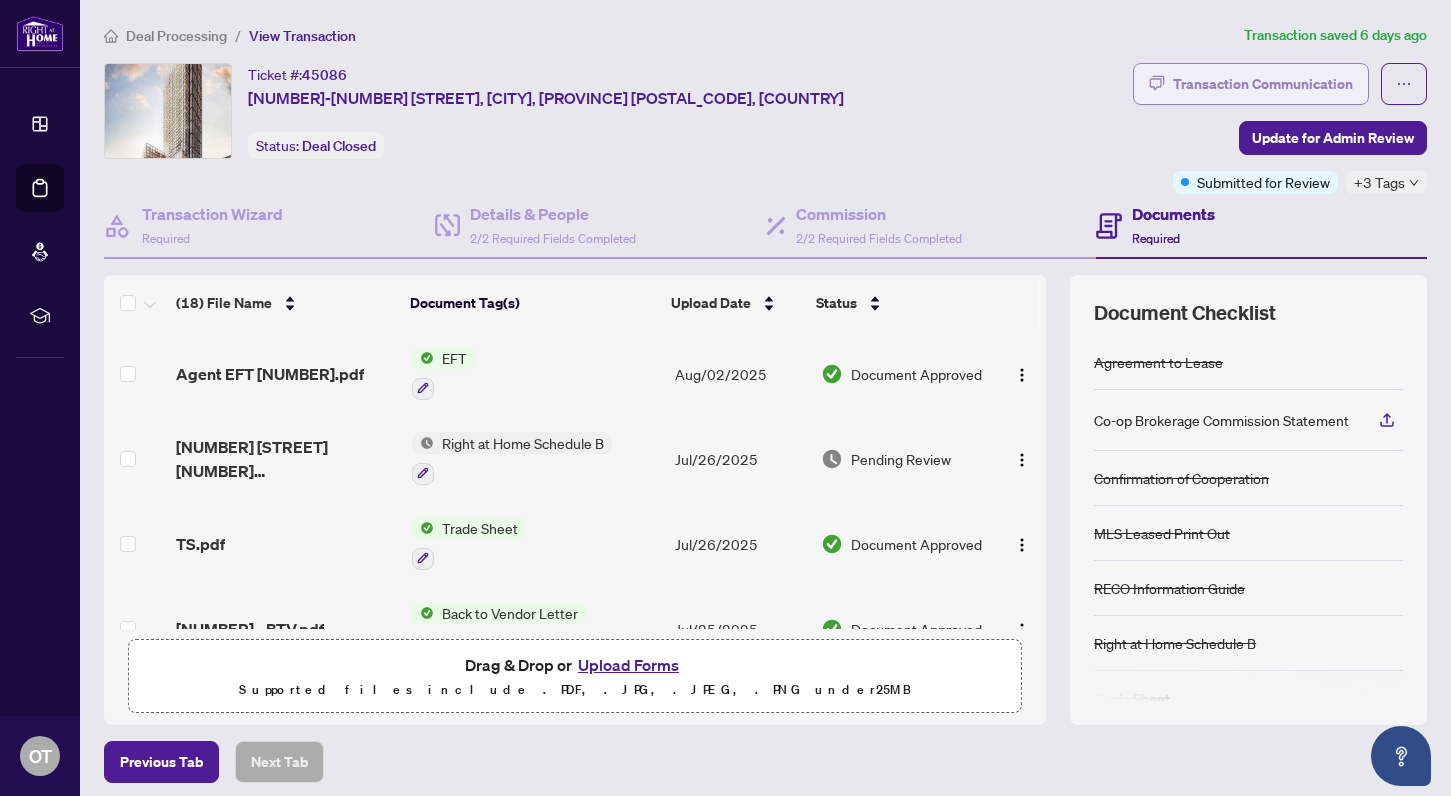 click on "Transaction Communication" at bounding box center (1263, 84) 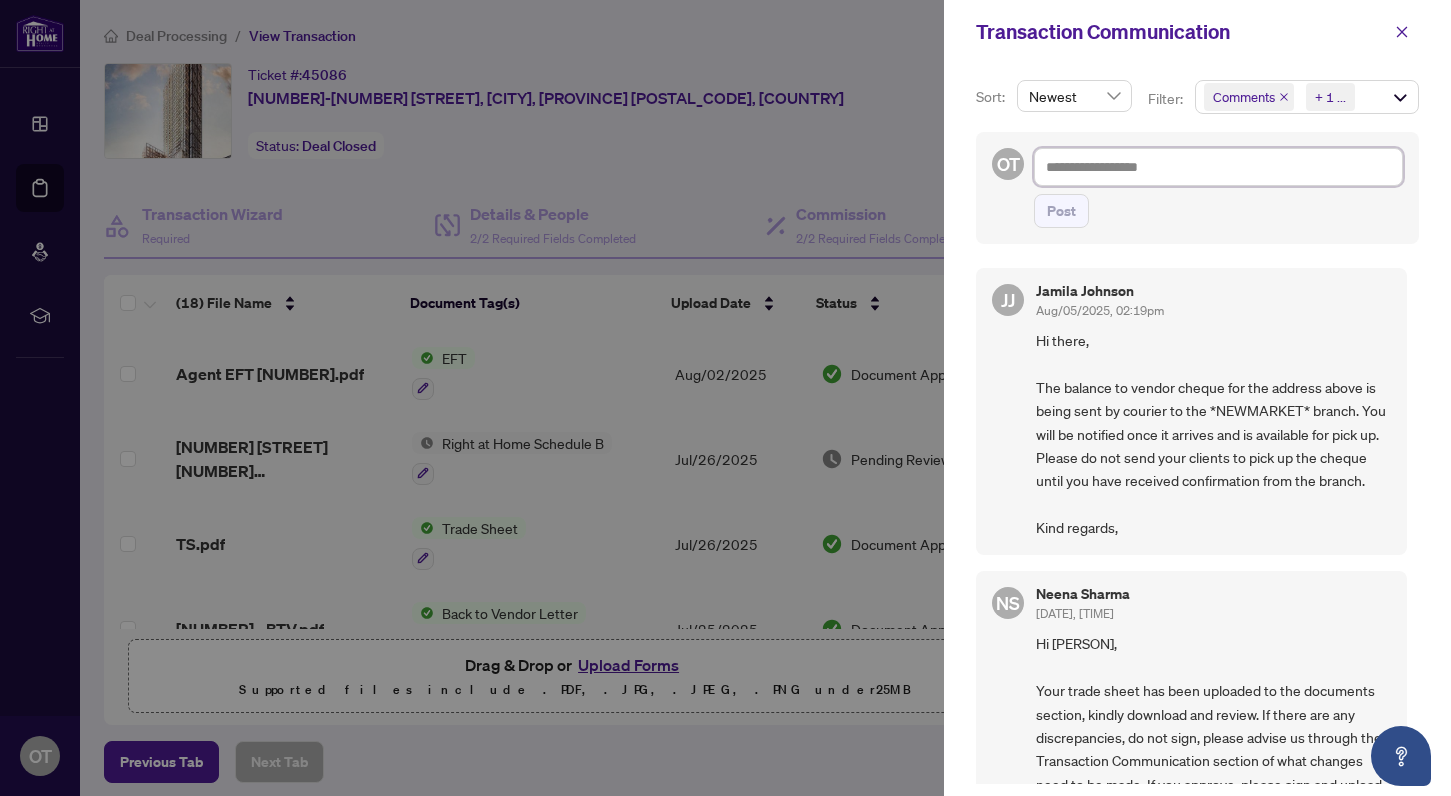 click at bounding box center (1218, 167) 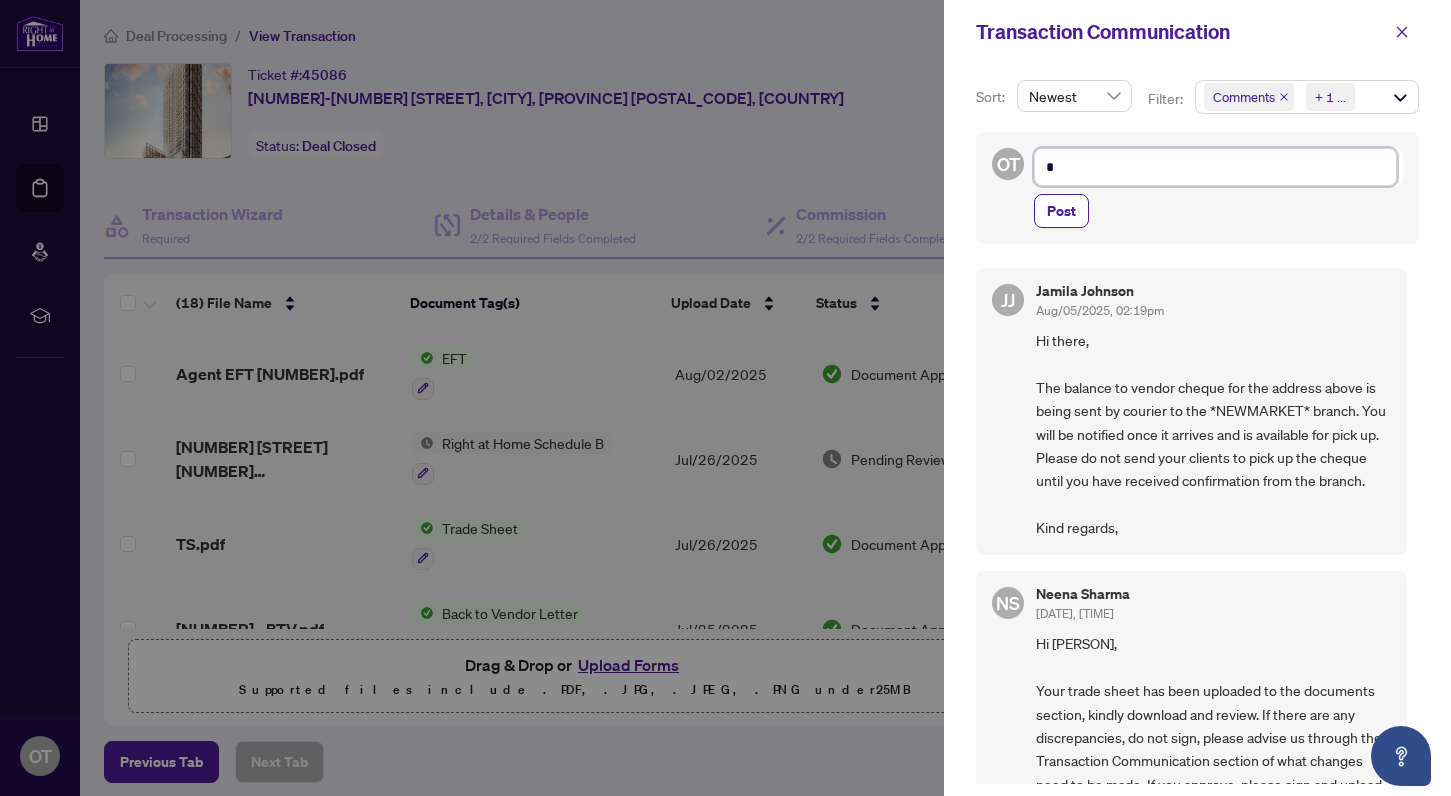 type on "**" 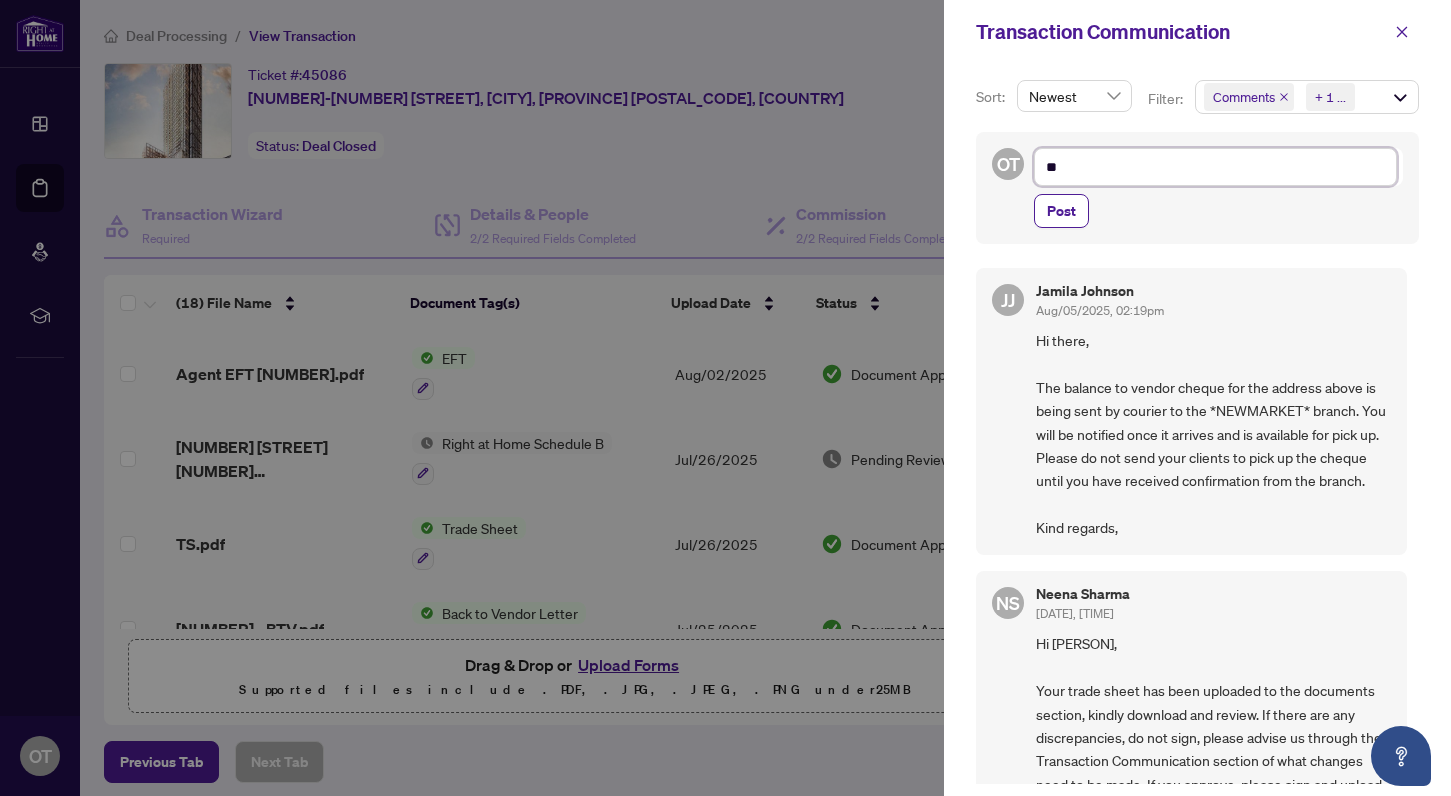 type on "***" 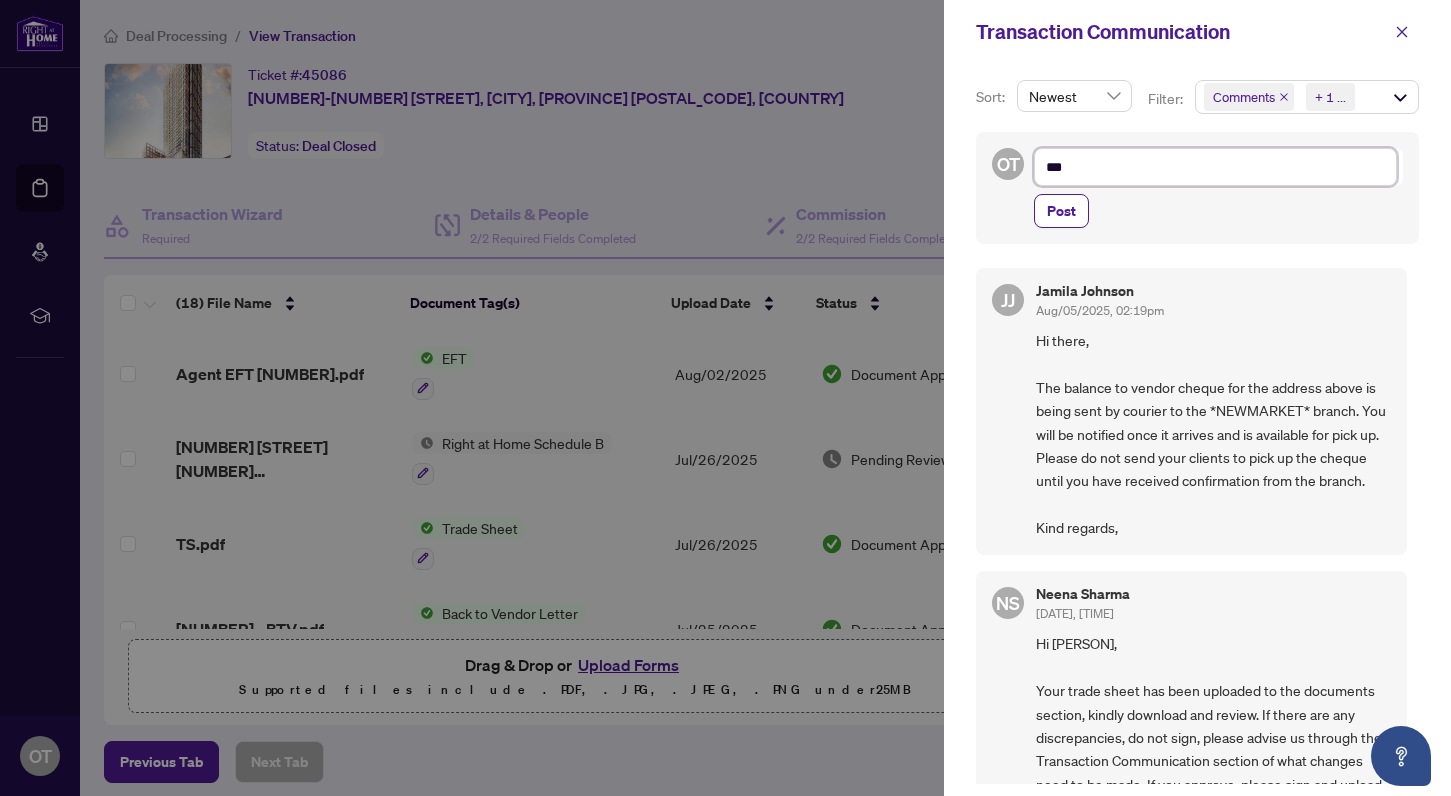 type on "****" 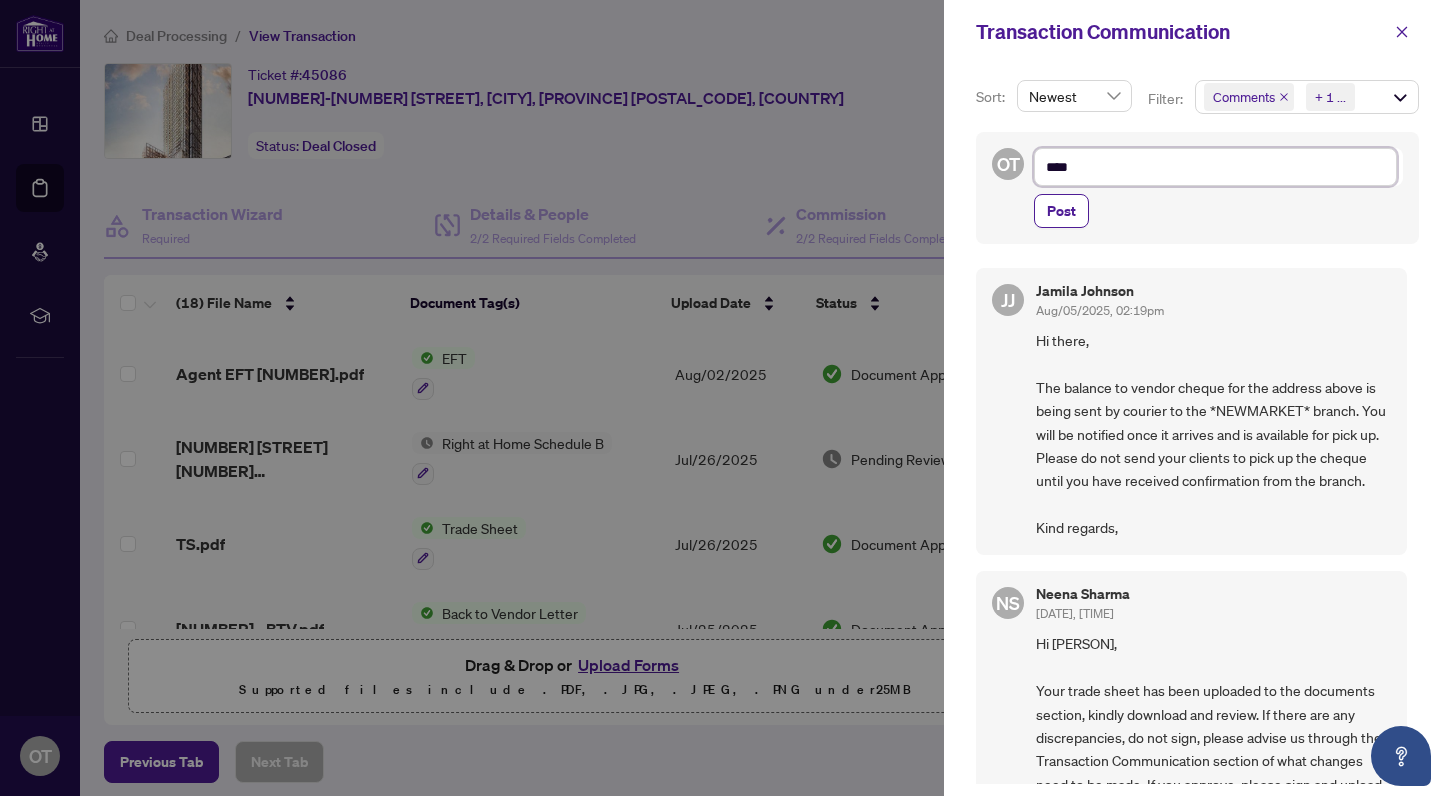 type on "*****" 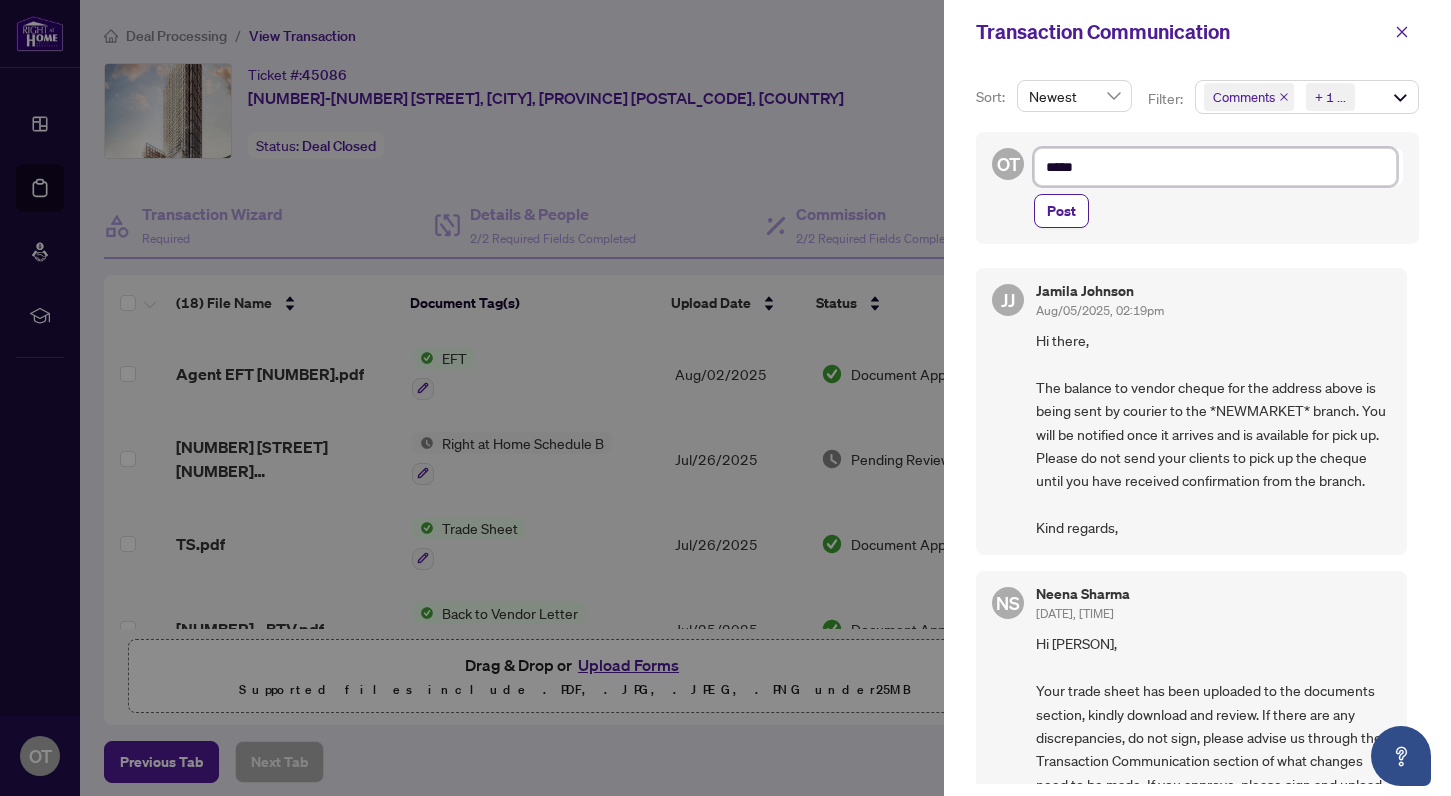 type on "******" 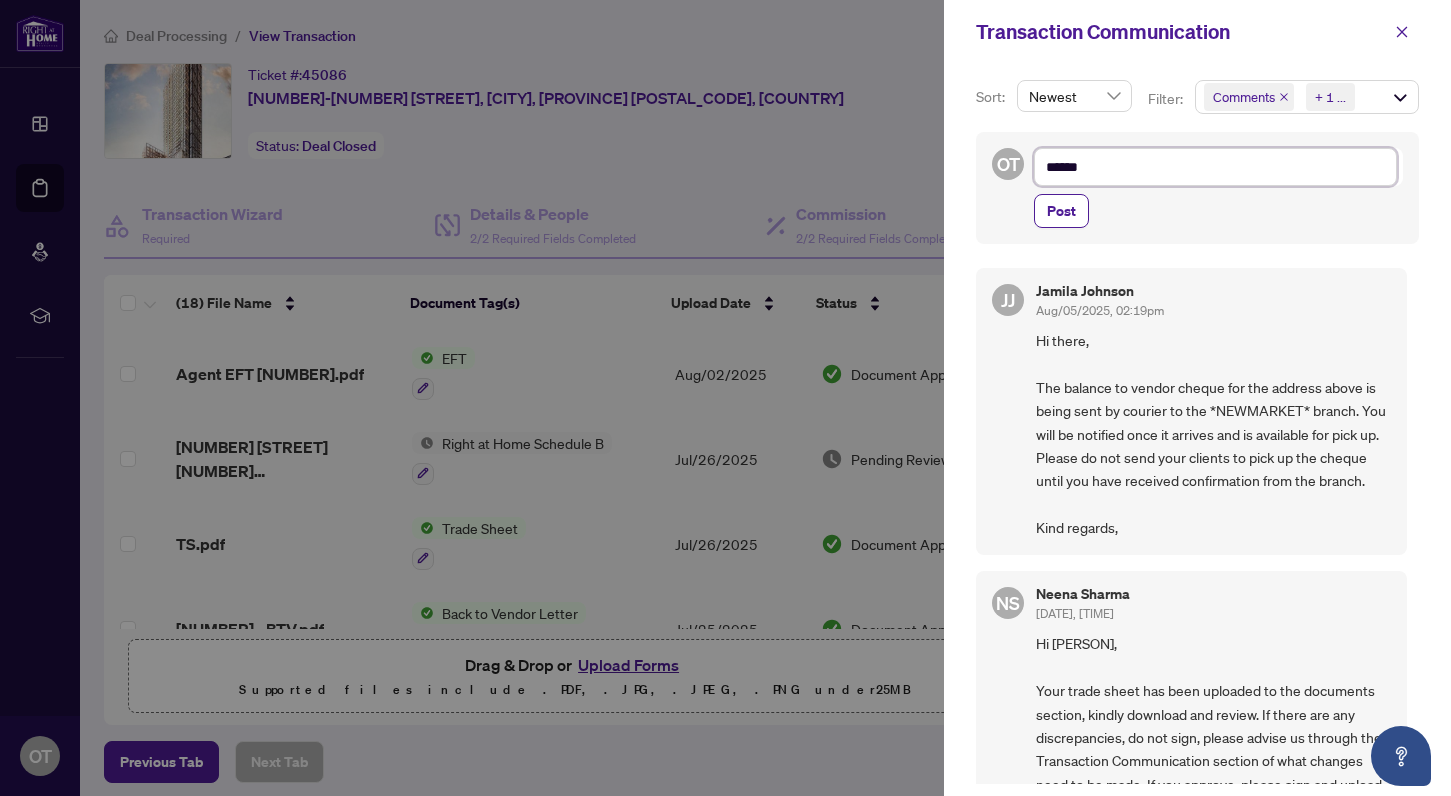 type on "******" 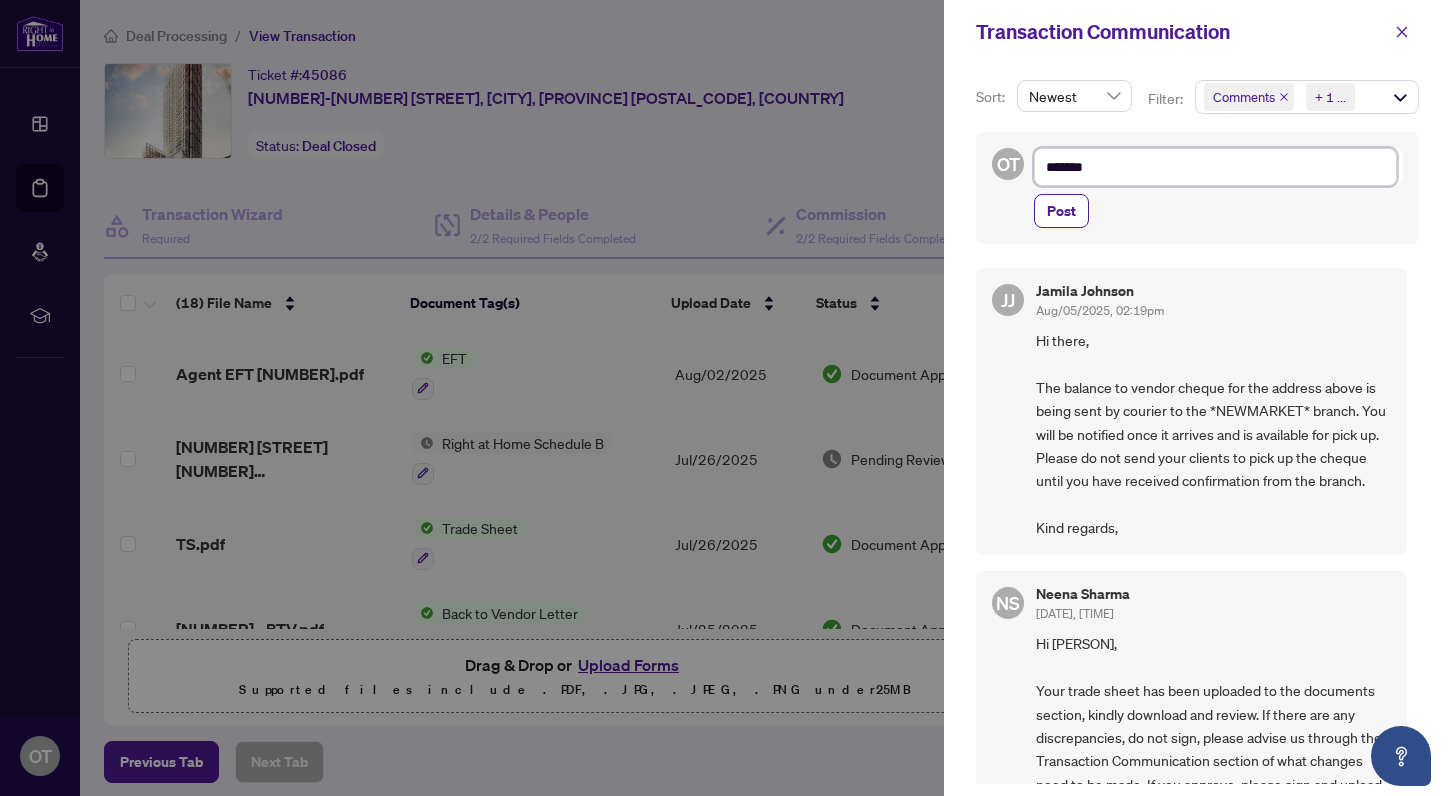 type on "********" 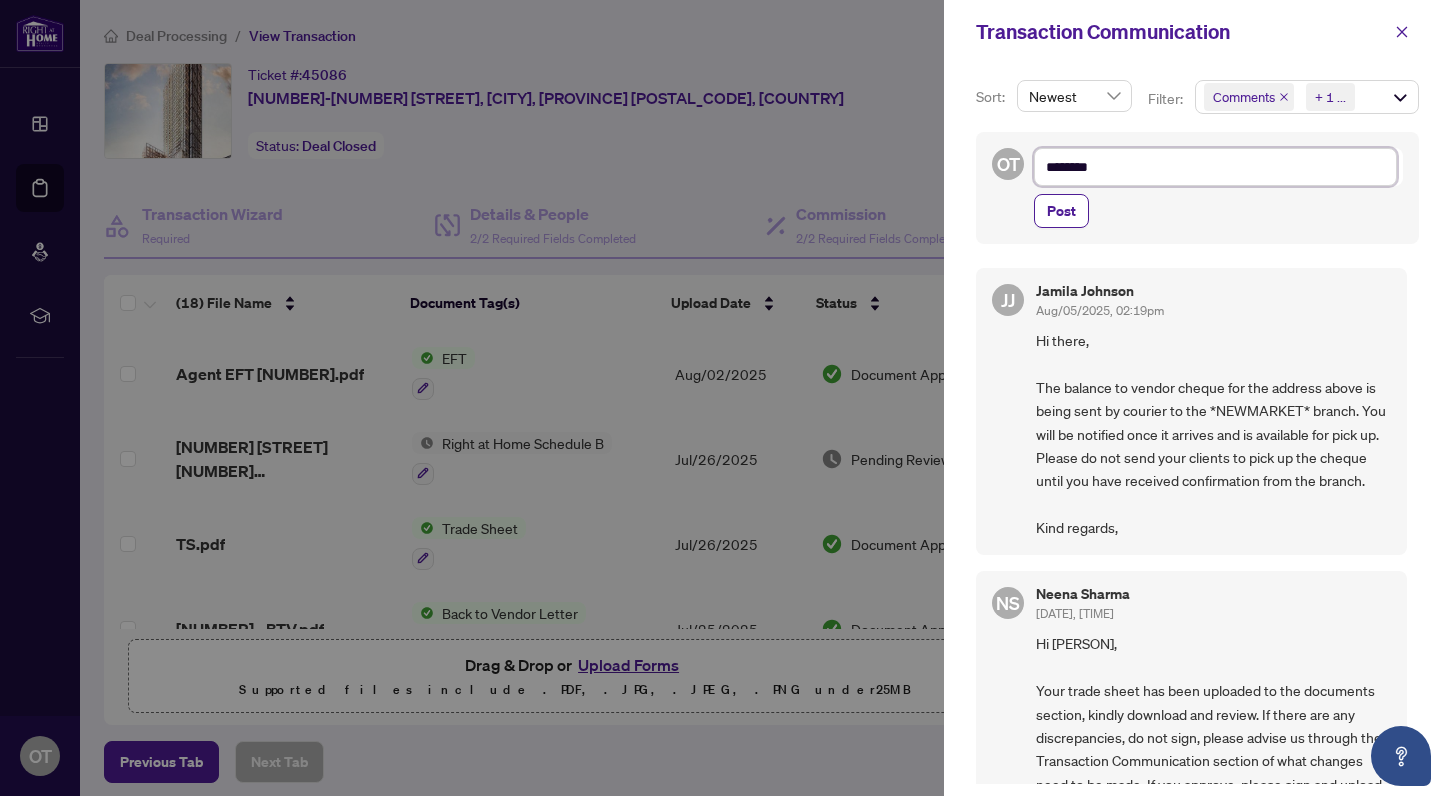 type on "*********" 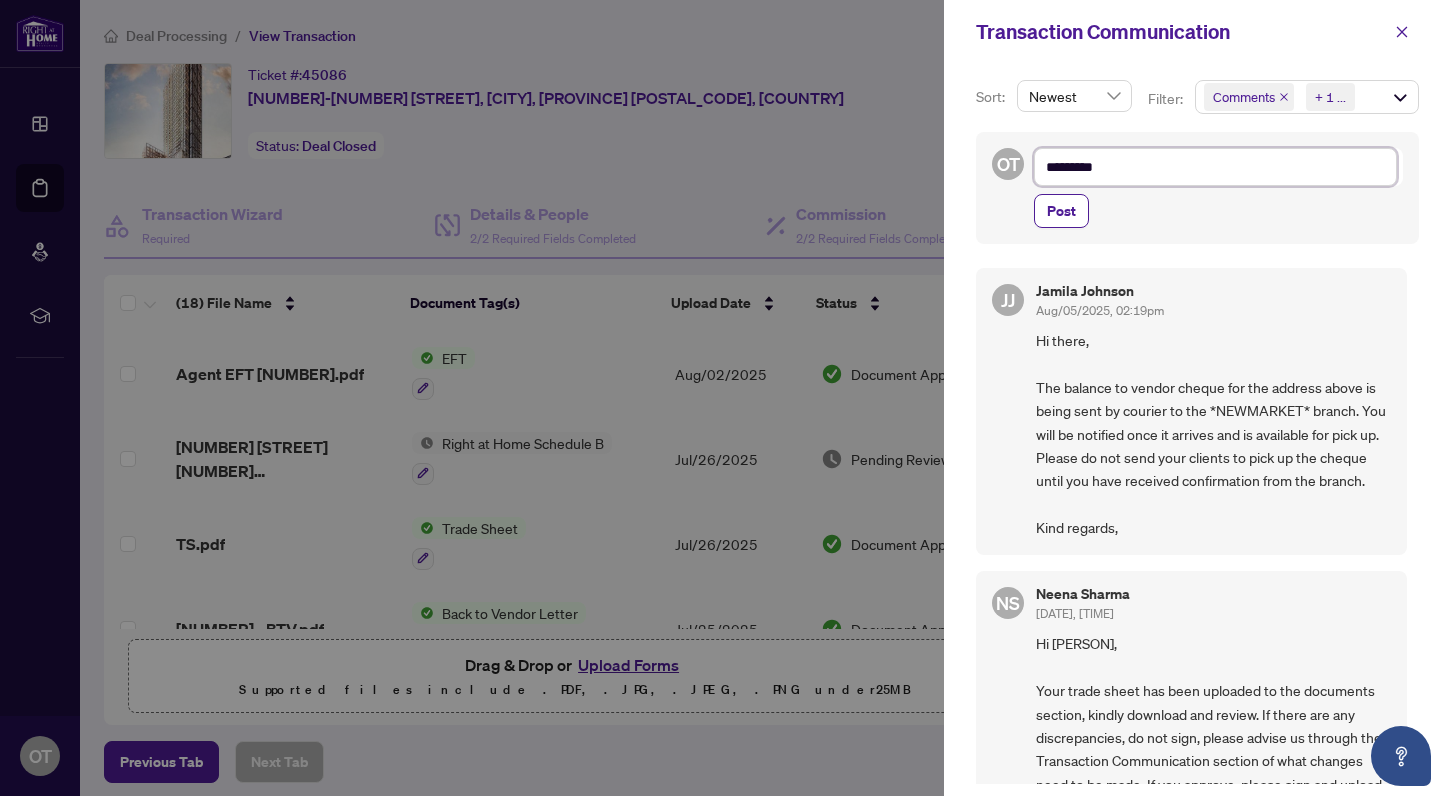 type on "**********" 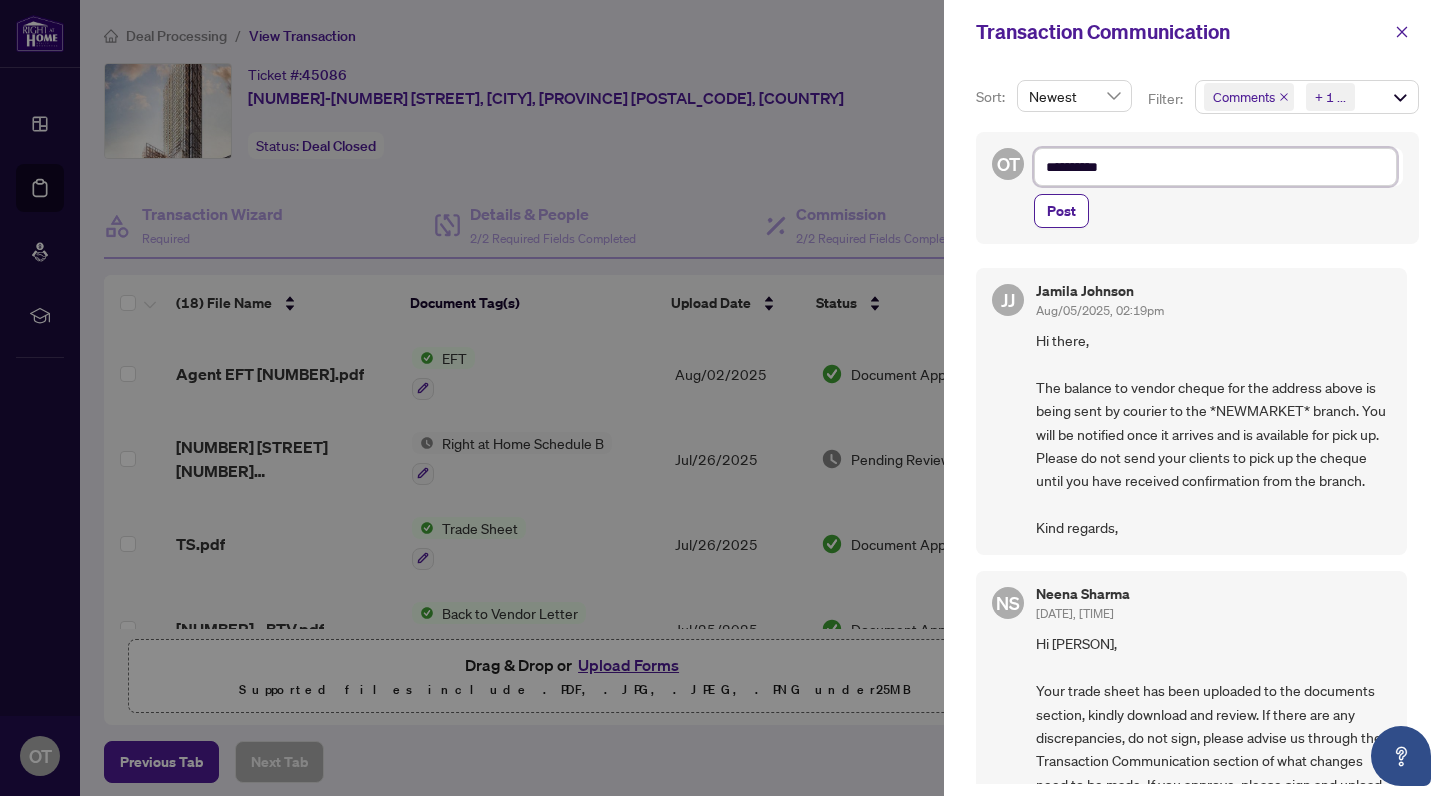 type on "**********" 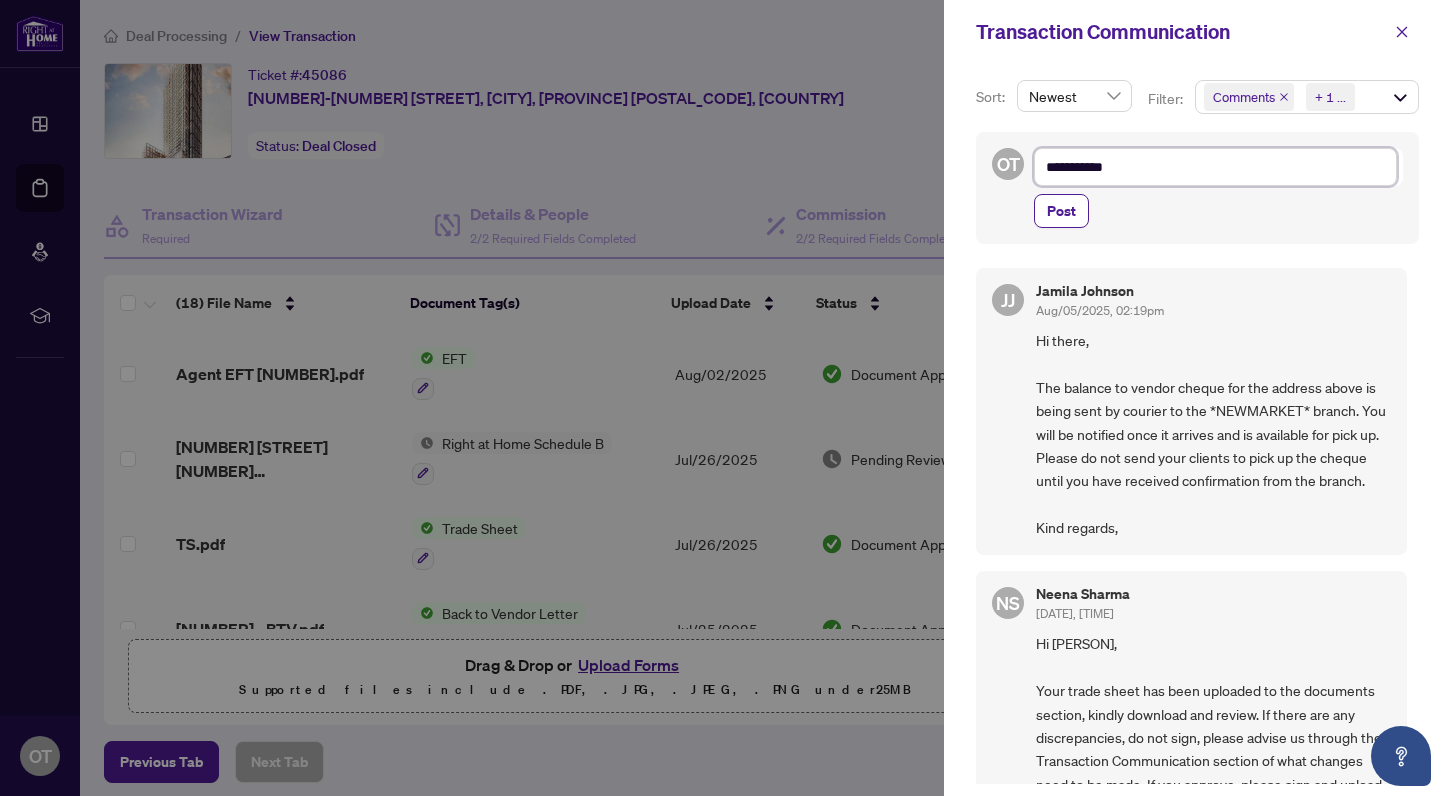 type on "**********" 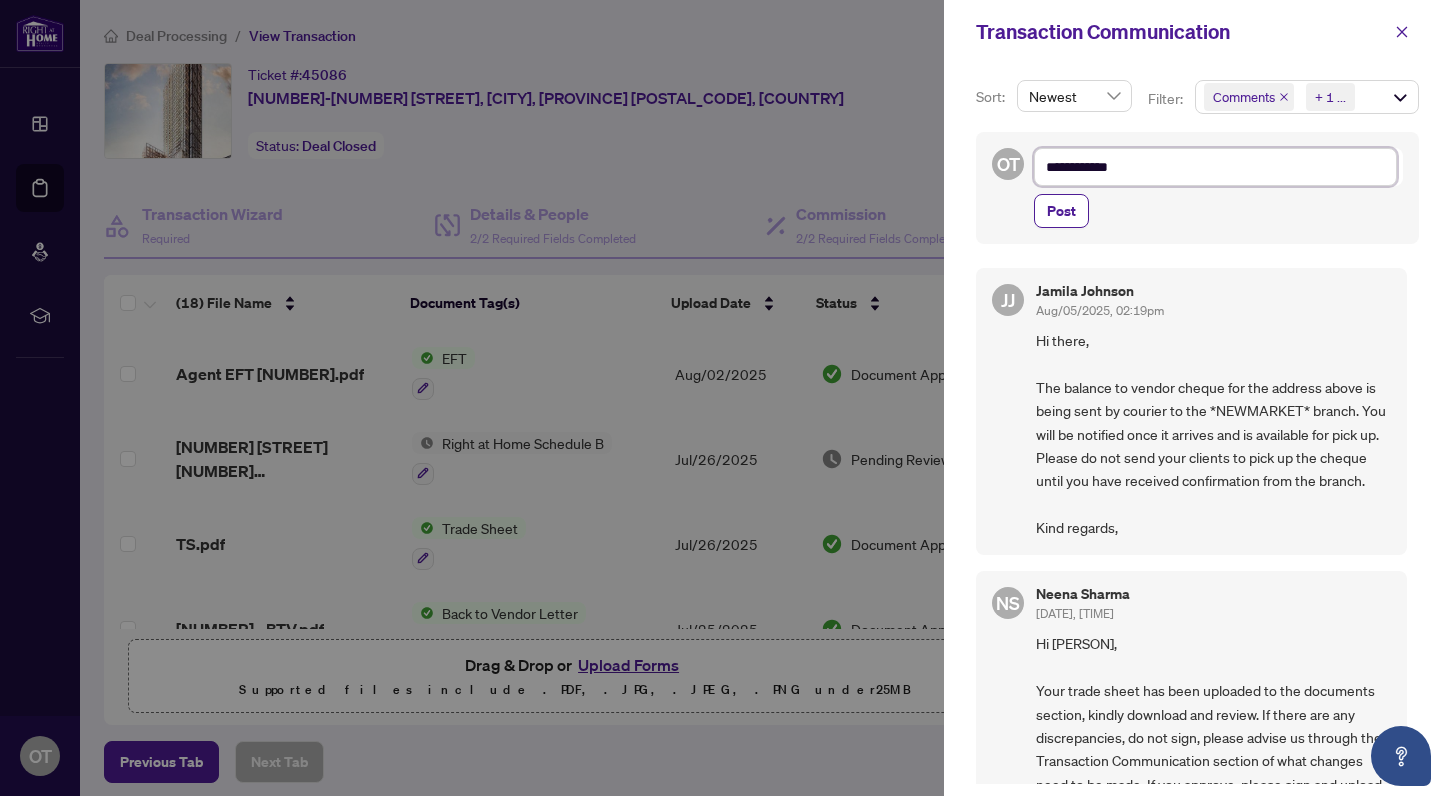 type on "**********" 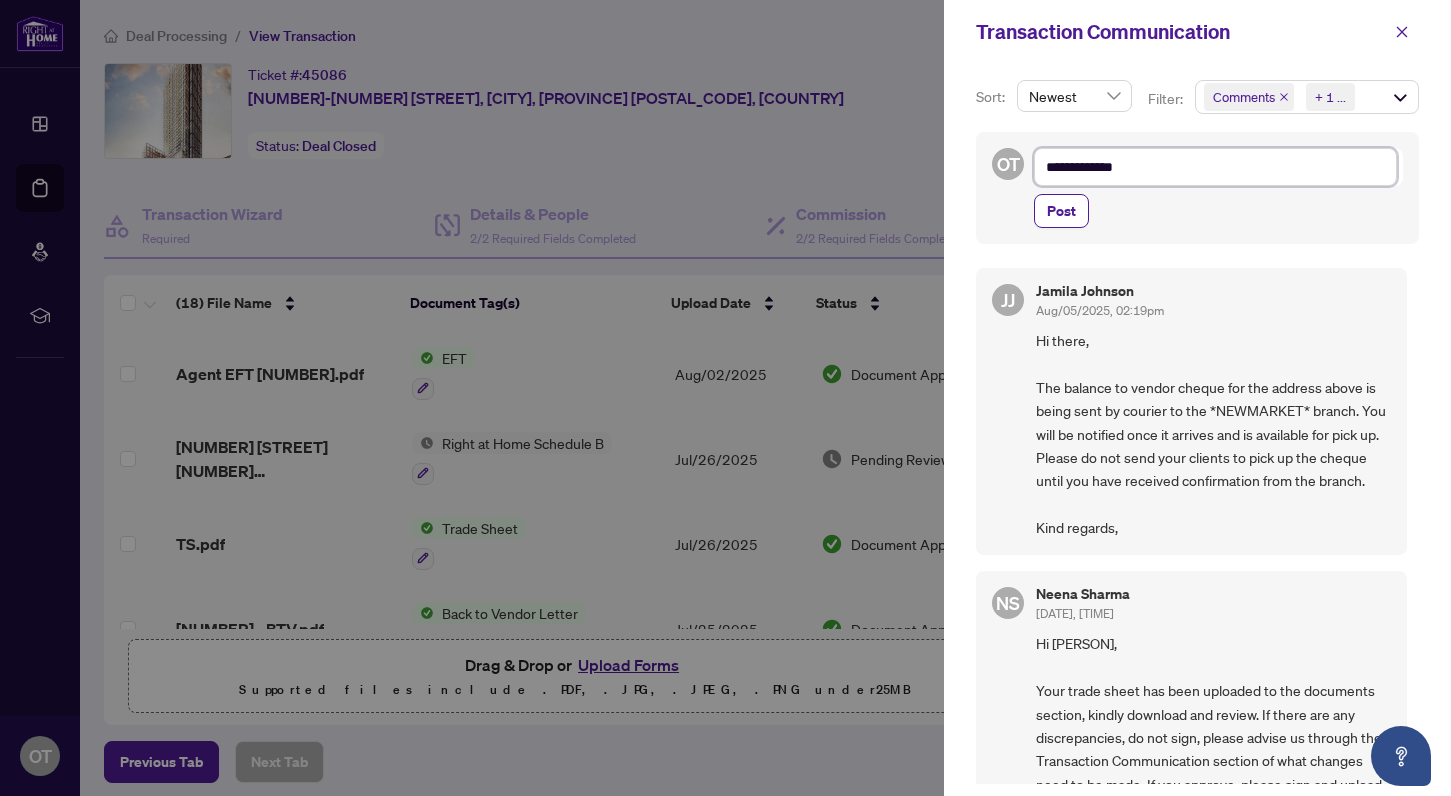 type on "**********" 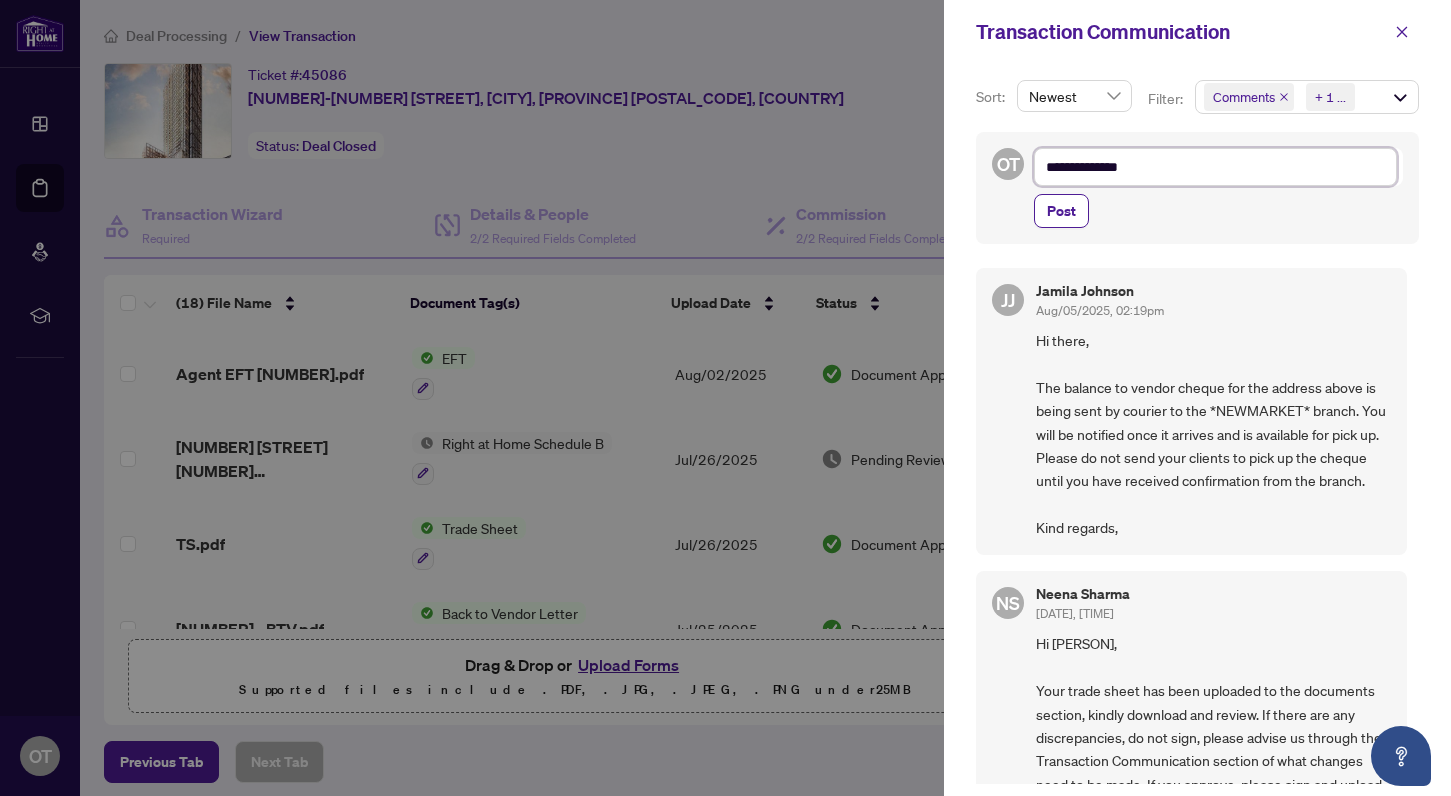 type on "**********" 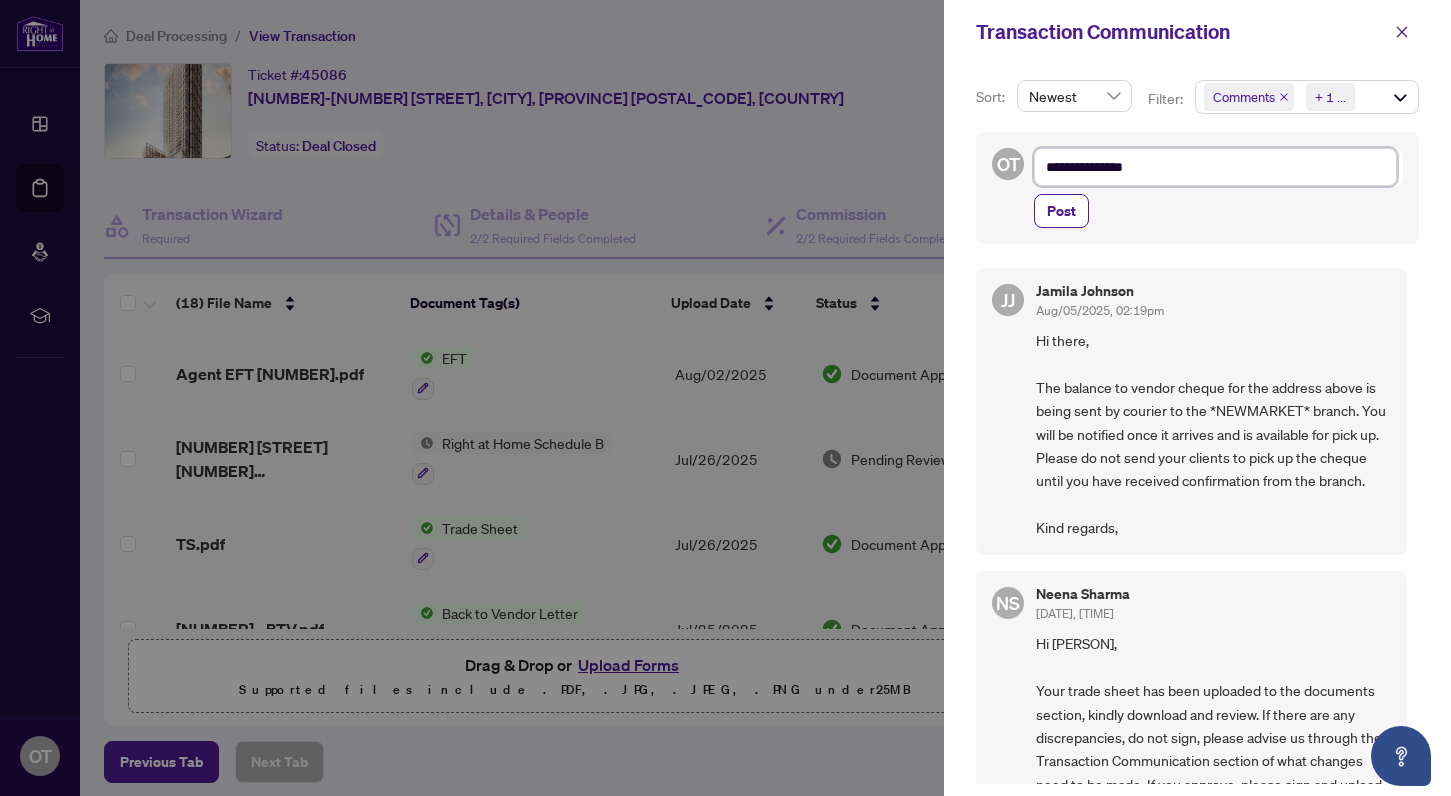 type on "**********" 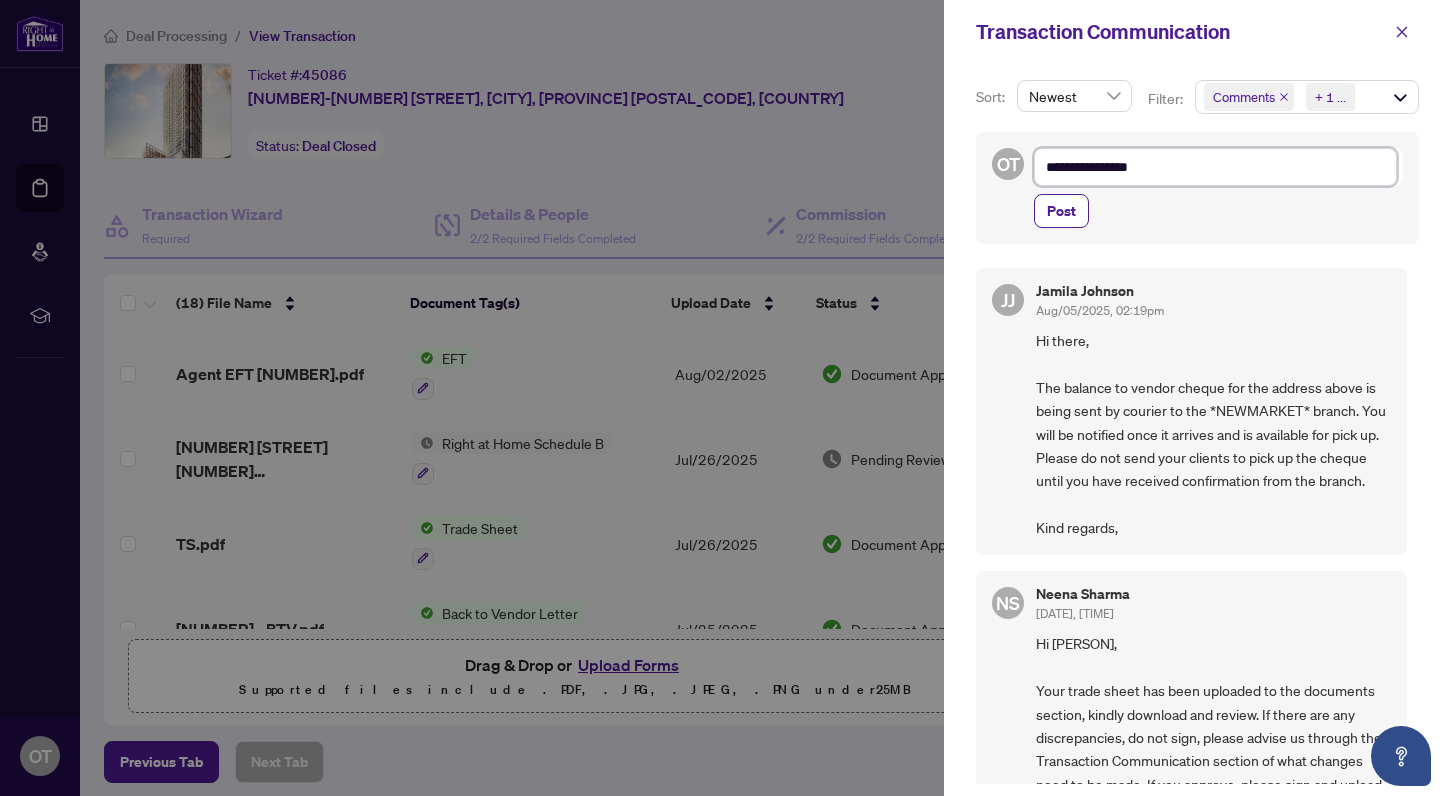 type on "**********" 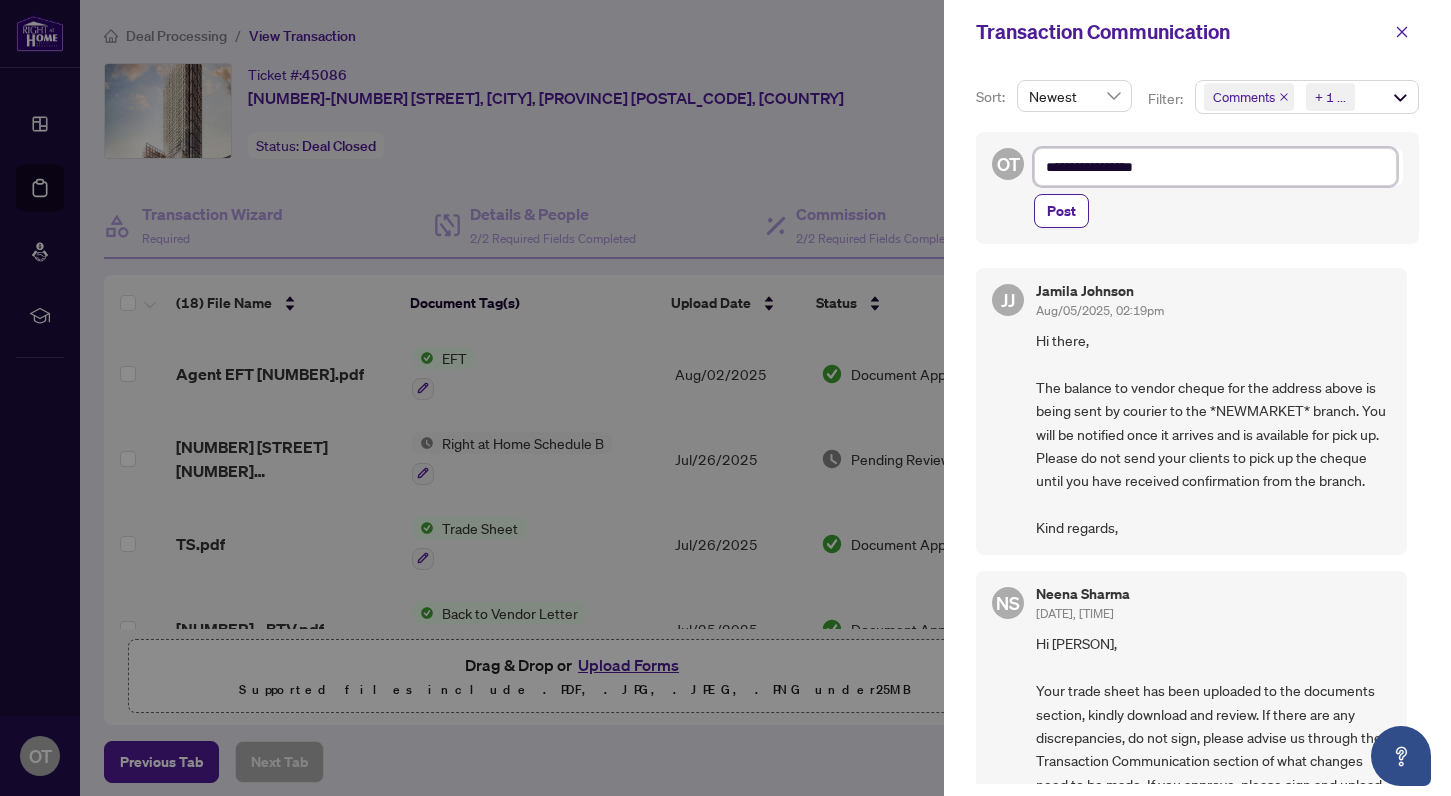 type on "**********" 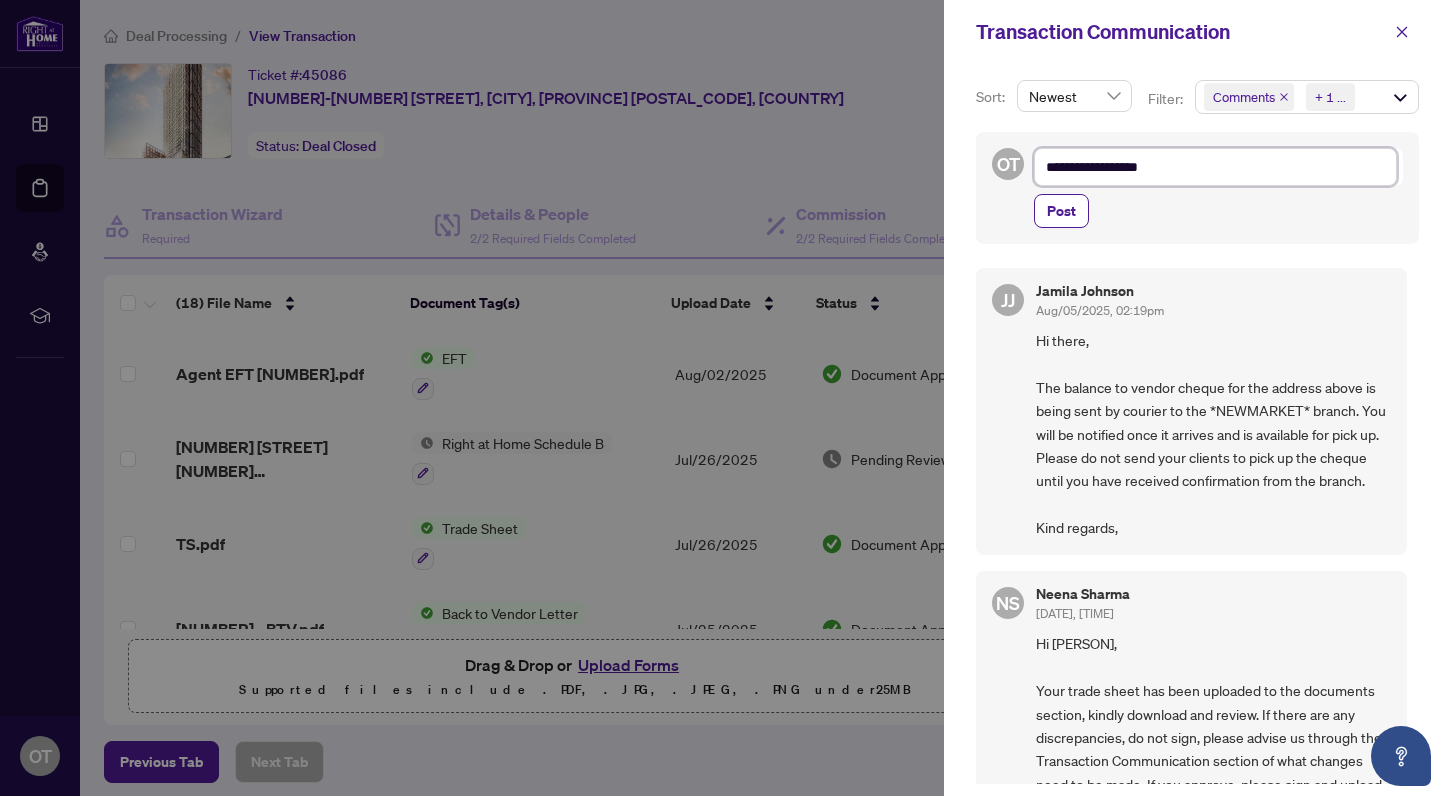 type on "**********" 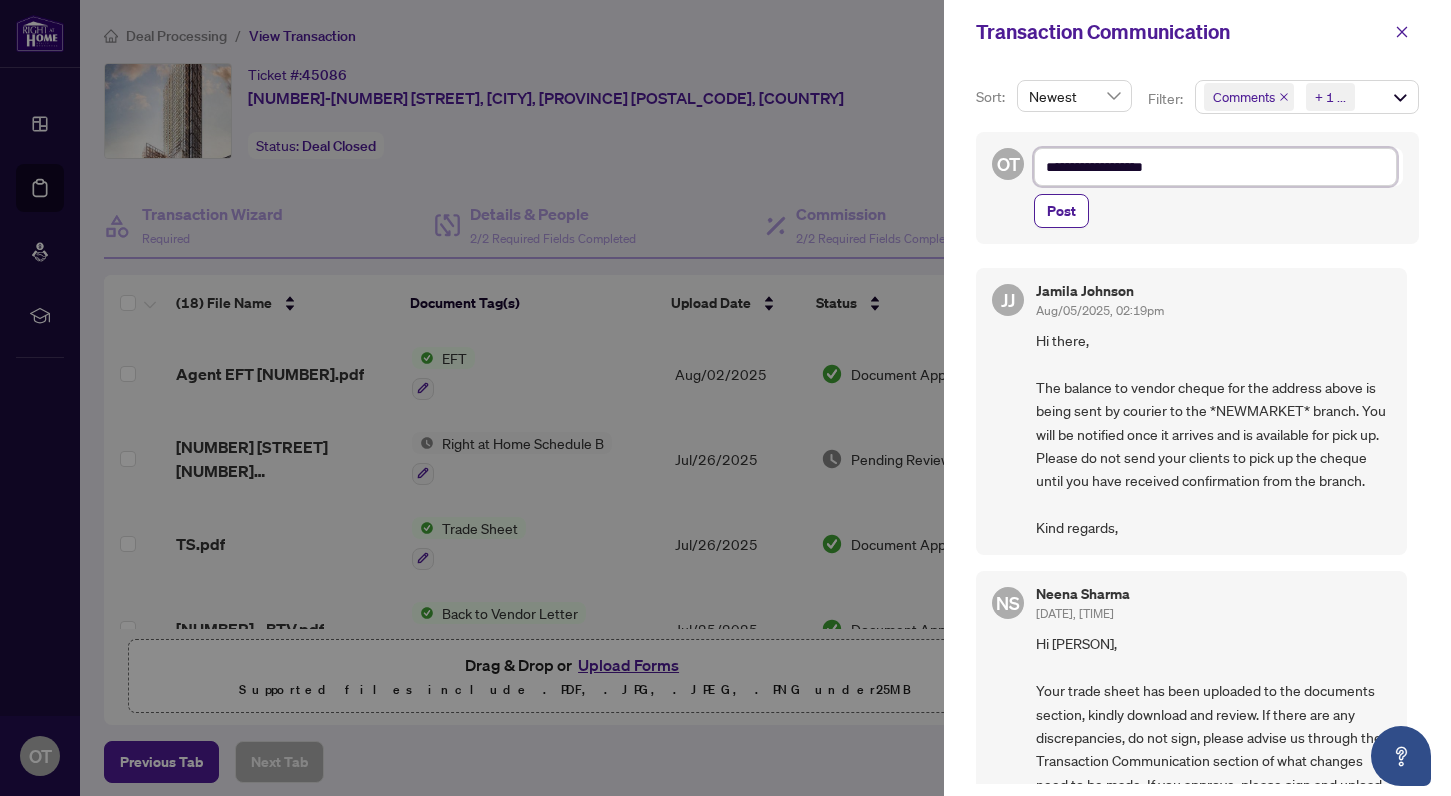 type on "**********" 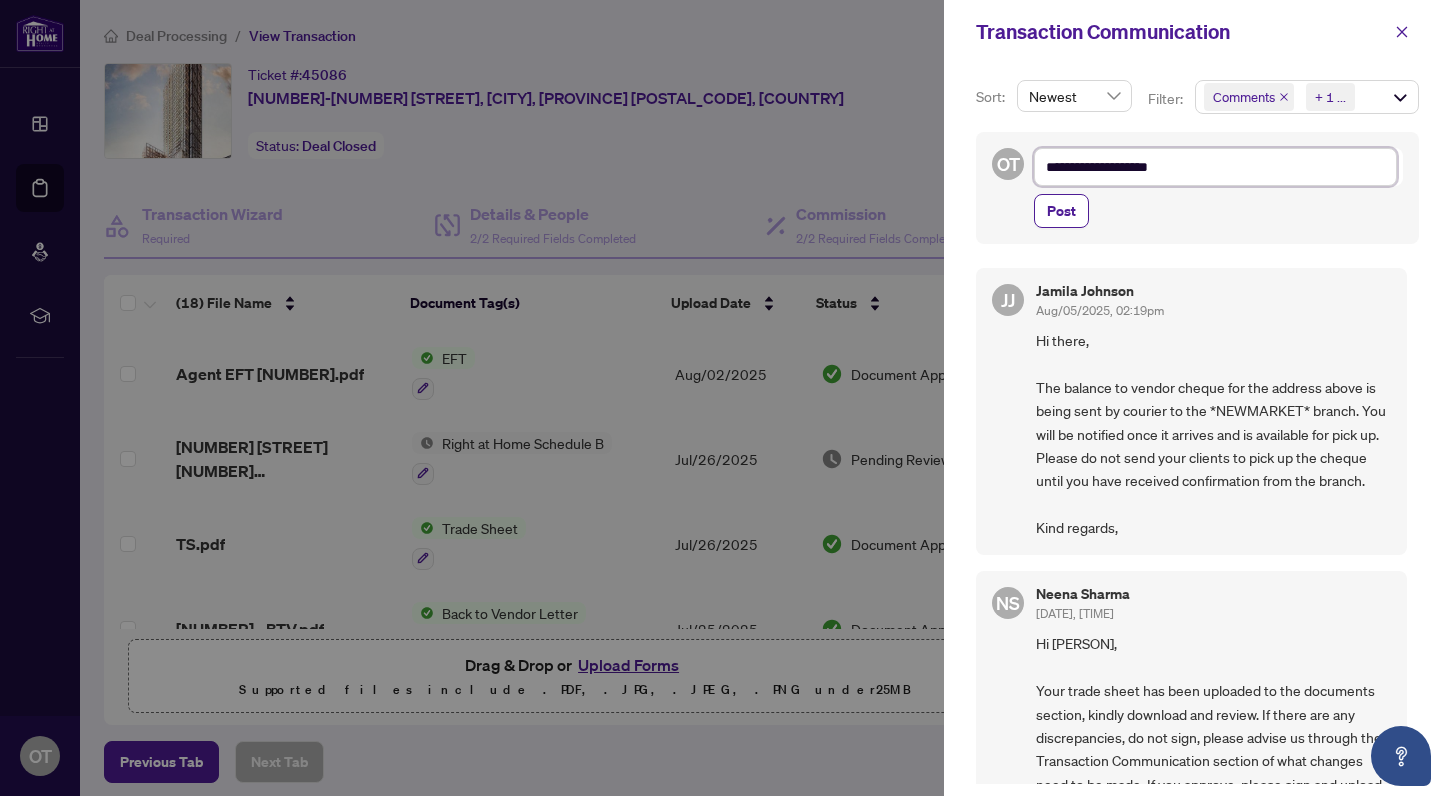 type on "**********" 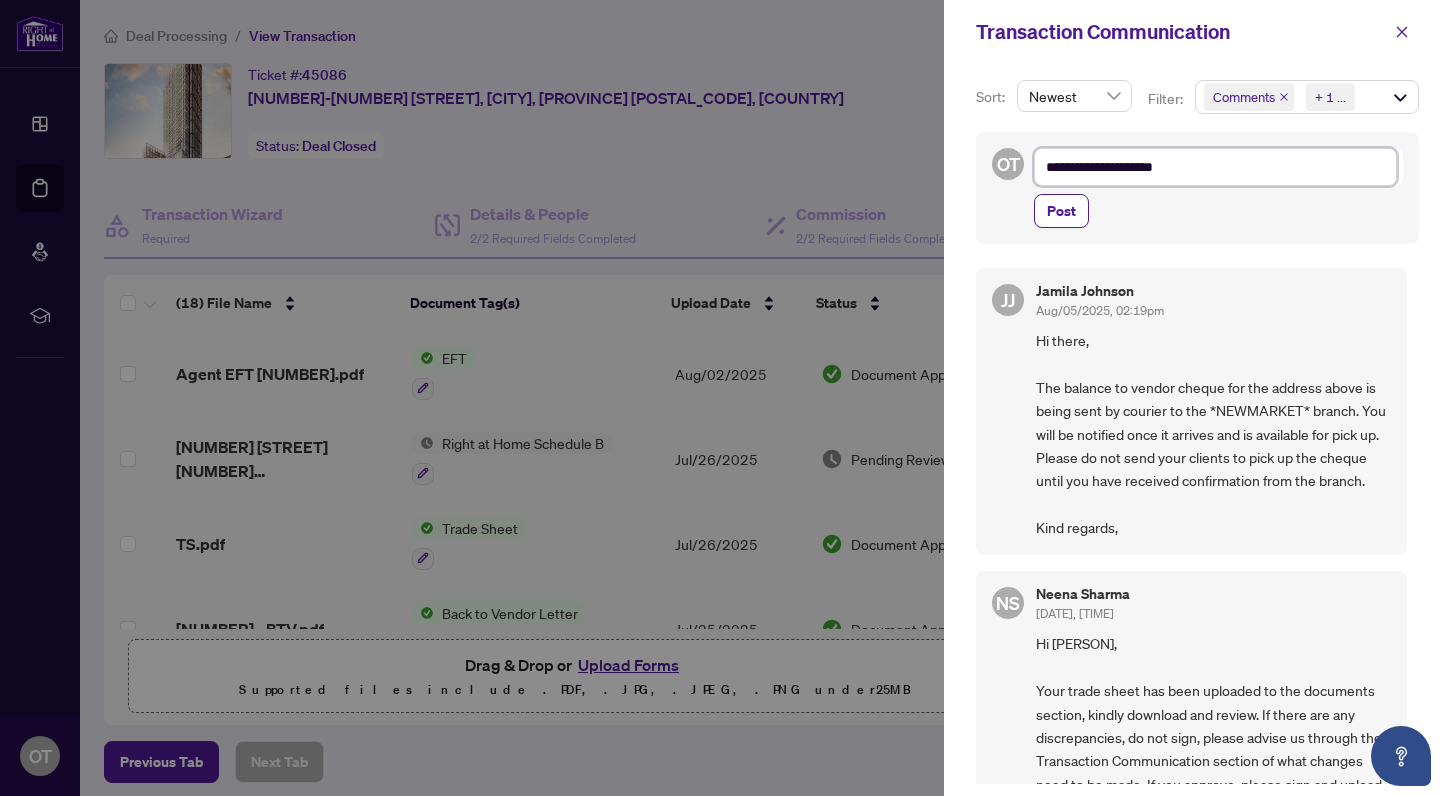 type on "**********" 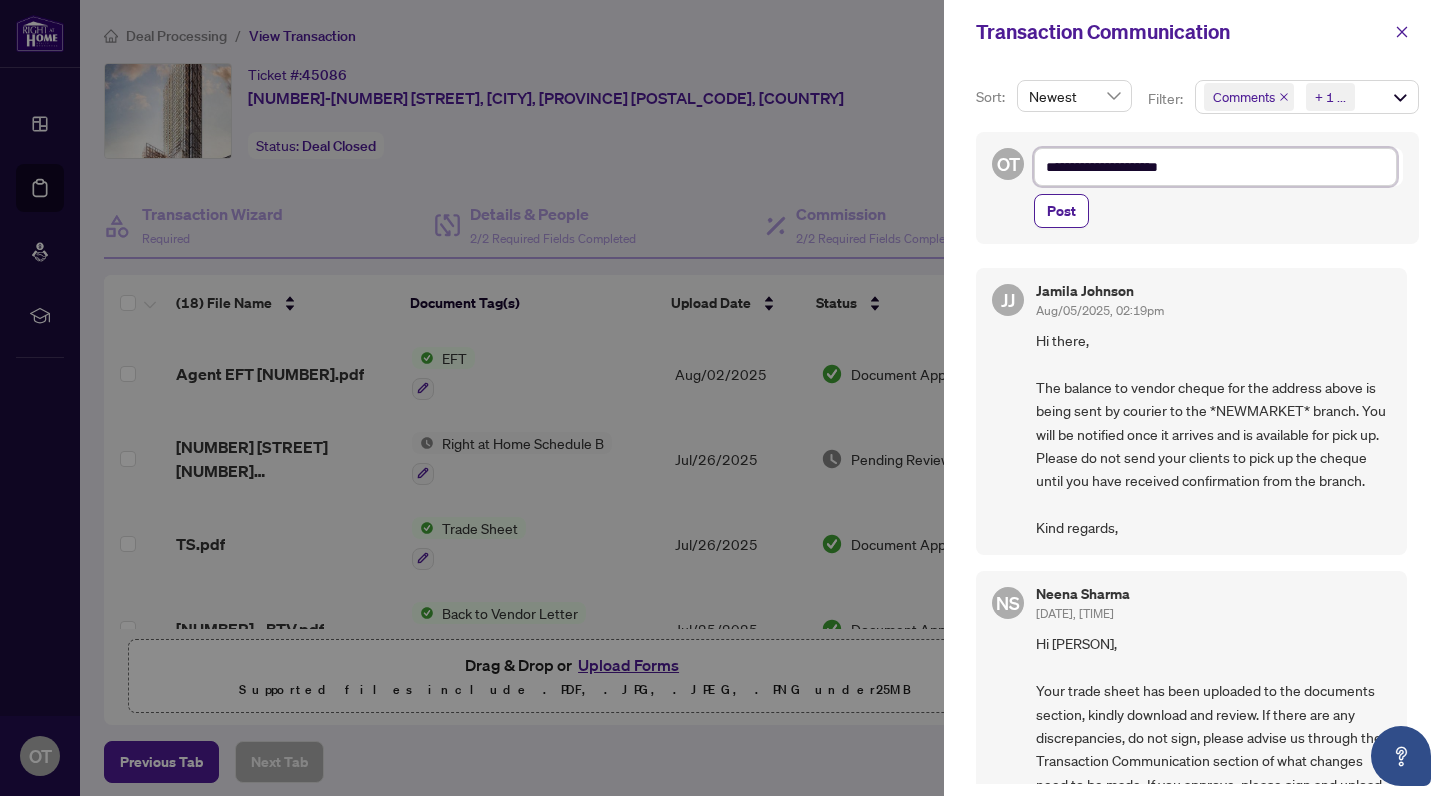 type on "**********" 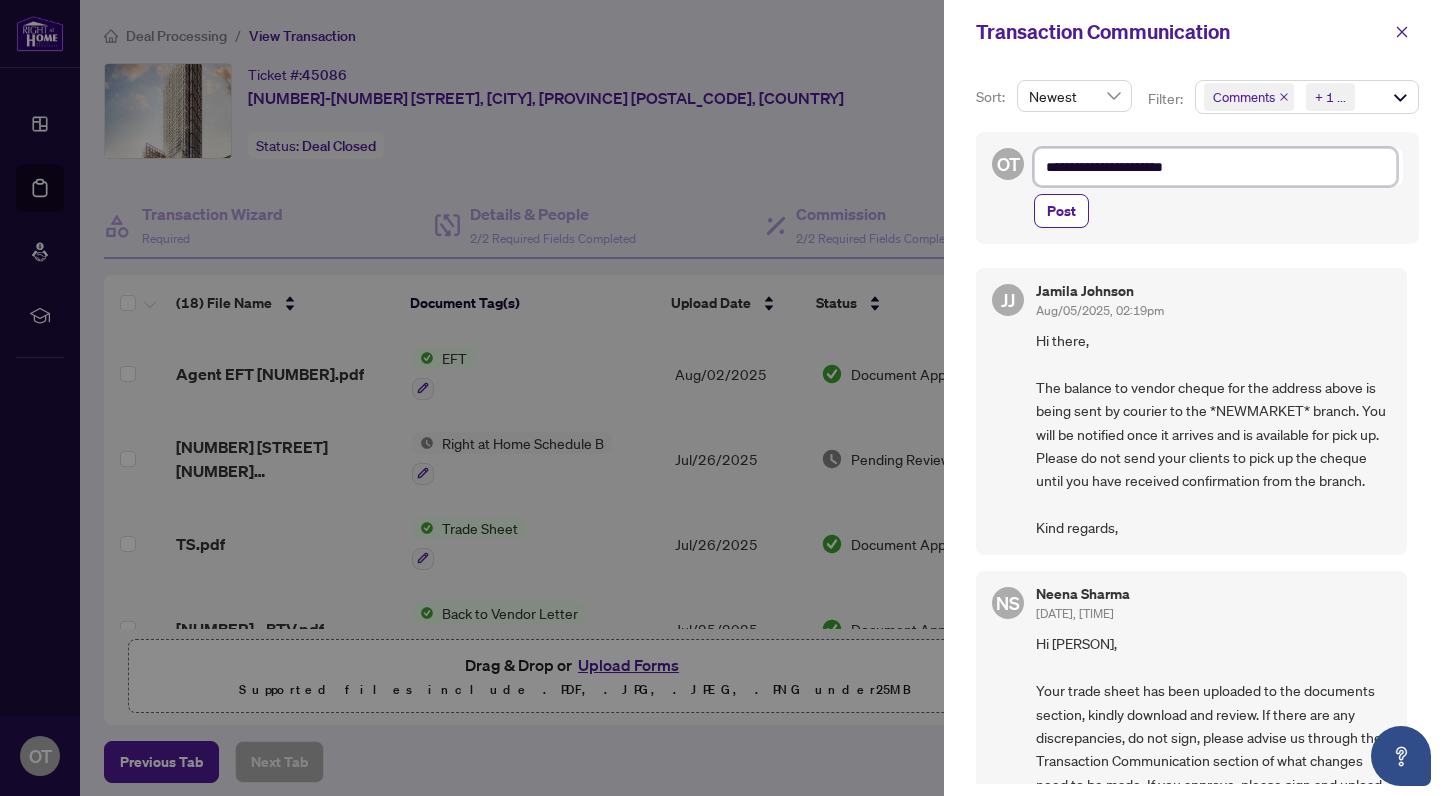 type on "**********" 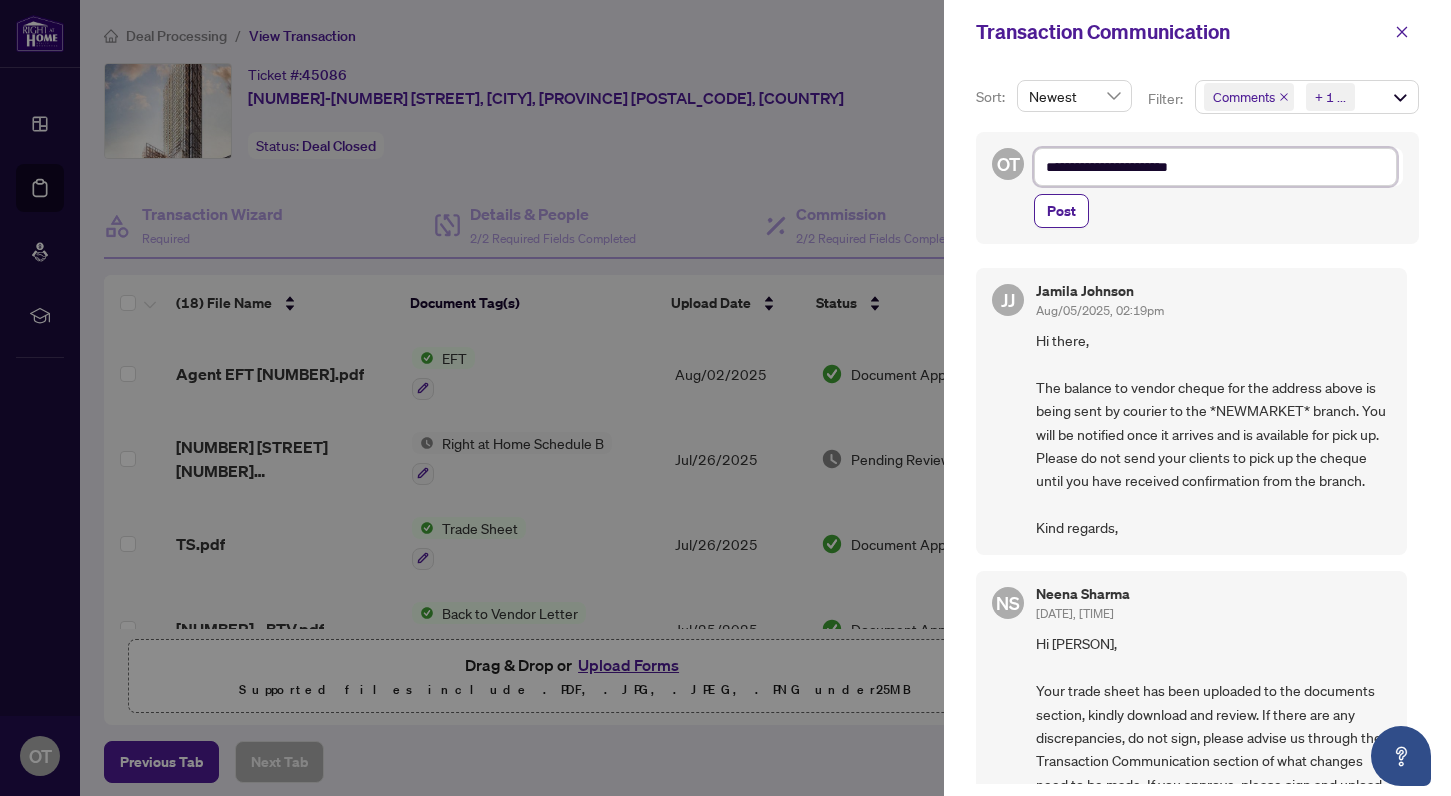 type on "**********" 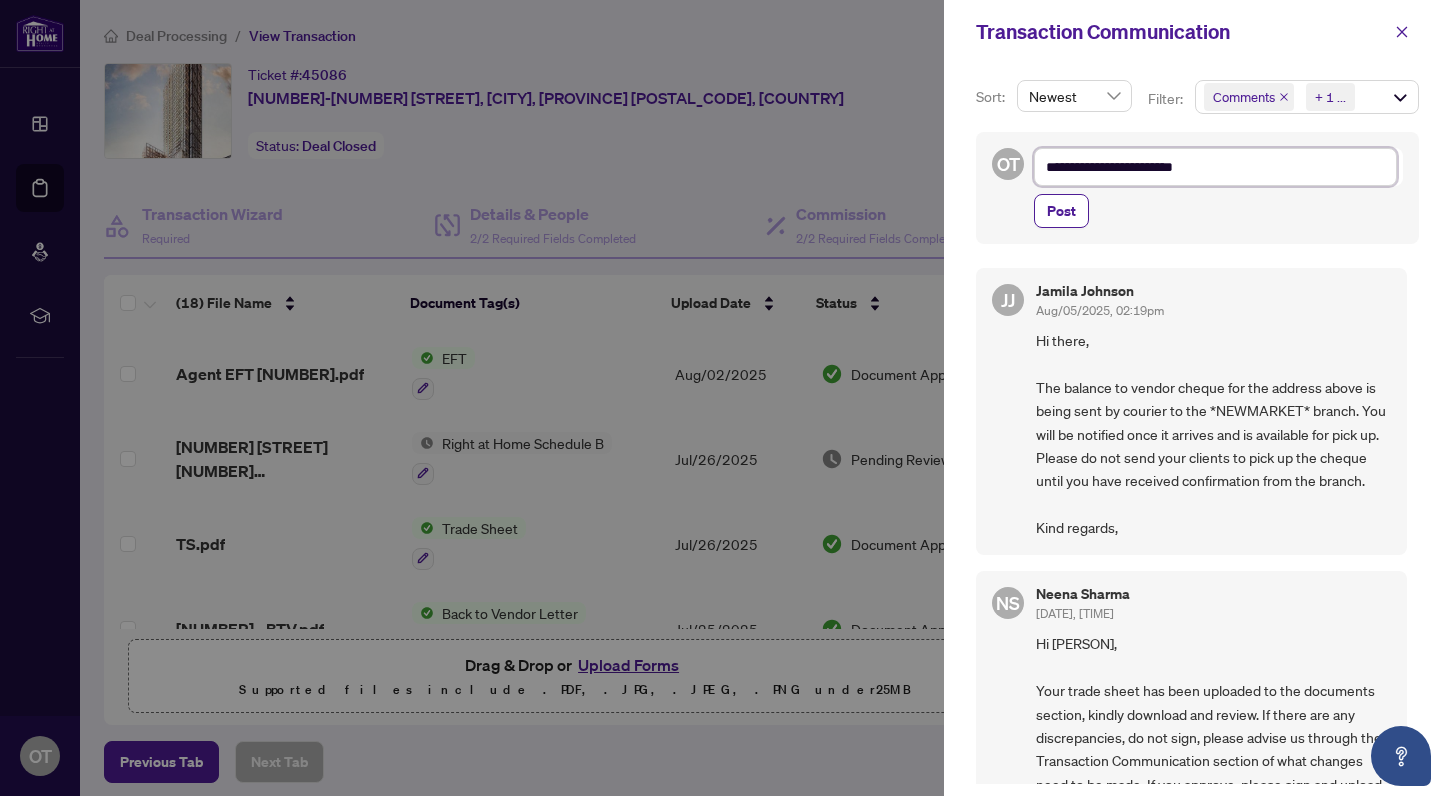 type on "**********" 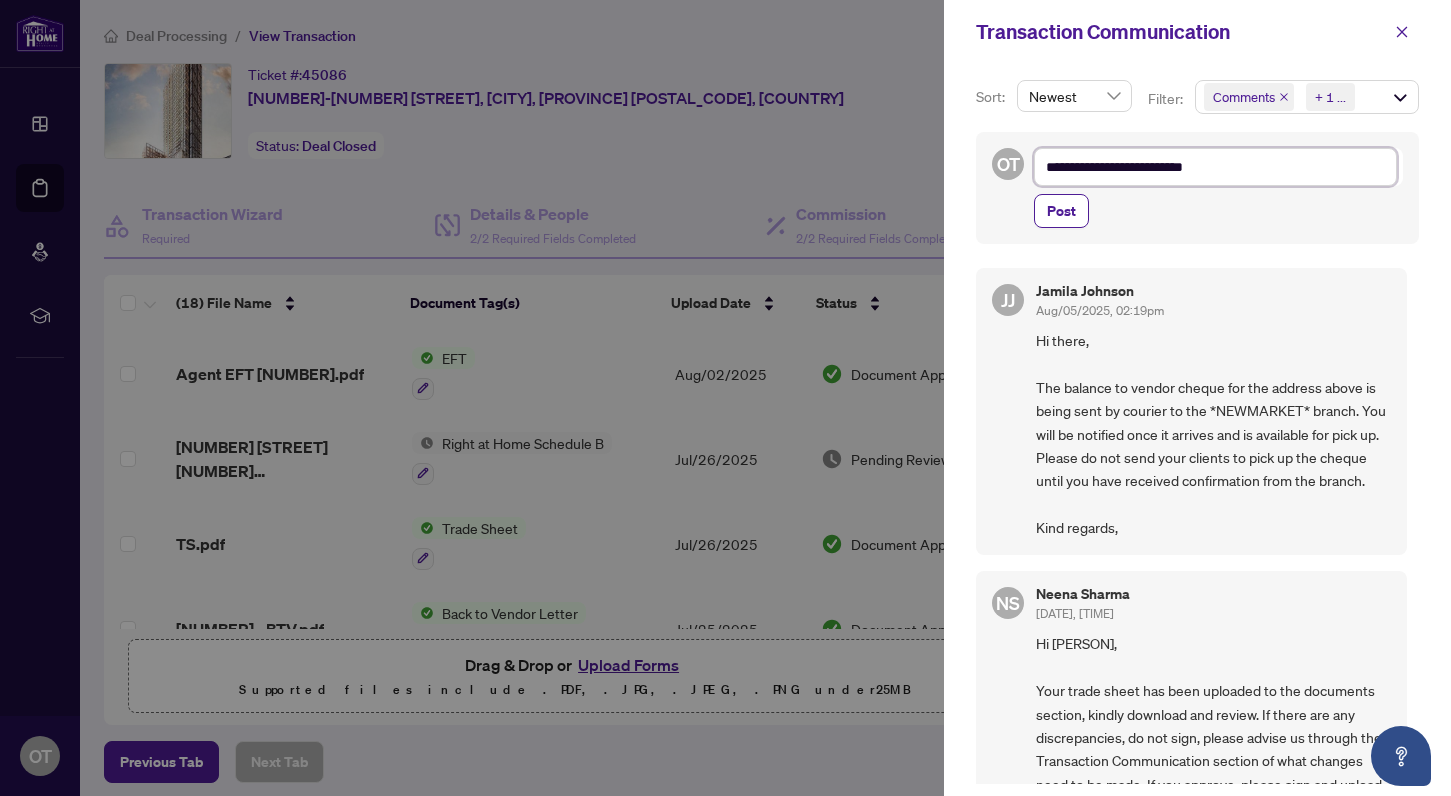 type on "**********" 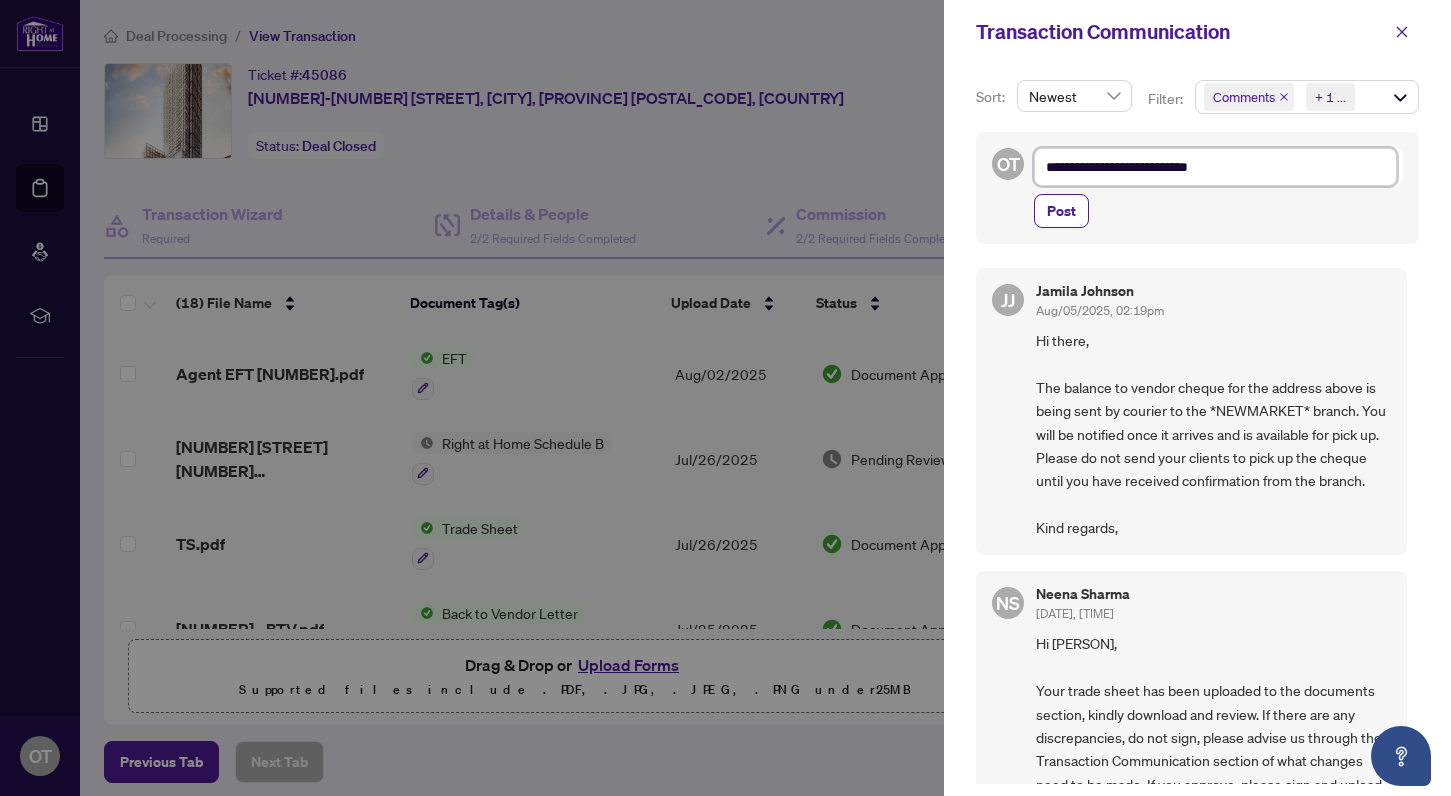 type on "**********" 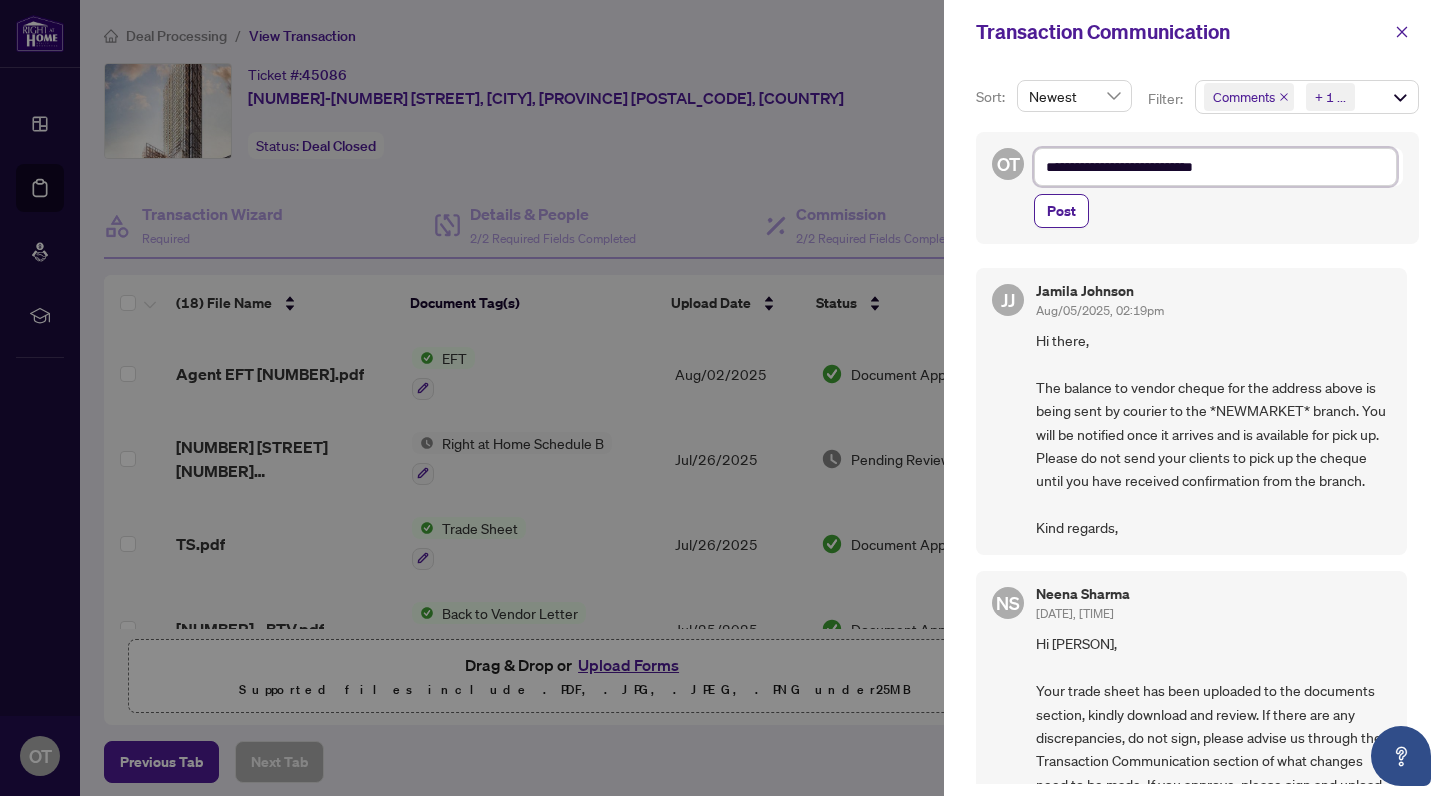 type on "**********" 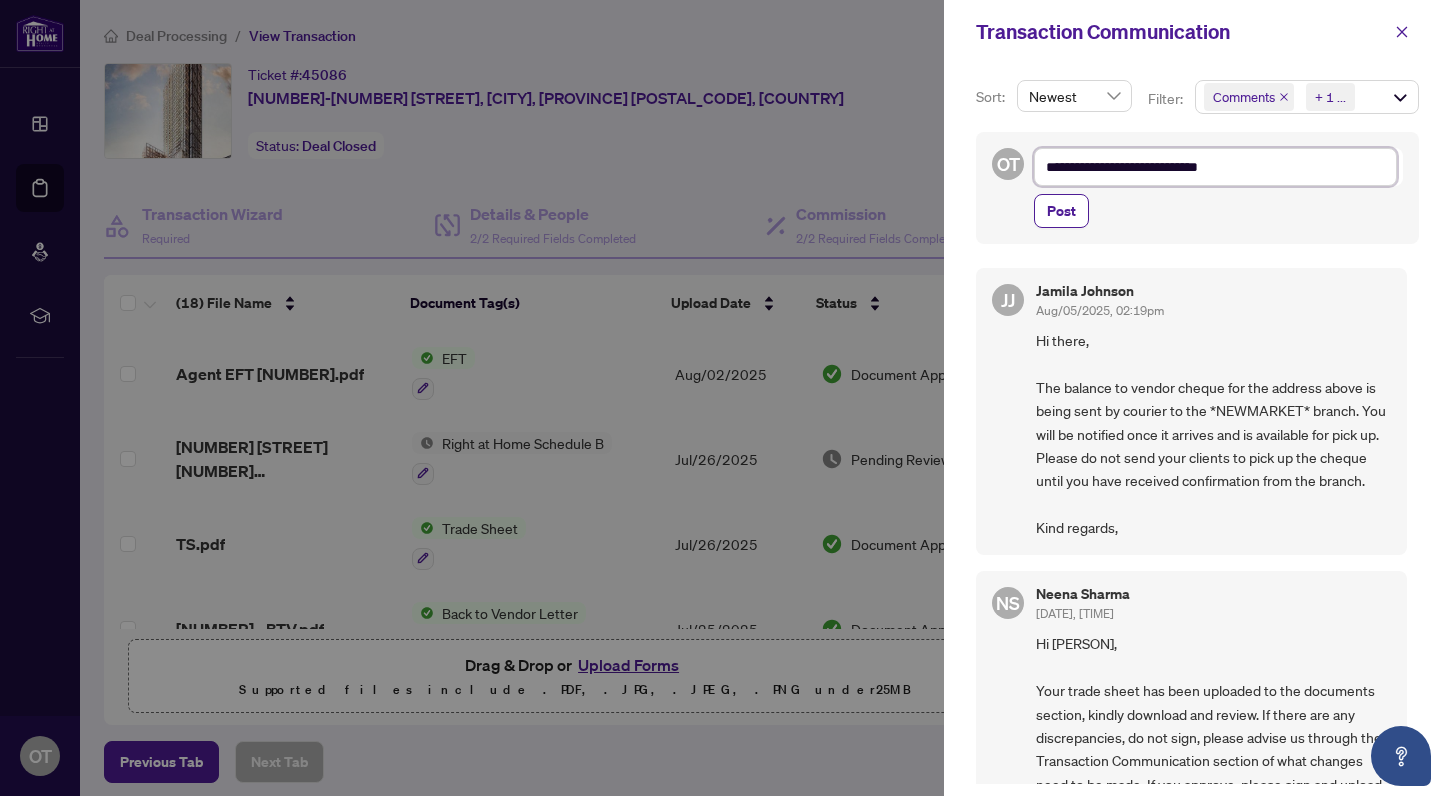 type on "**********" 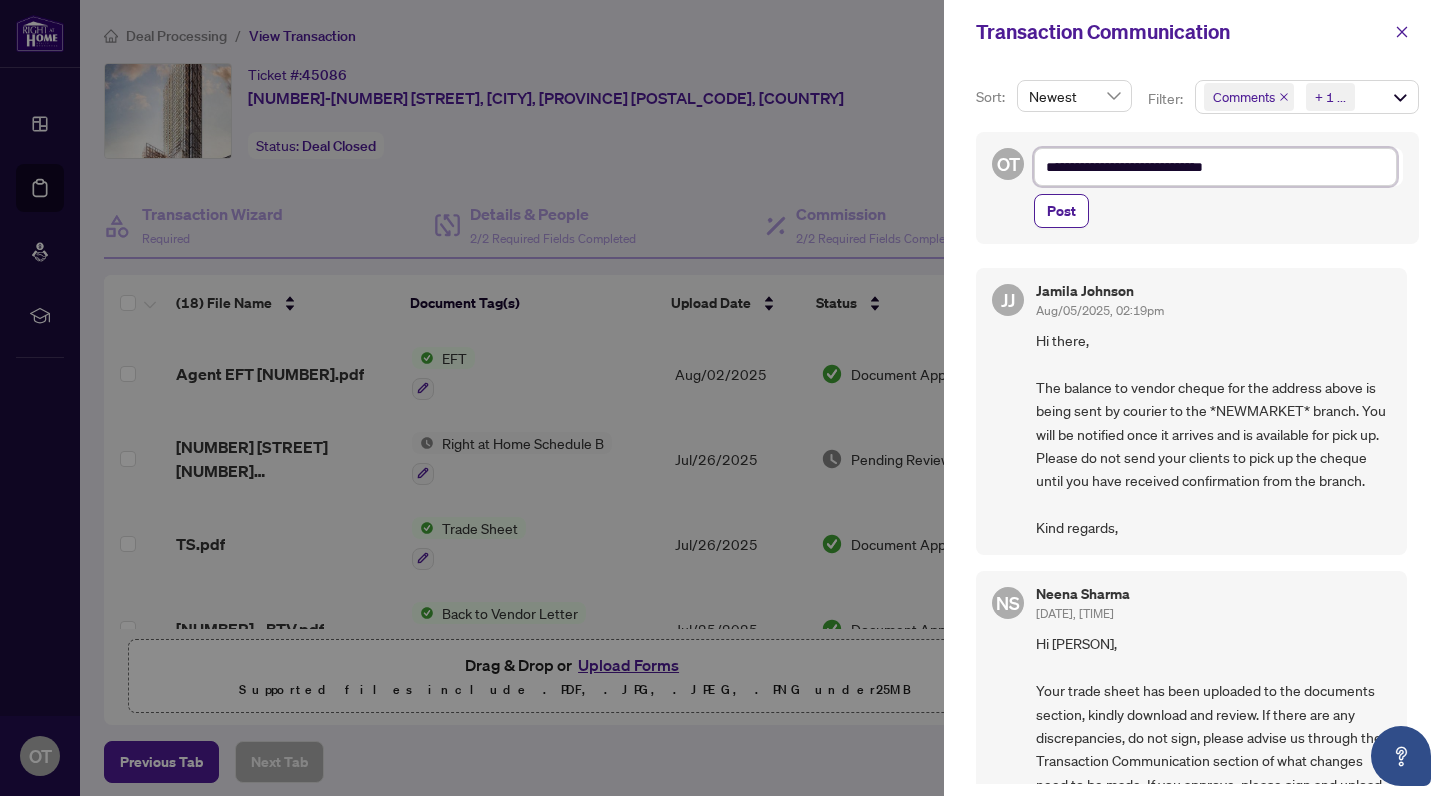 type on "**********" 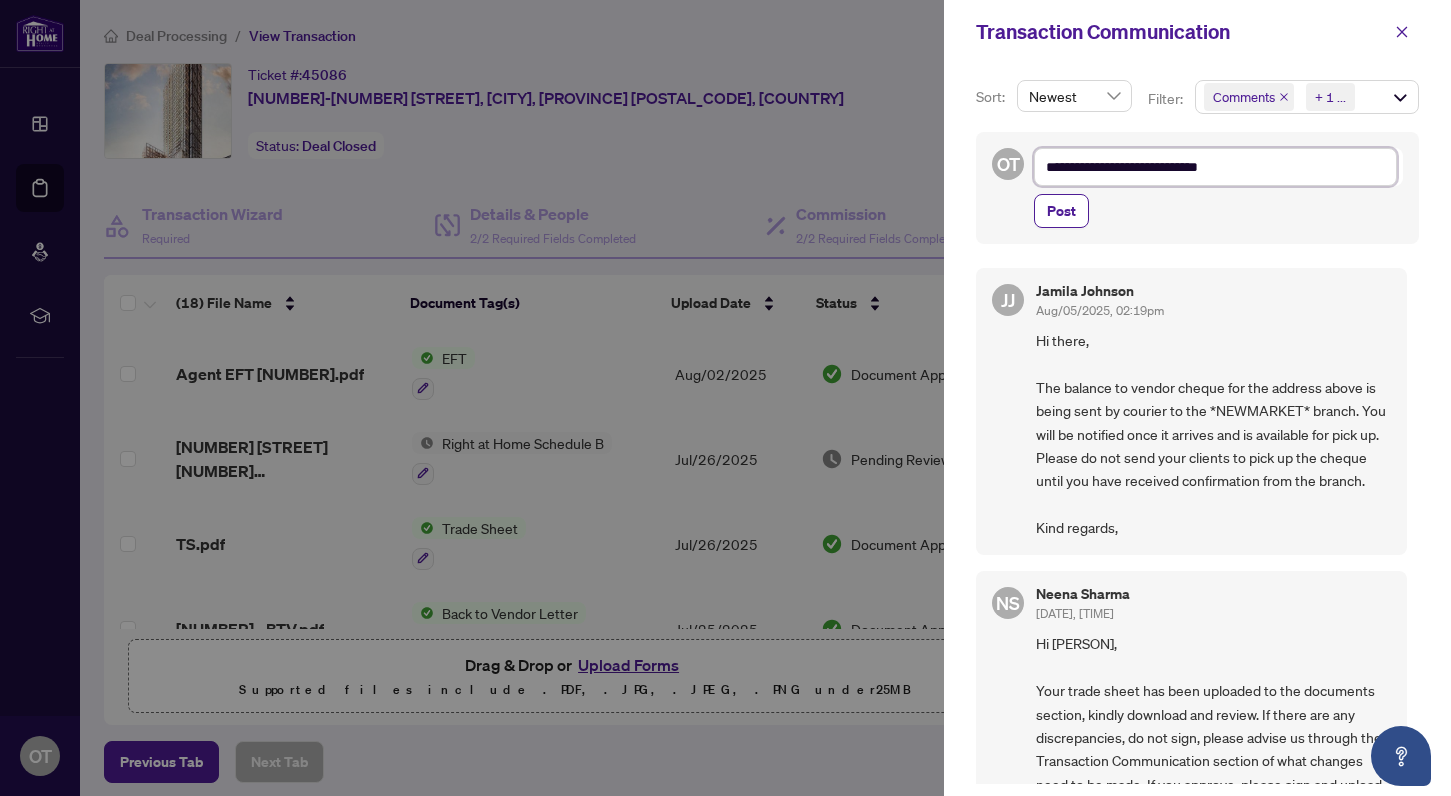 type on "**********" 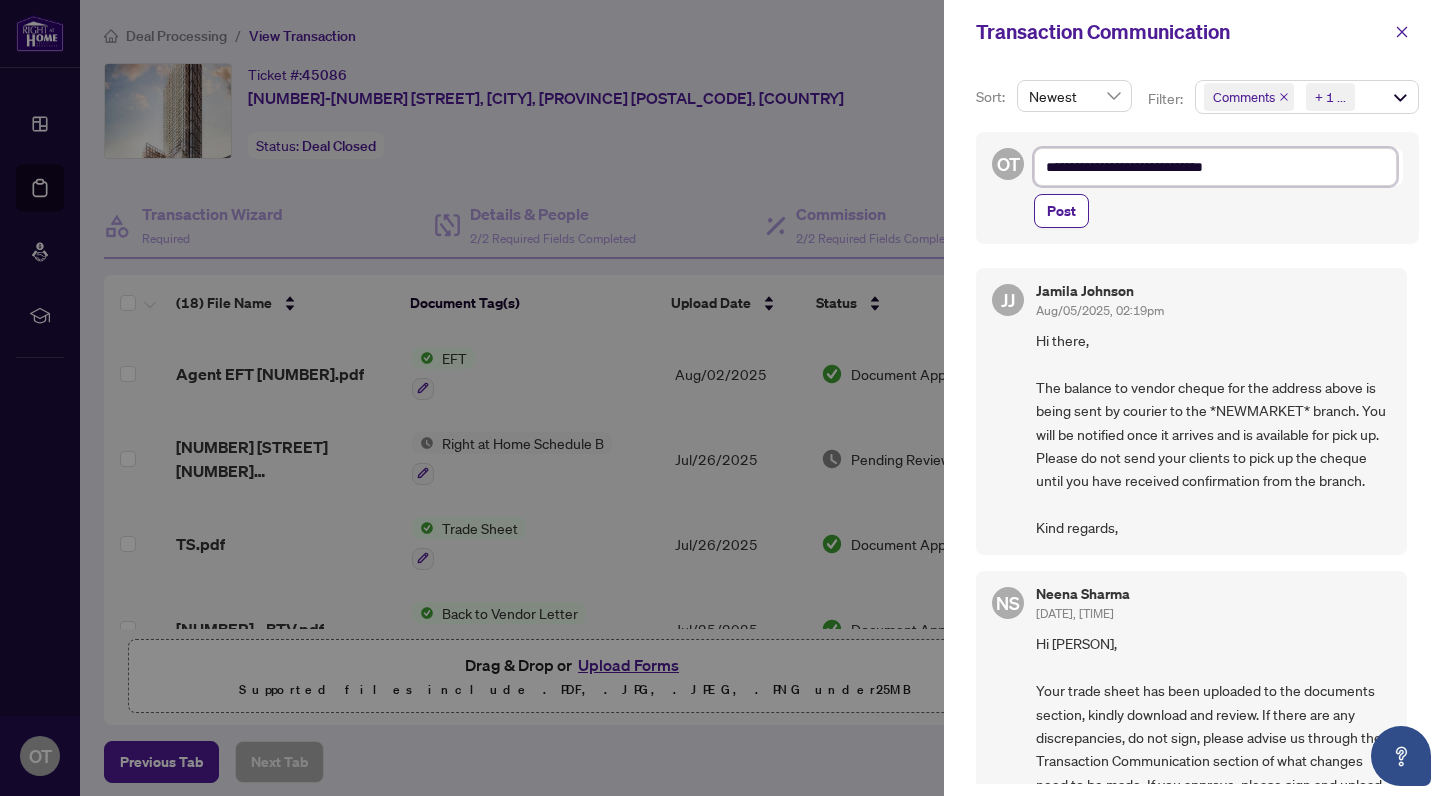 type on "**********" 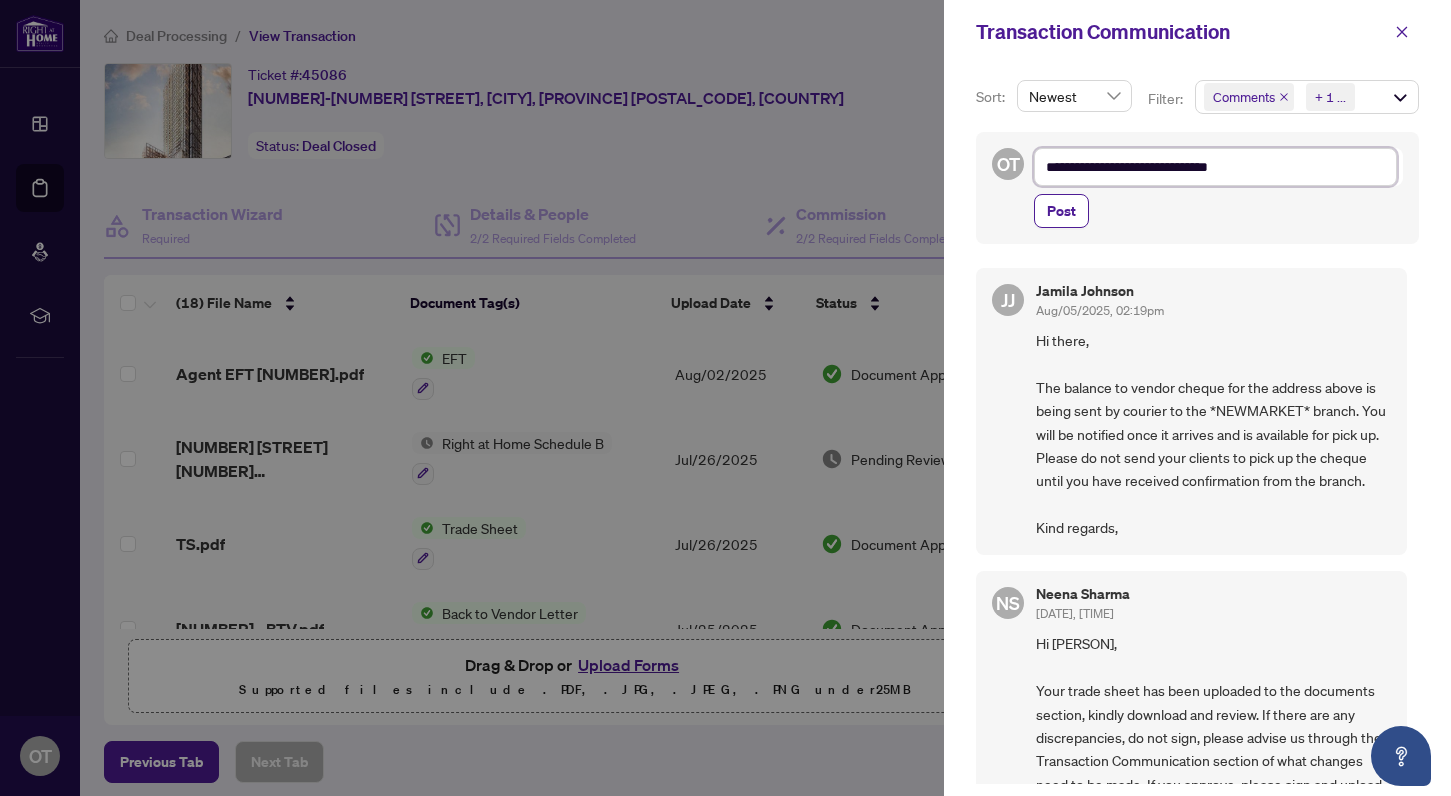 type on "**********" 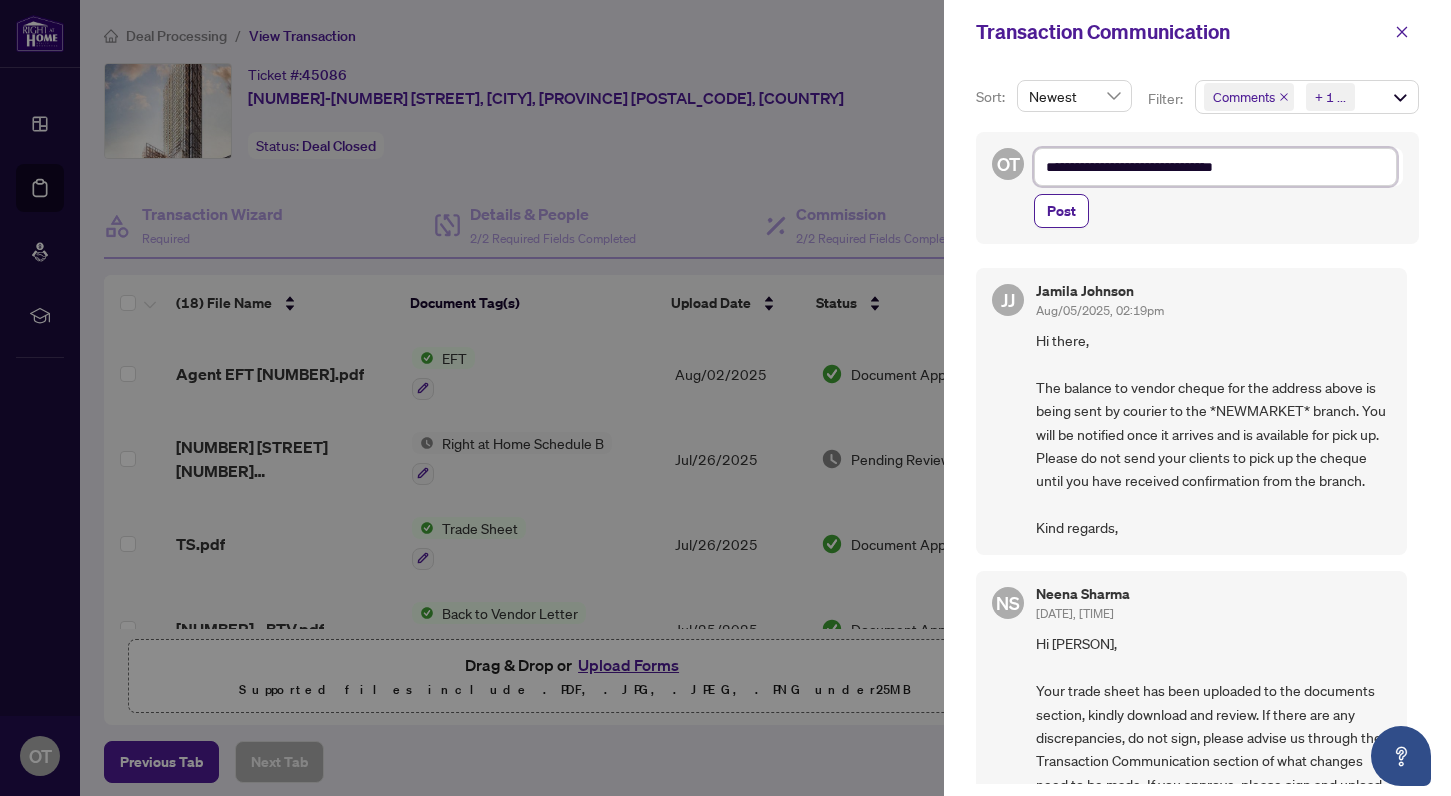 type on "**********" 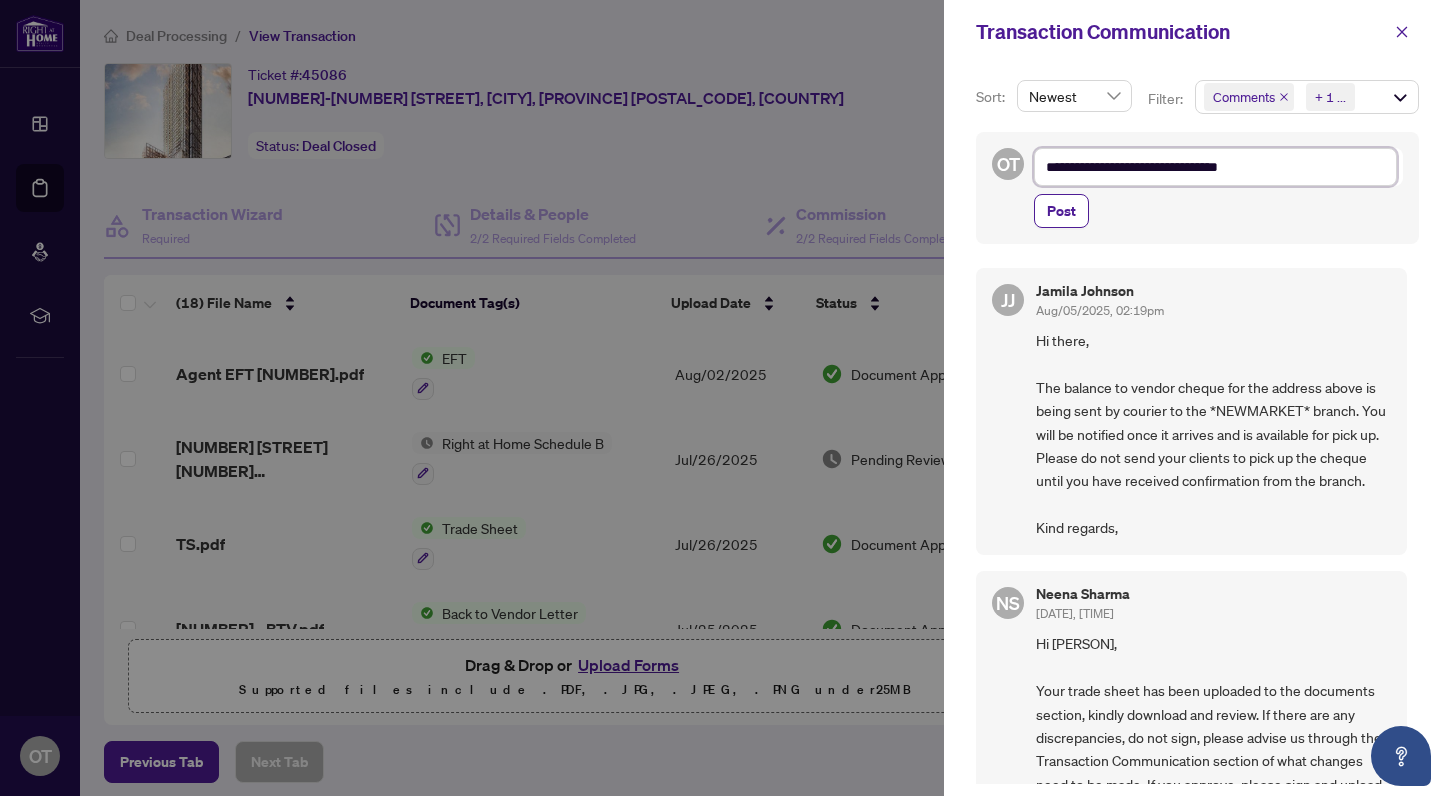 type on "**********" 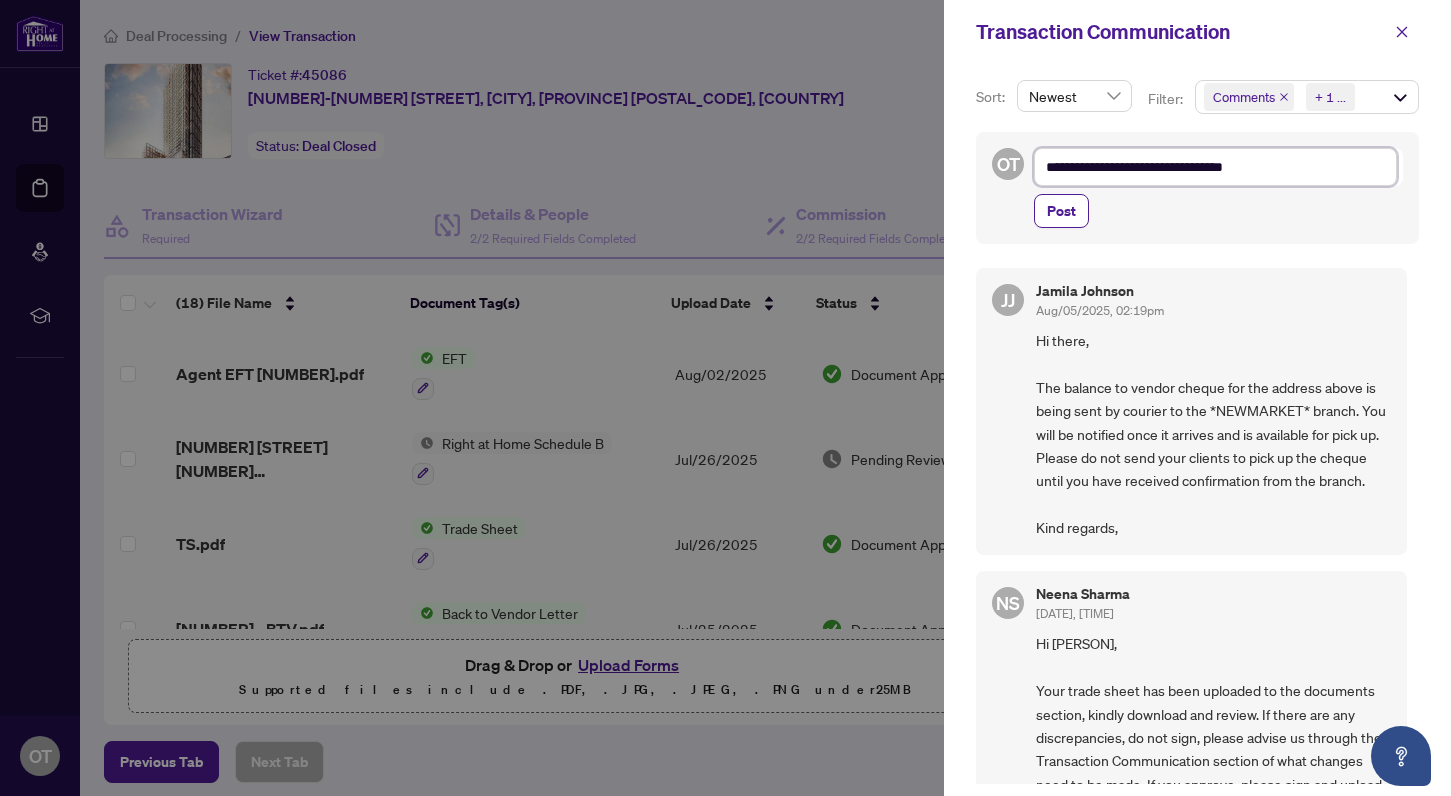 type on "**********" 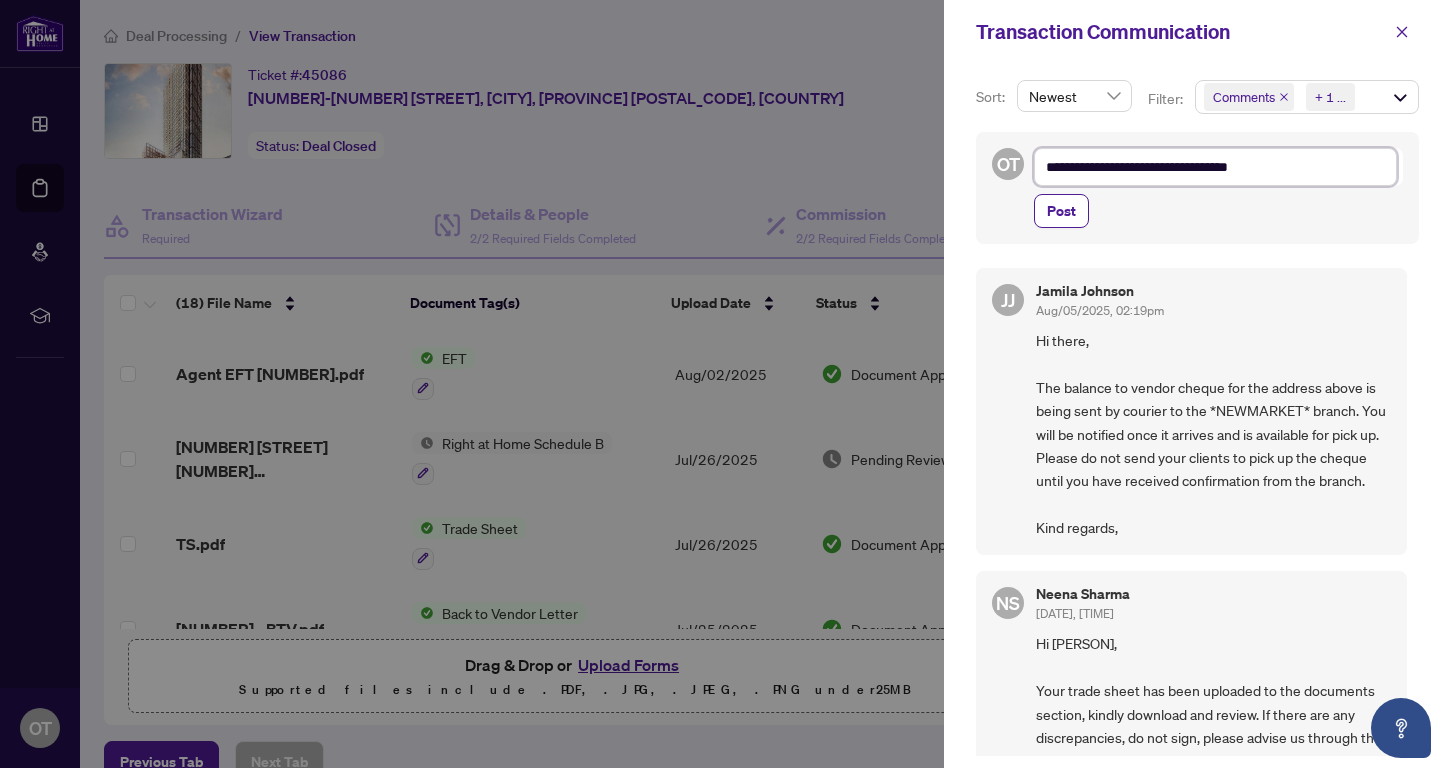 click on "**********" at bounding box center [1215, 167] 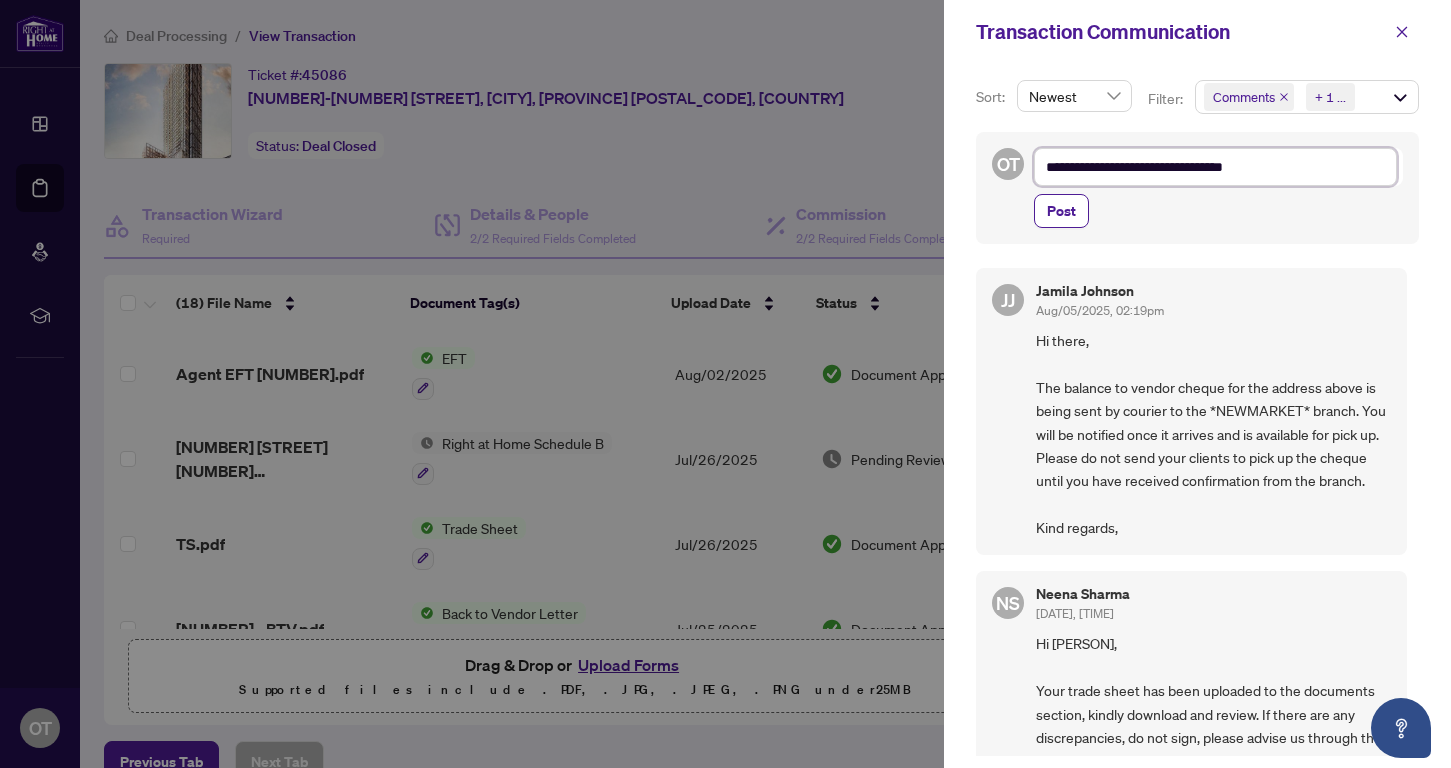 scroll, scrollTop: 0, scrollLeft: 0, axis: both 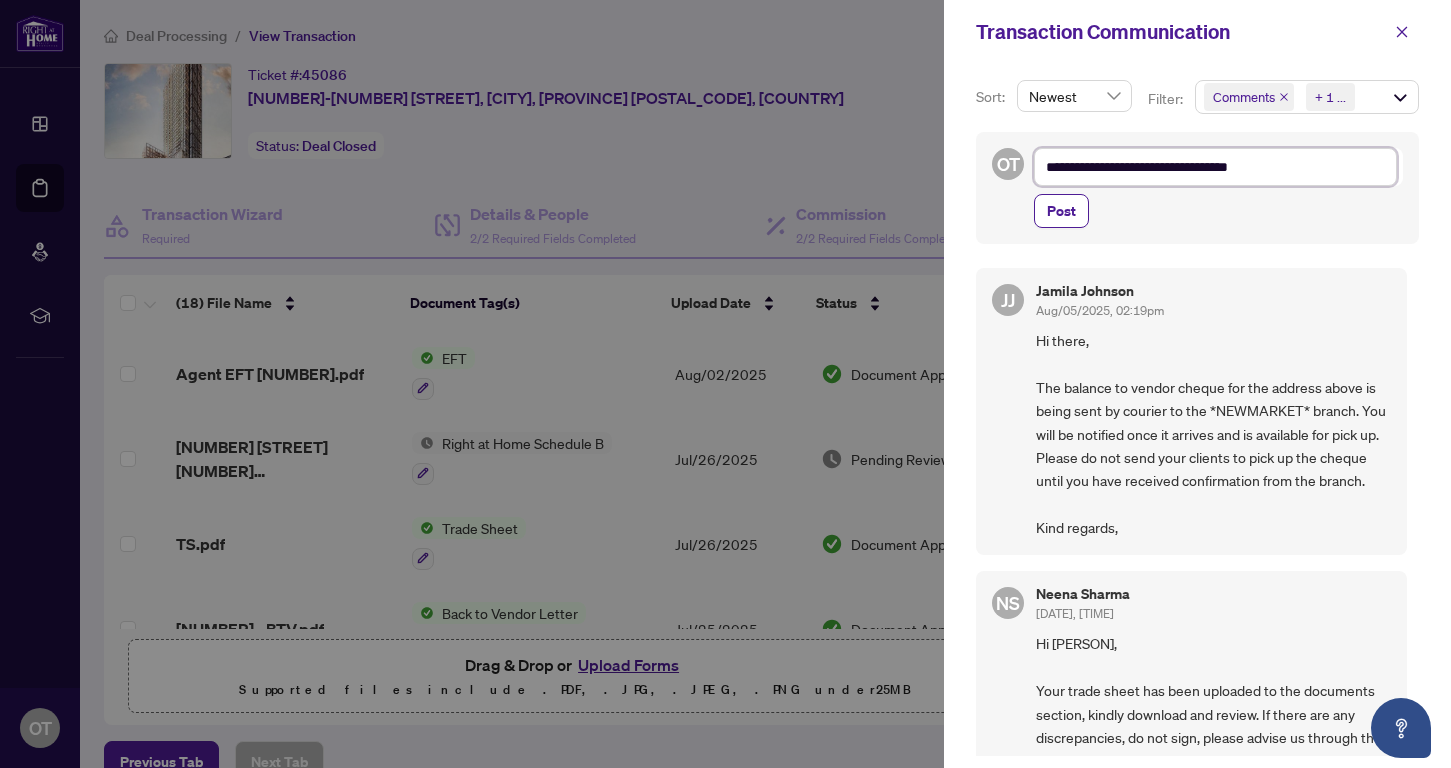 click on "**********" at bounding box center [1215, 167] 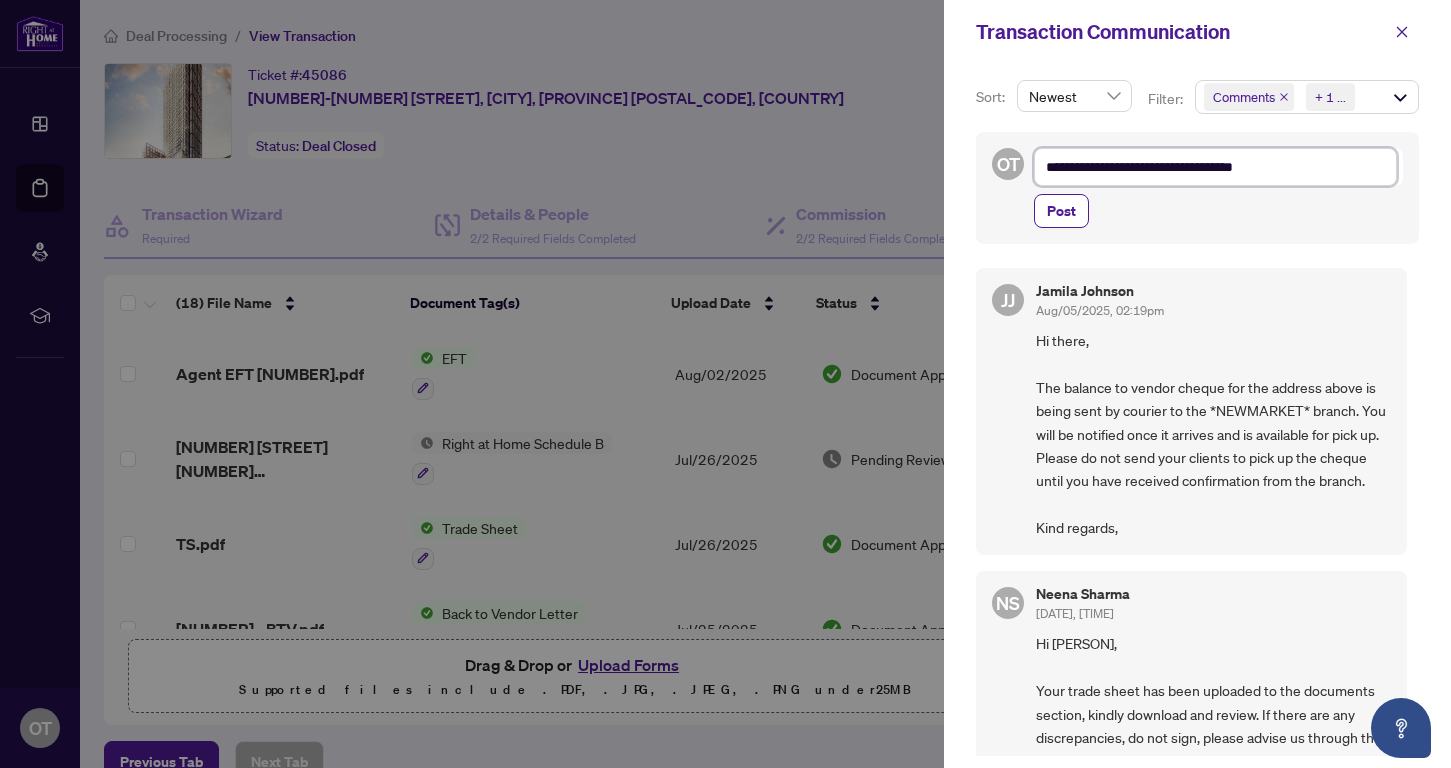 type on "**********" 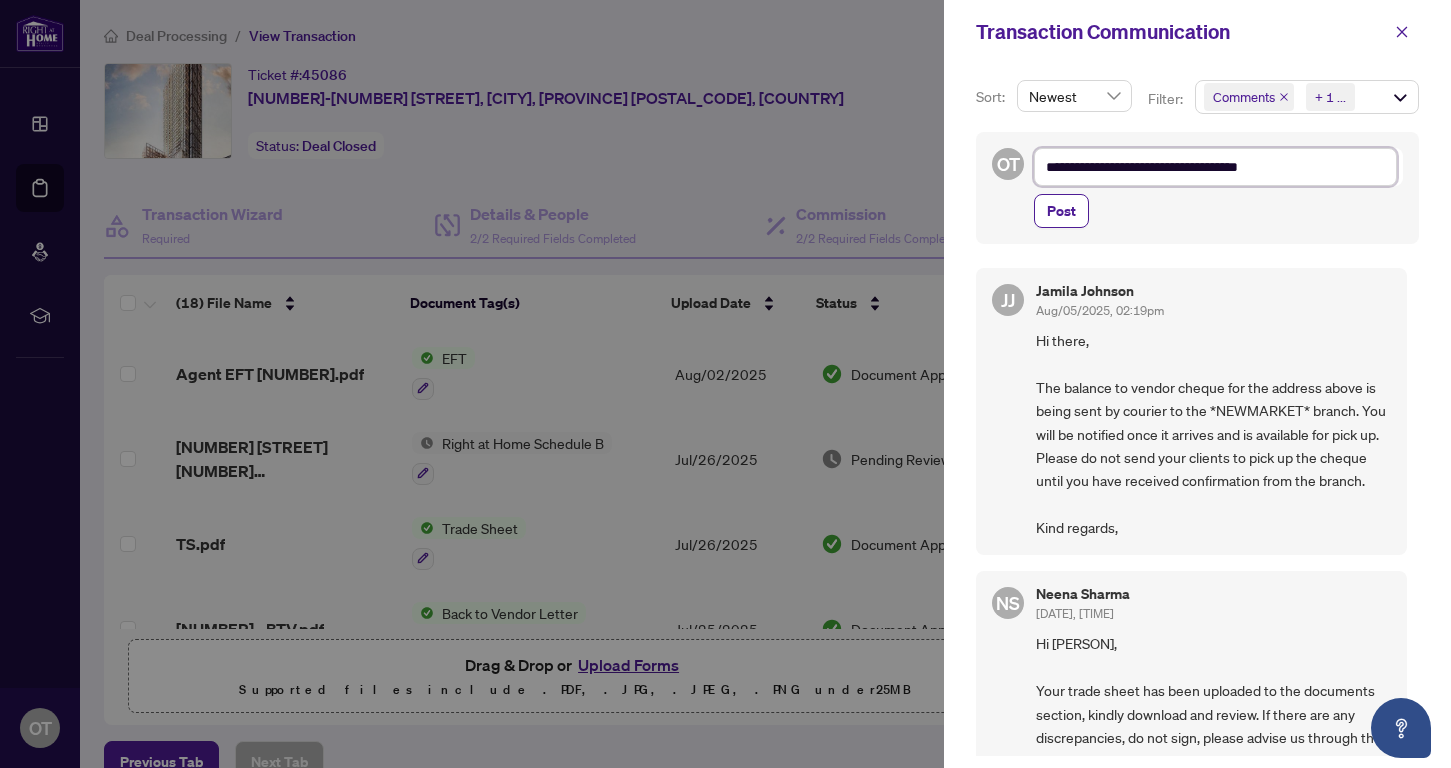 type on "**********" 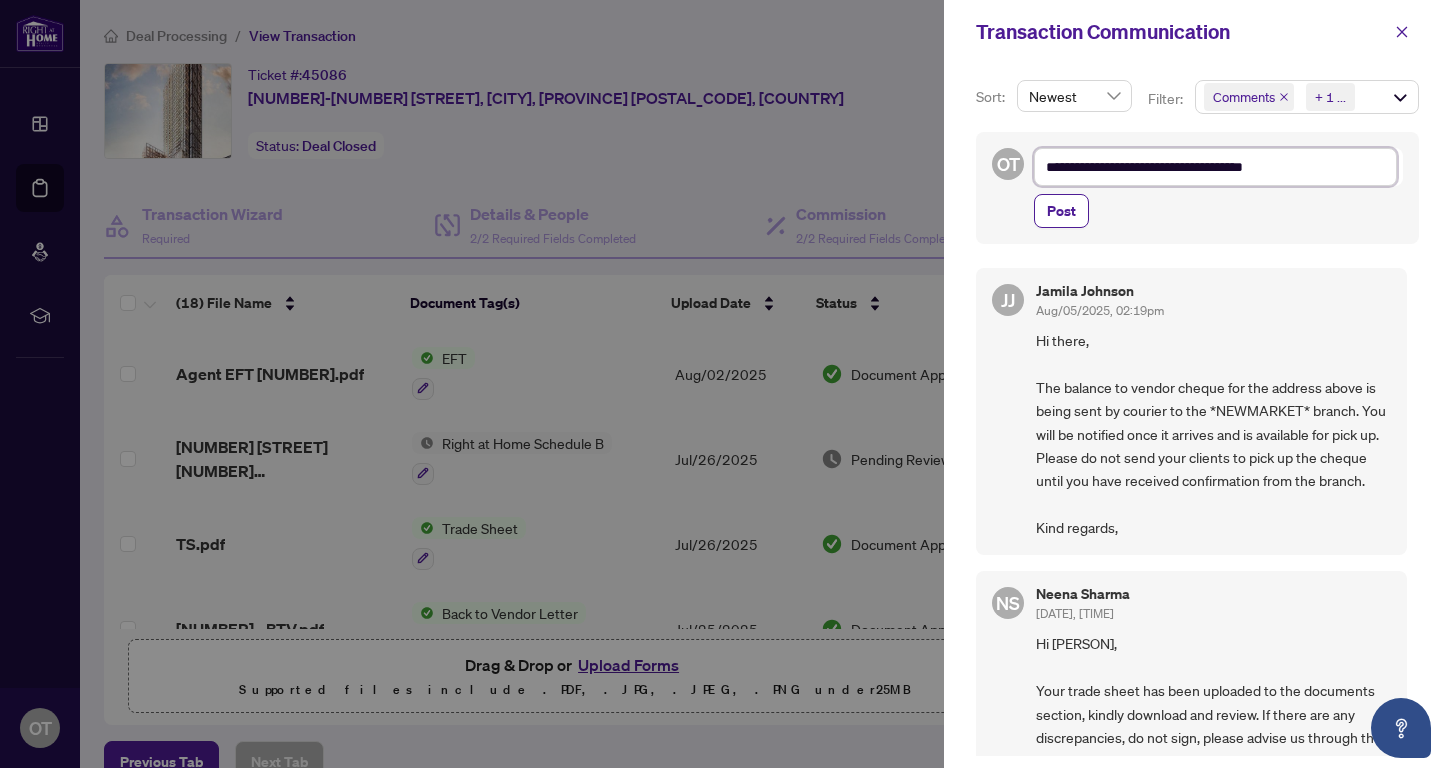 type on "**********" 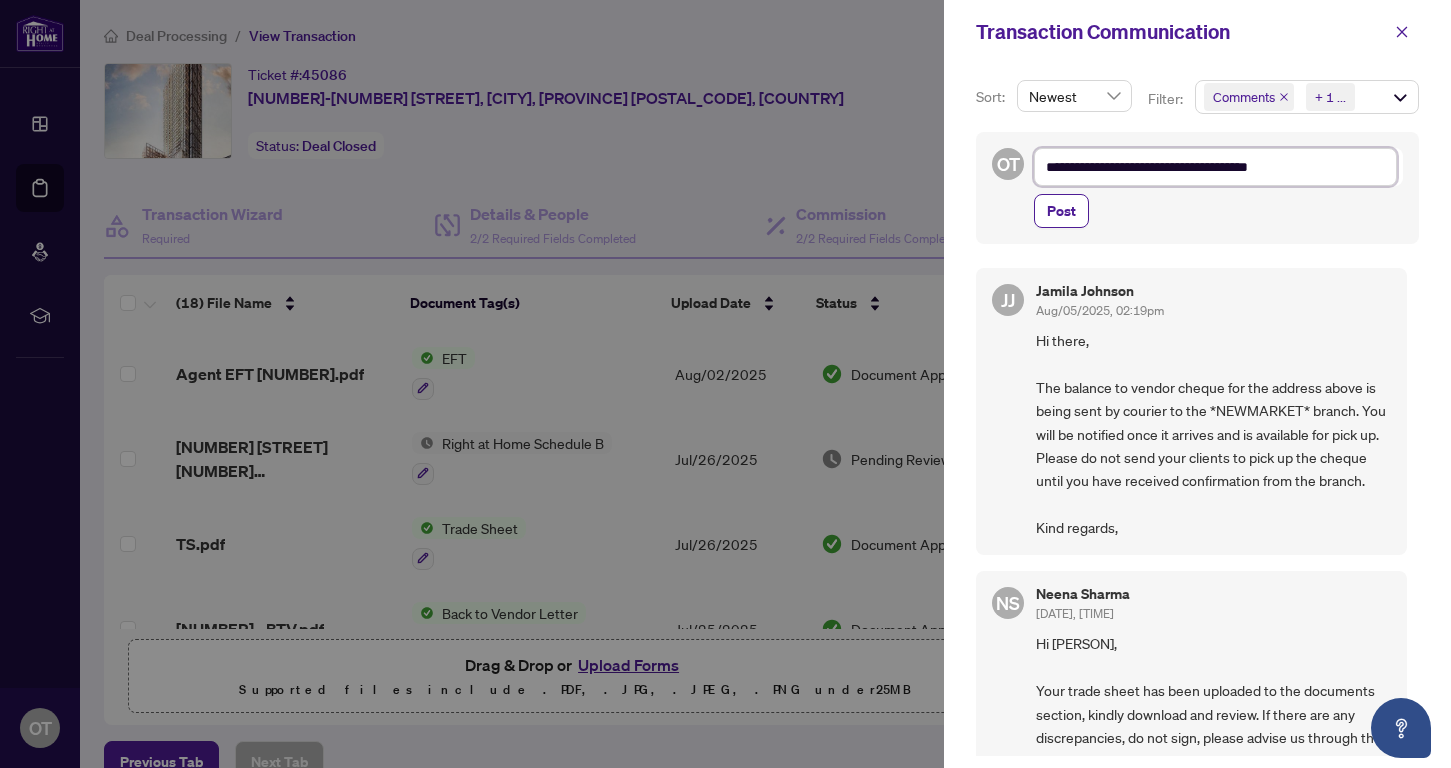 type on "**********" 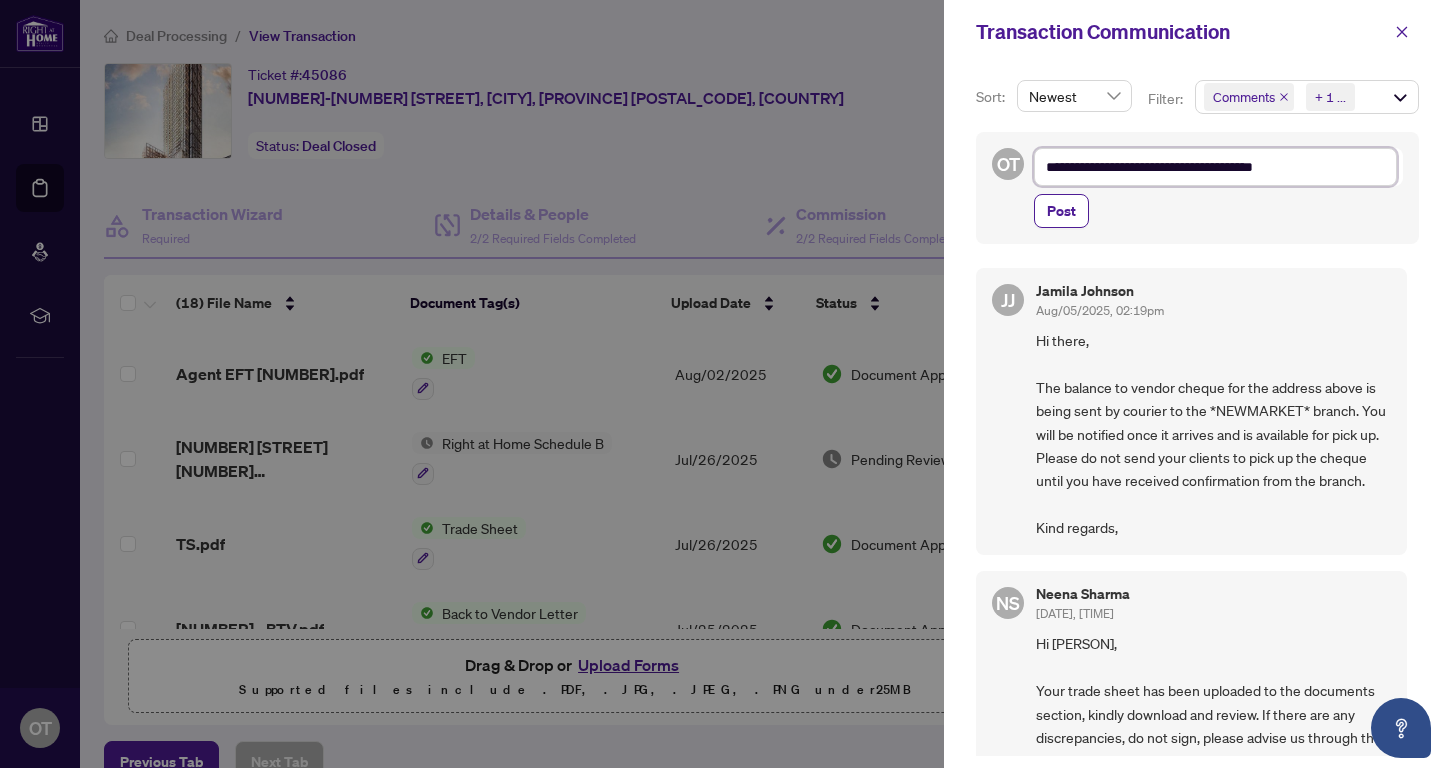 type on "**********" 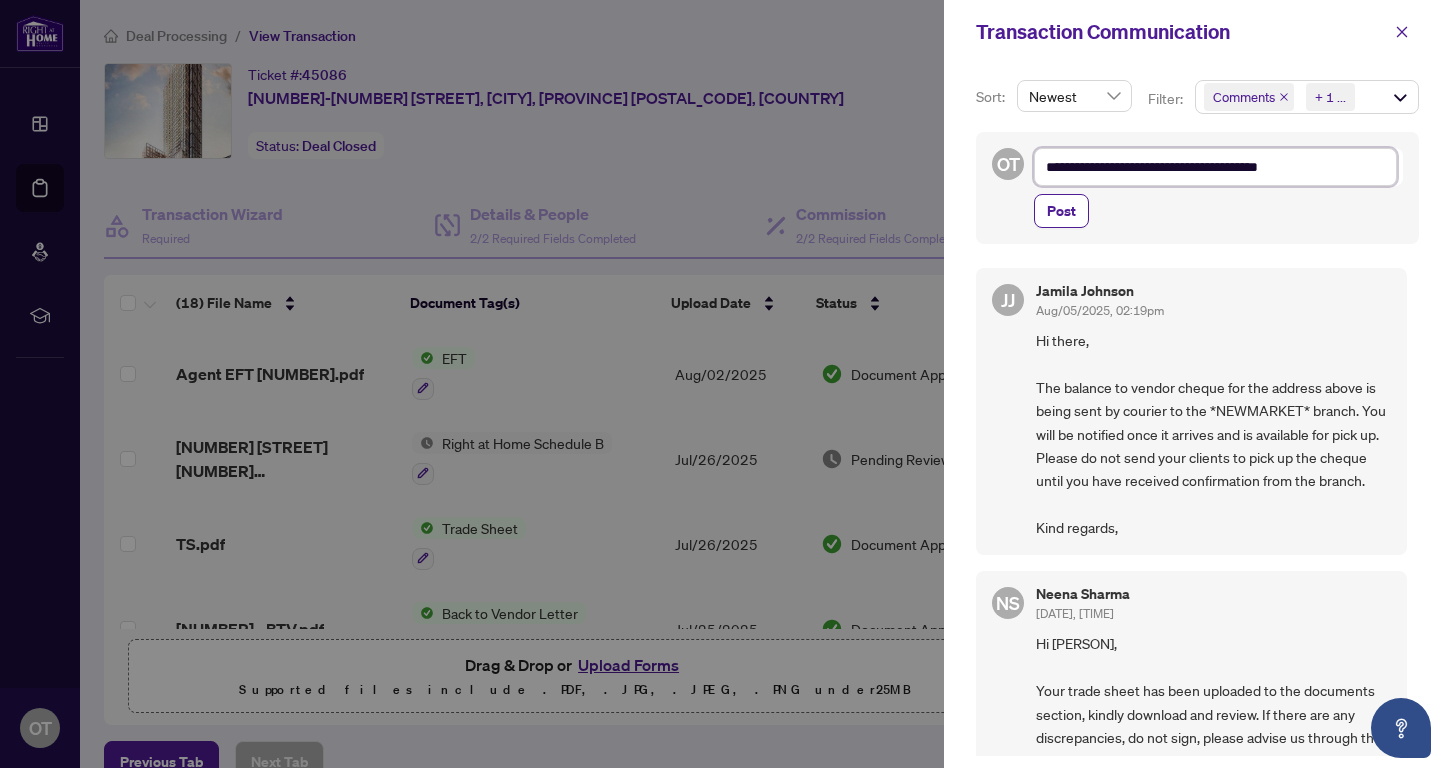 type on "**********" 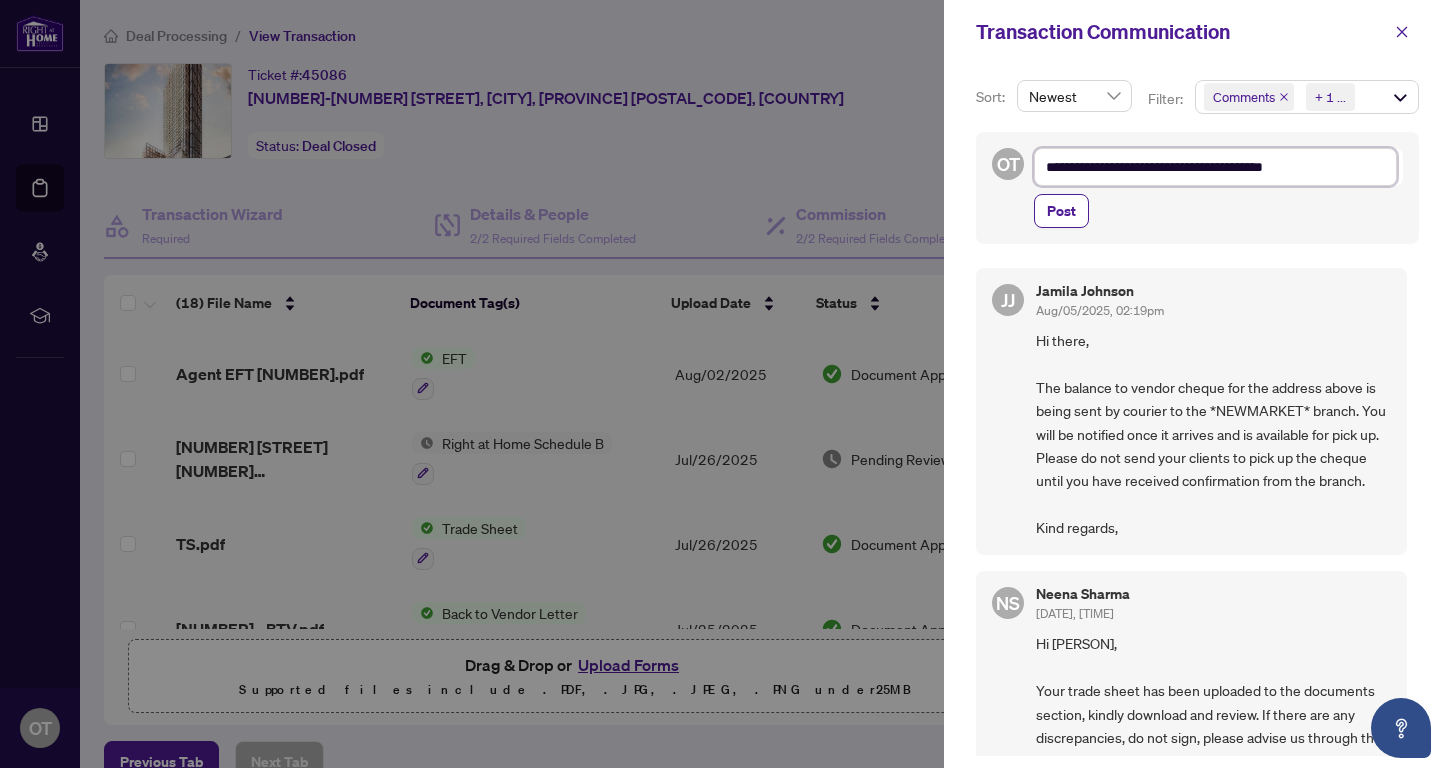 type on "**********" 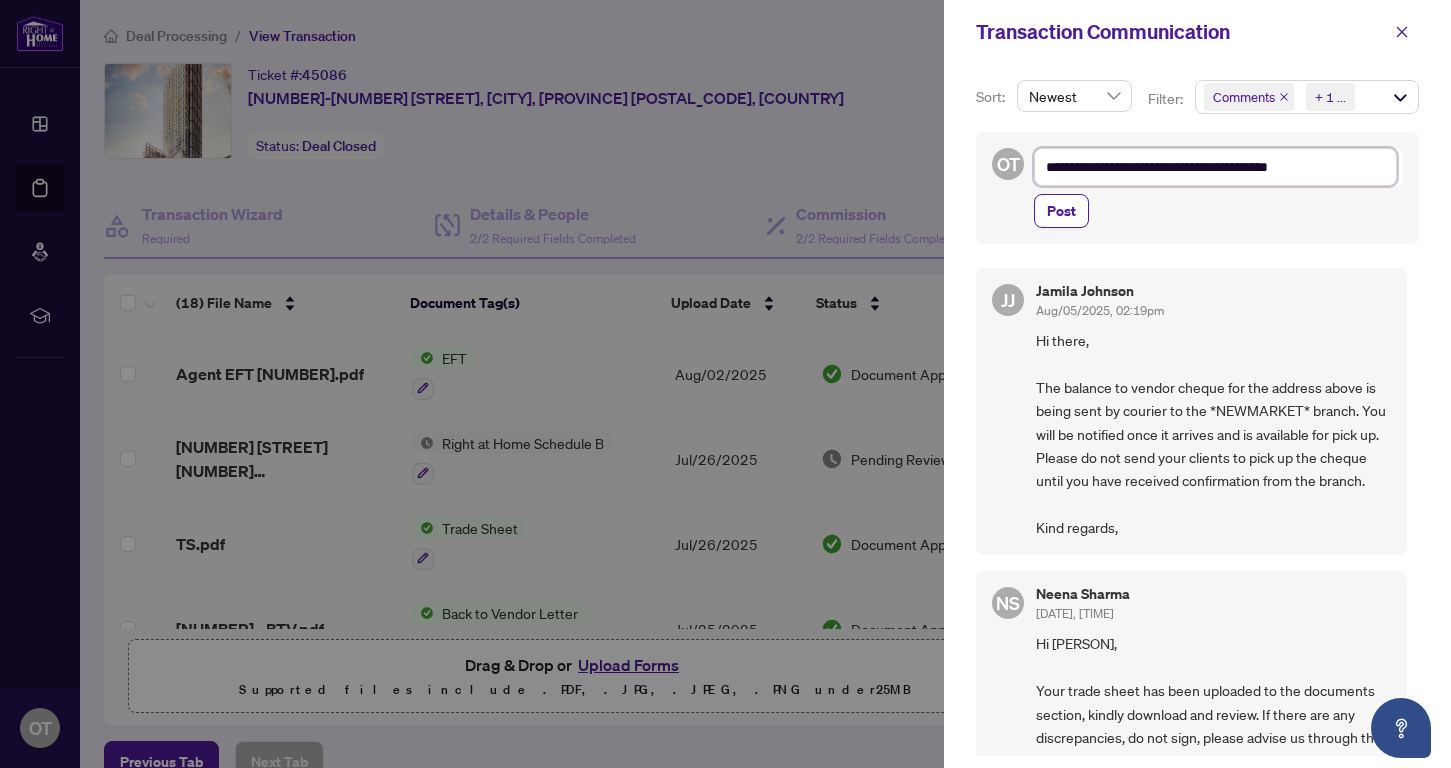 type on "**********" 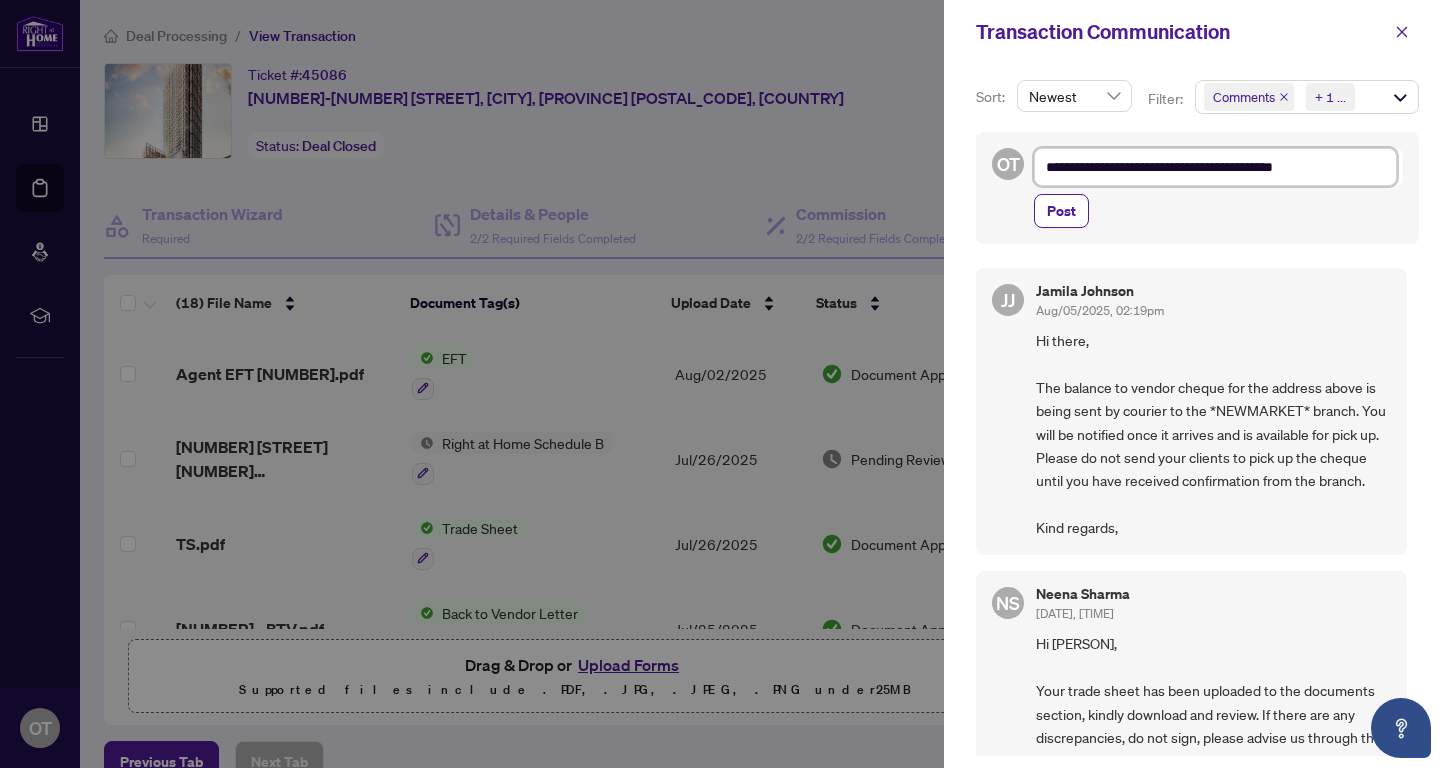 type on "**********" 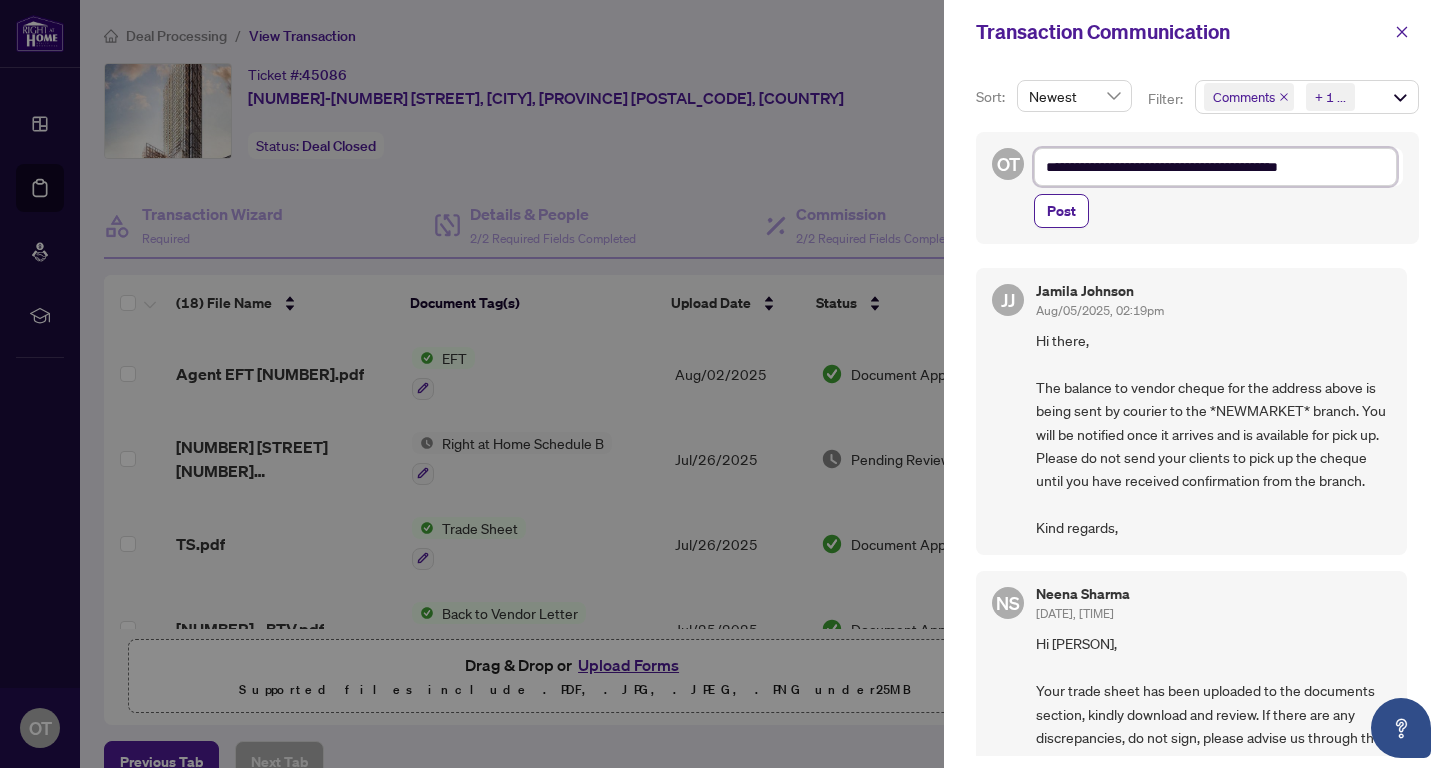 type on "**********" 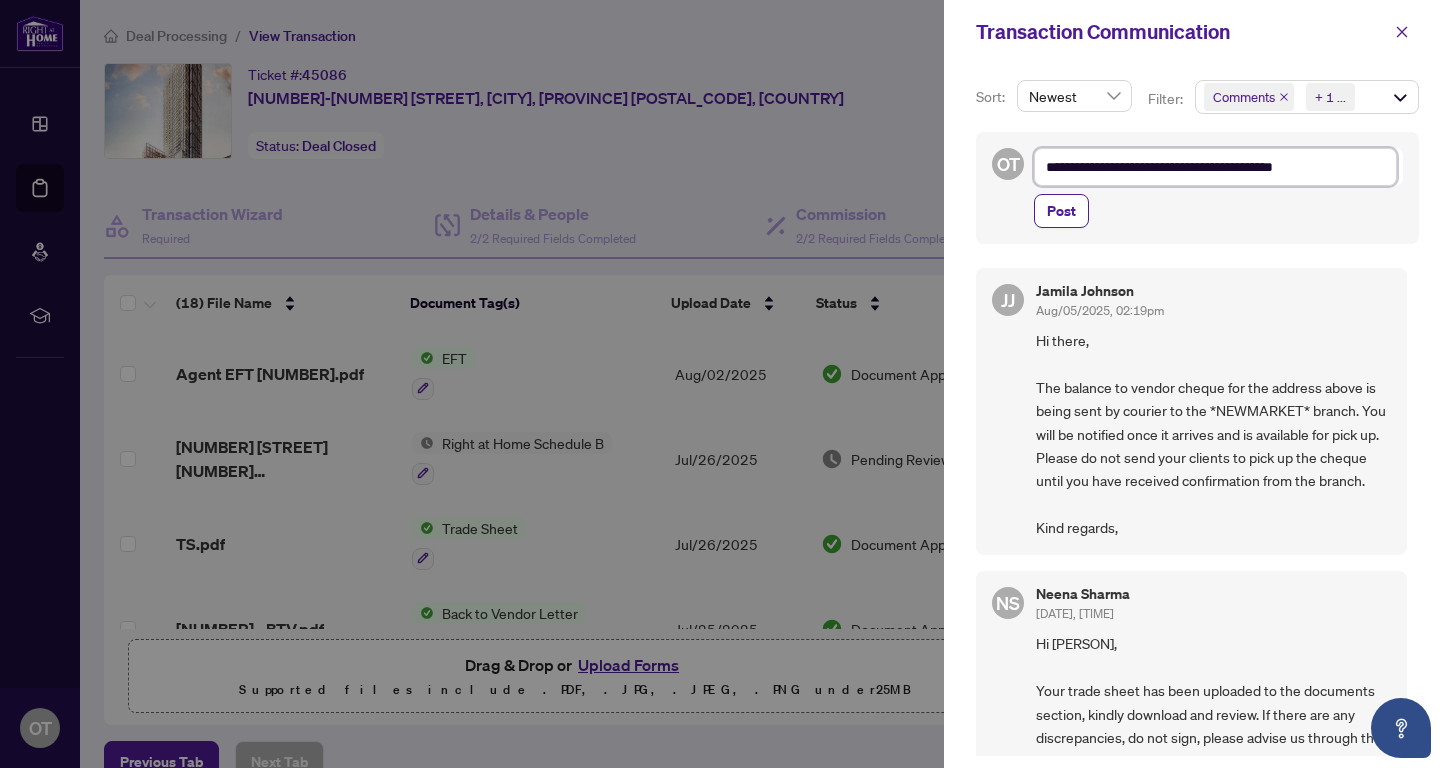 type on "**********" 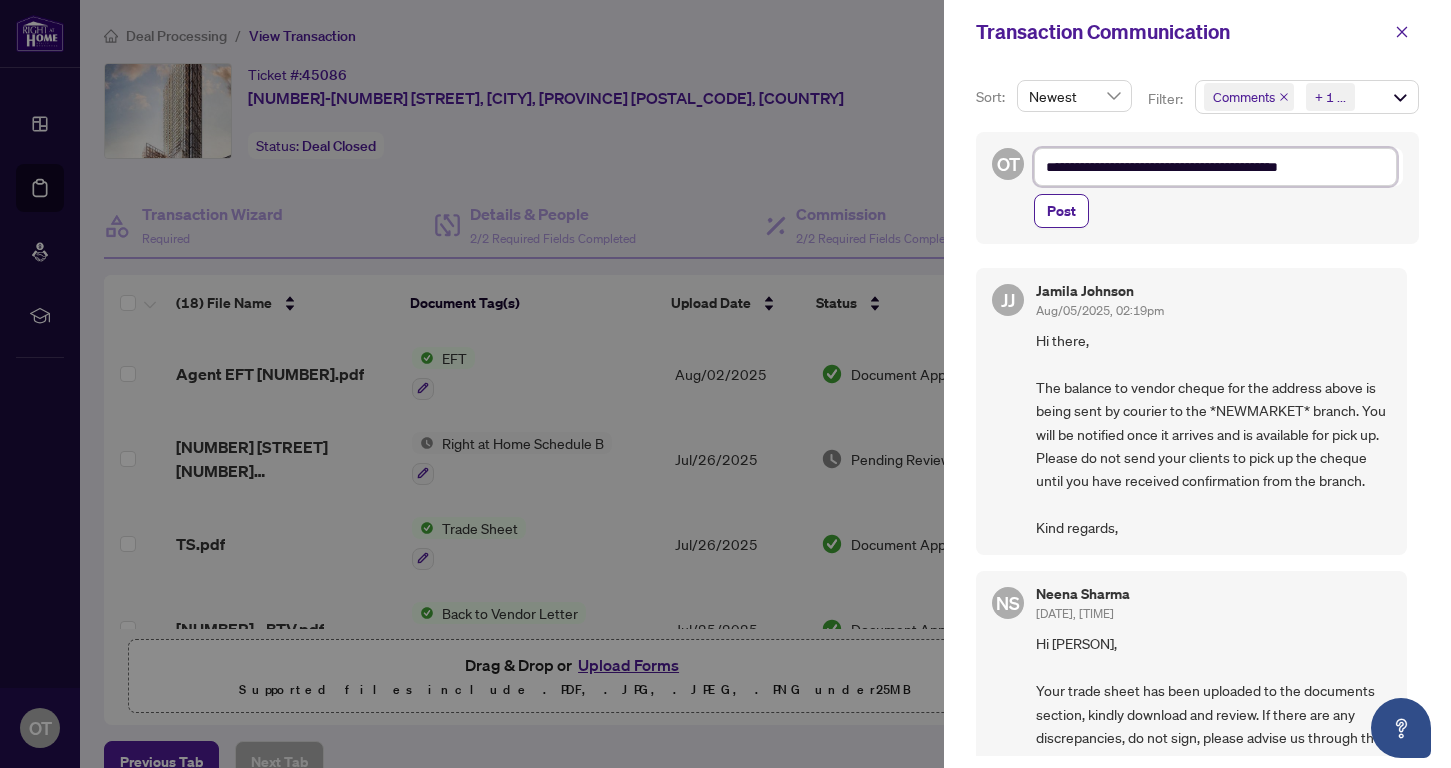 type on "**********" 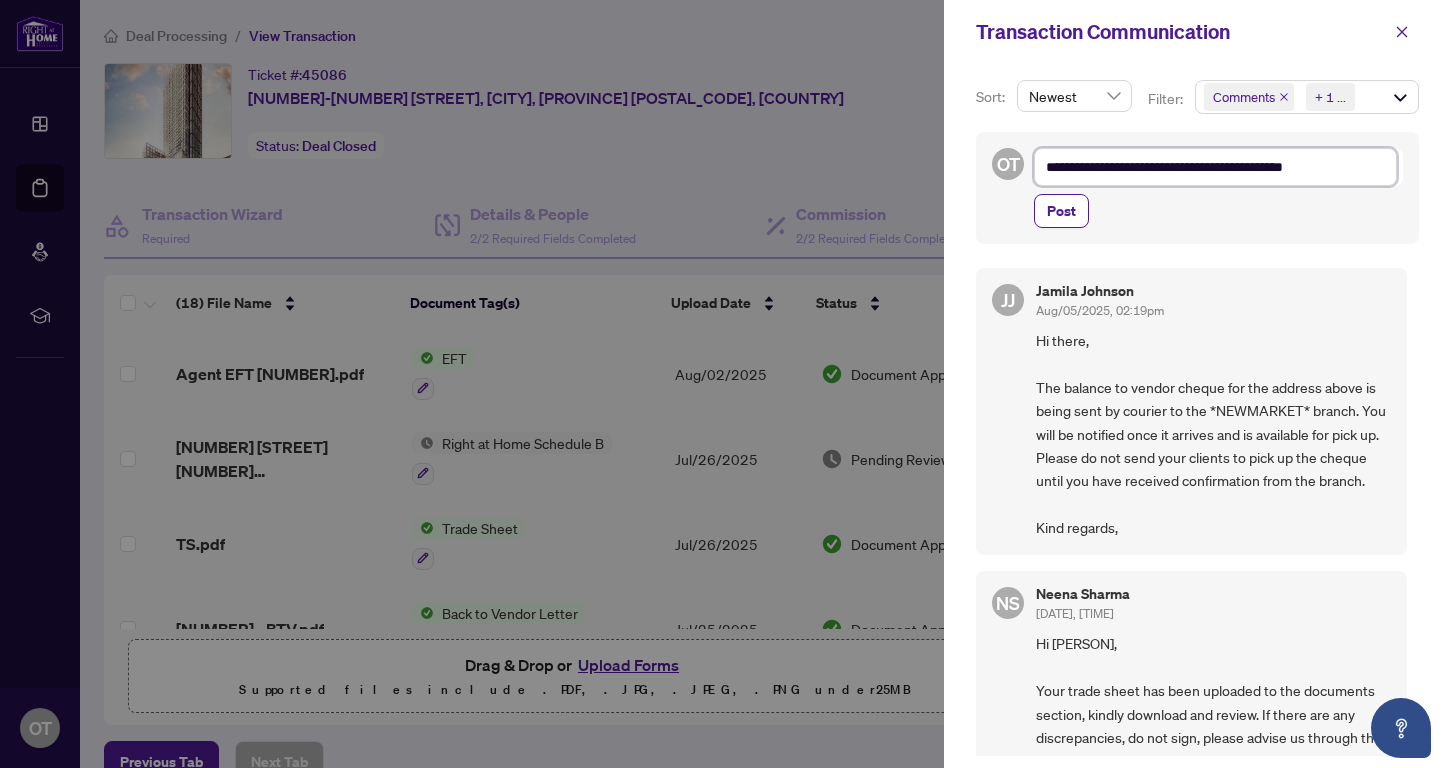 type on "**********" 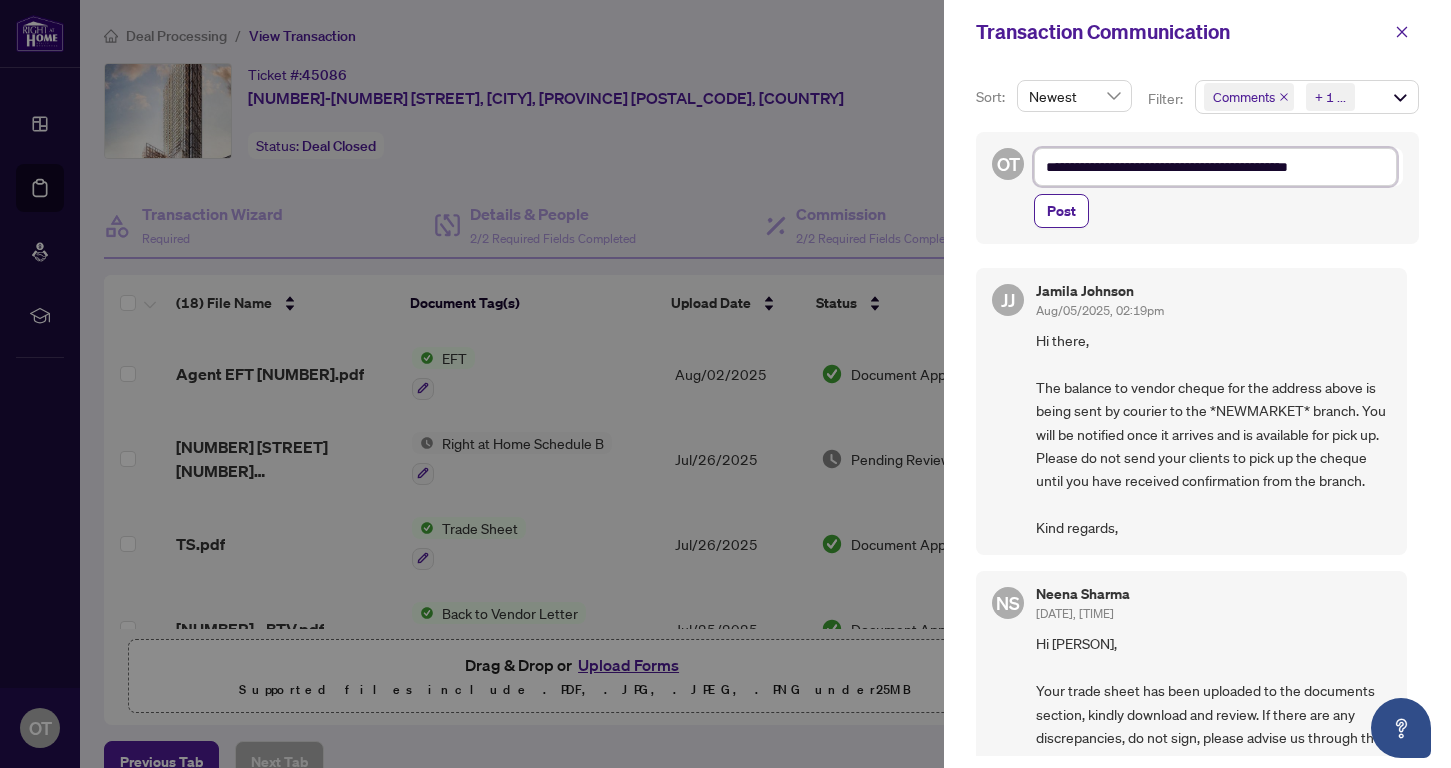 type on "**********" 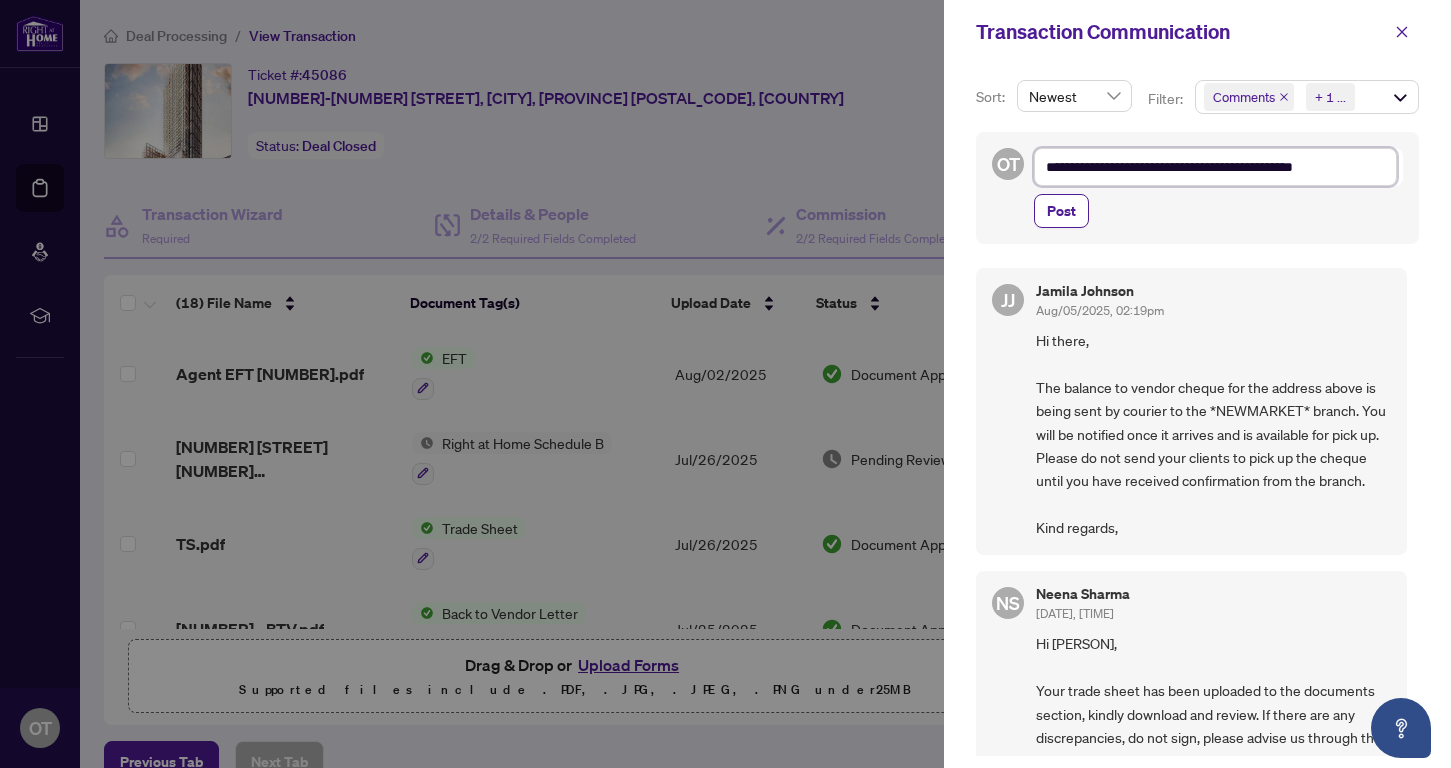 type on "**********" 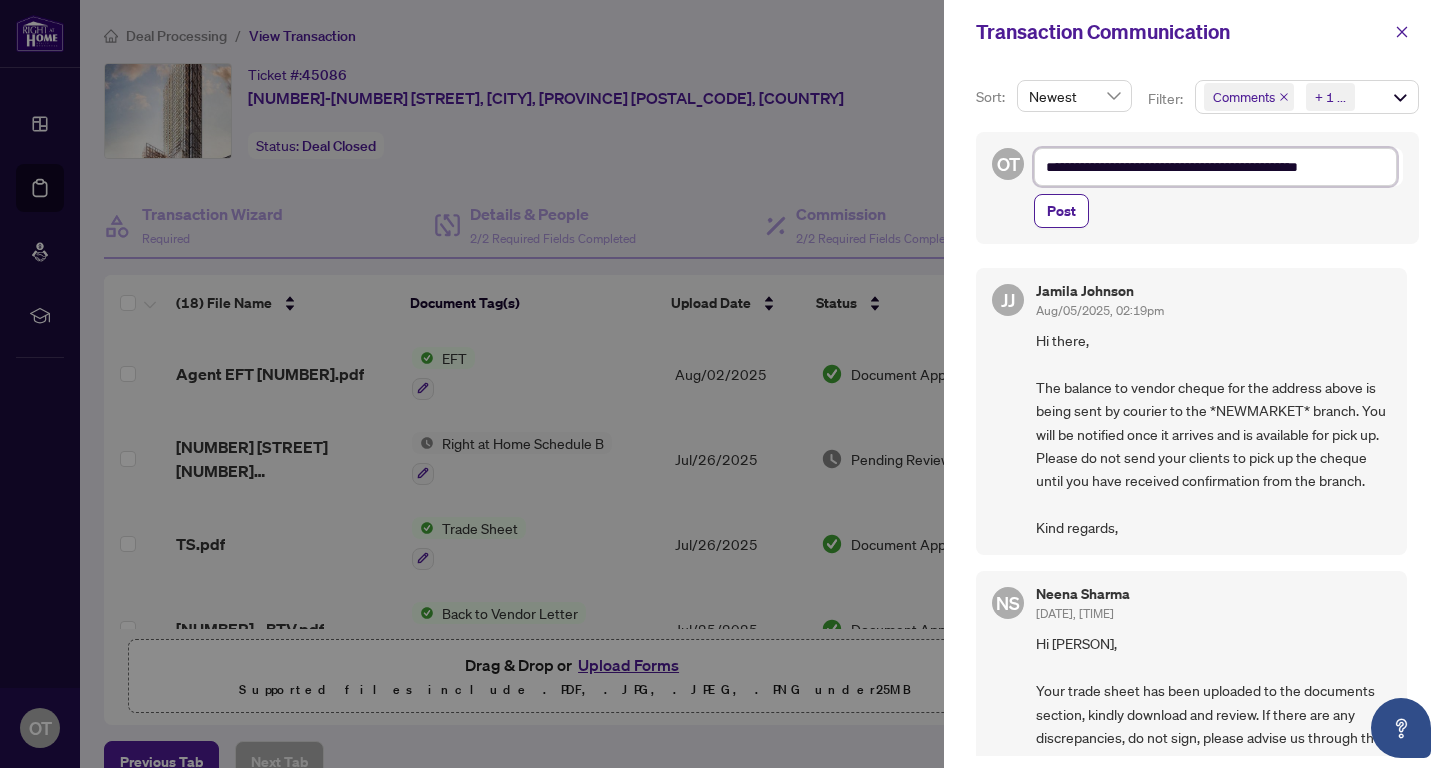 type on "**********" 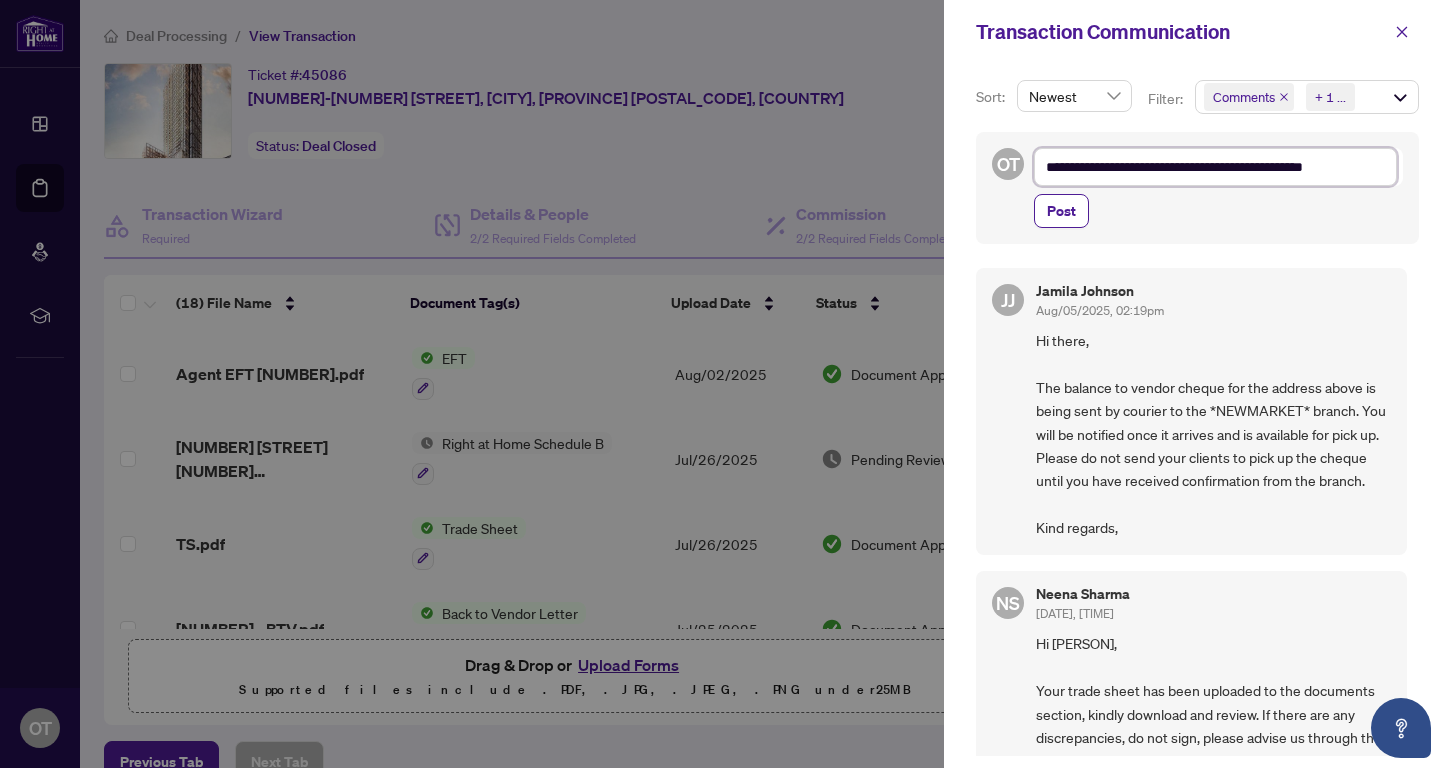 type on "**********" 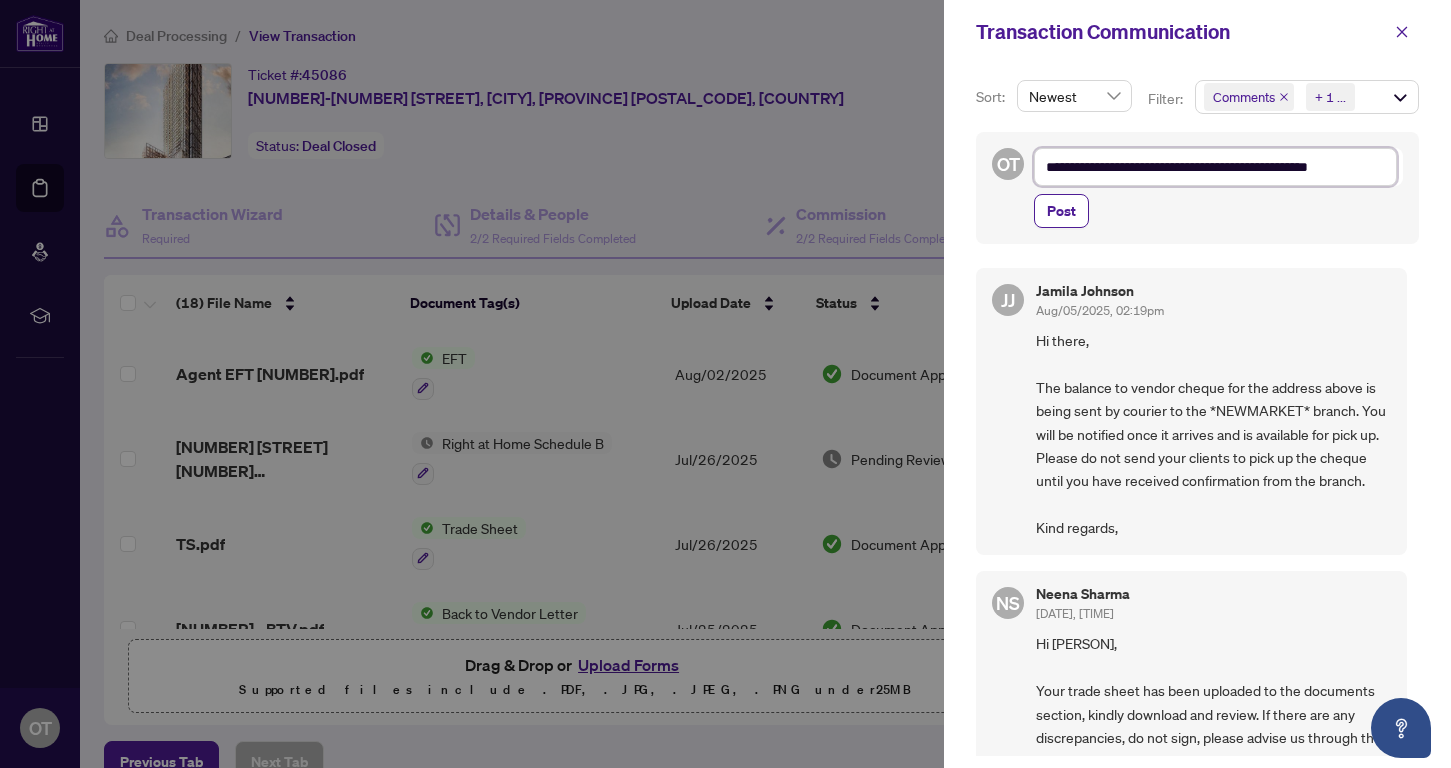 type on "**********" 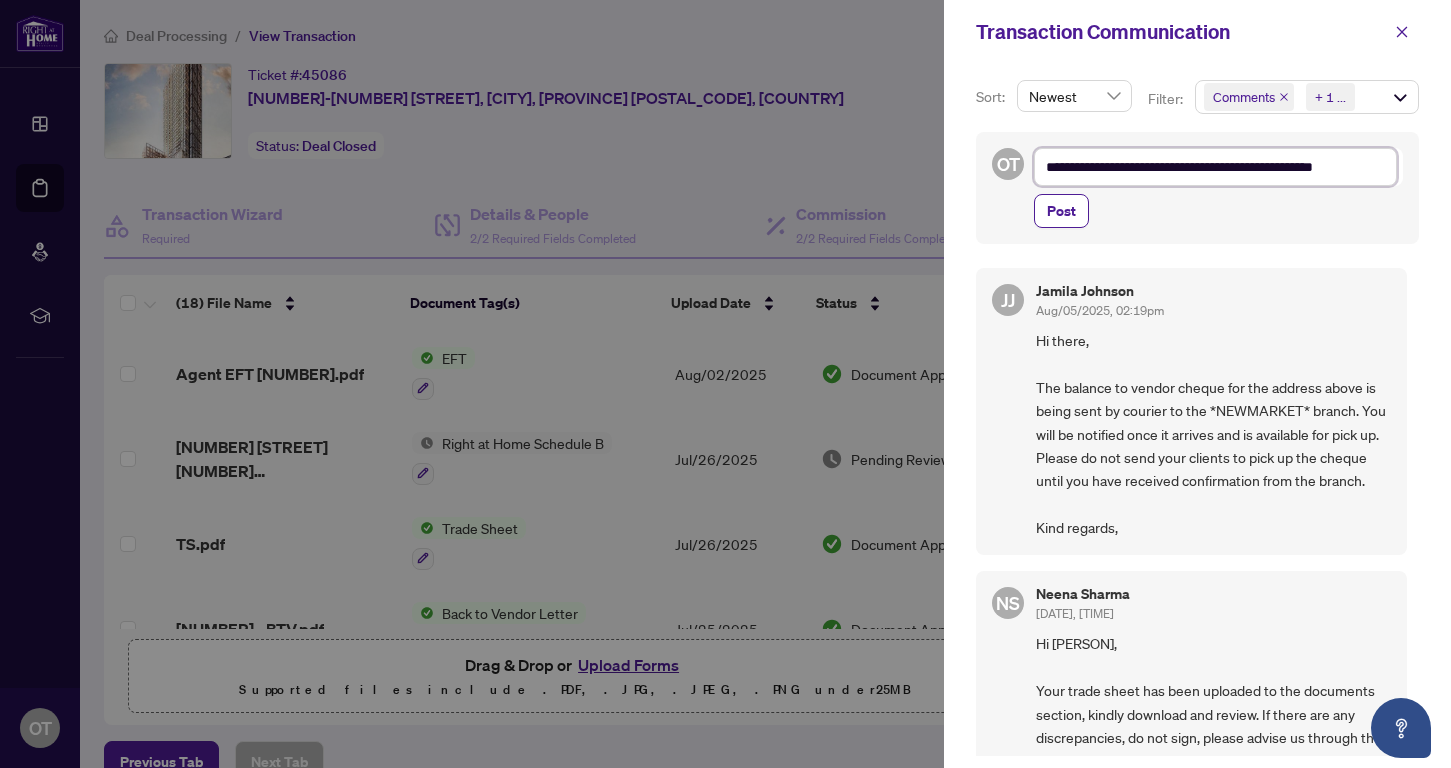 type on "**********" 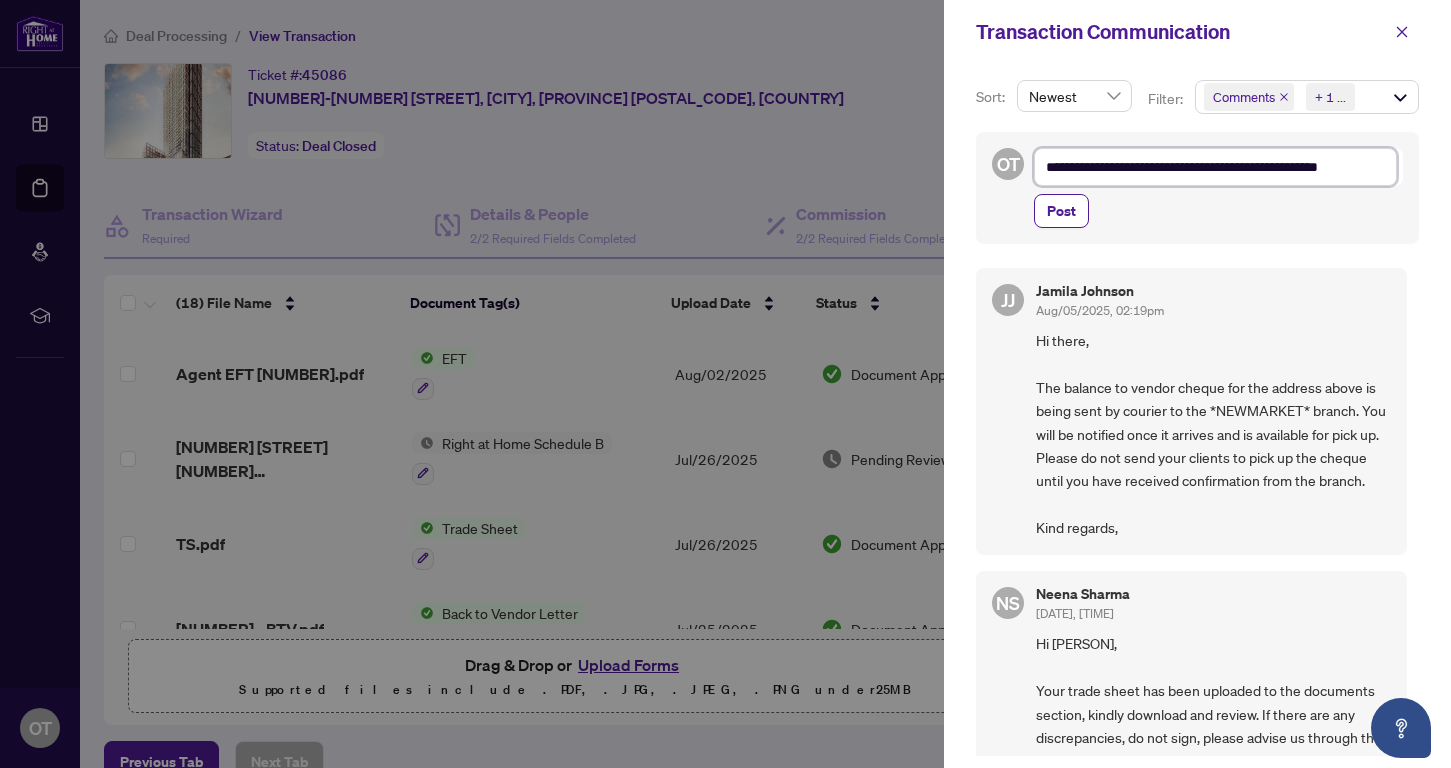 type on "**********" 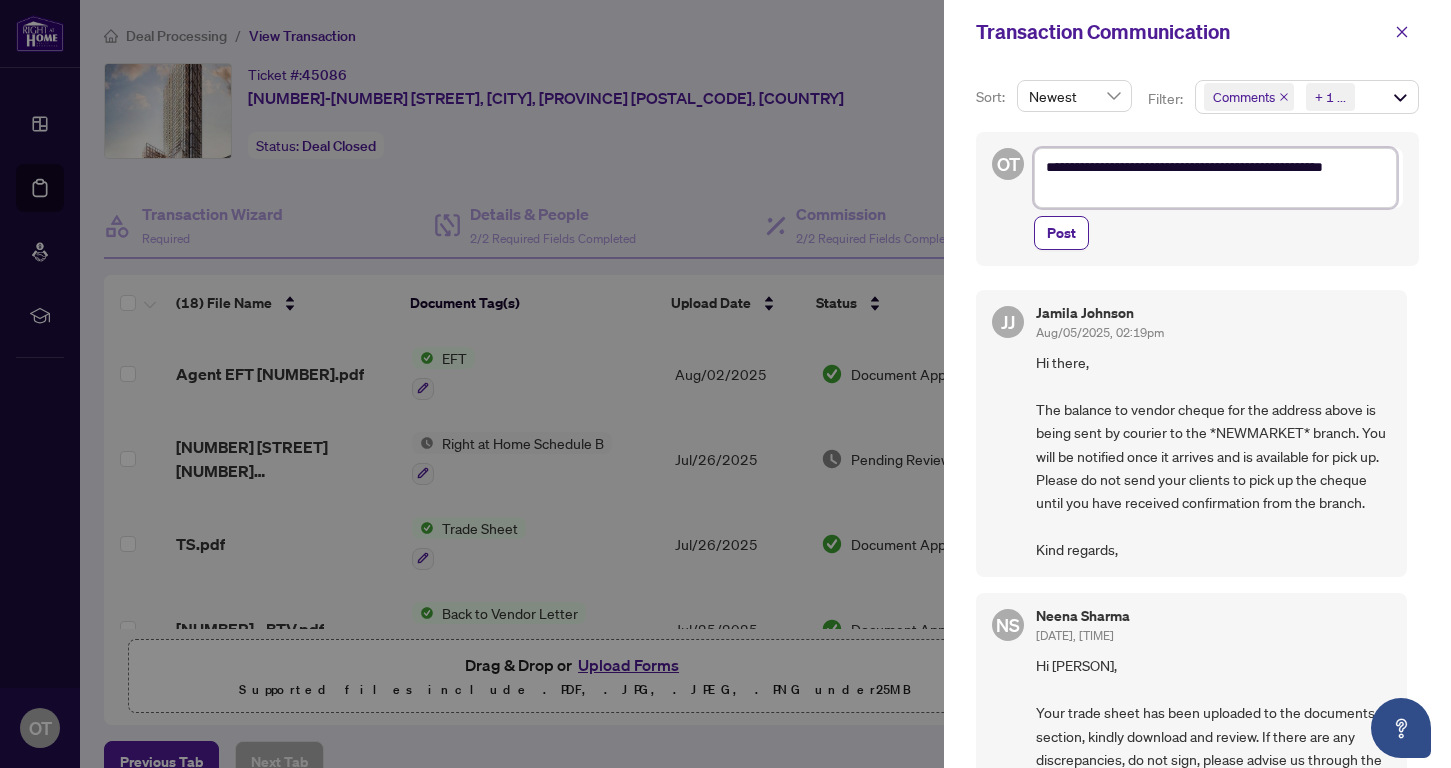 type on "**********" 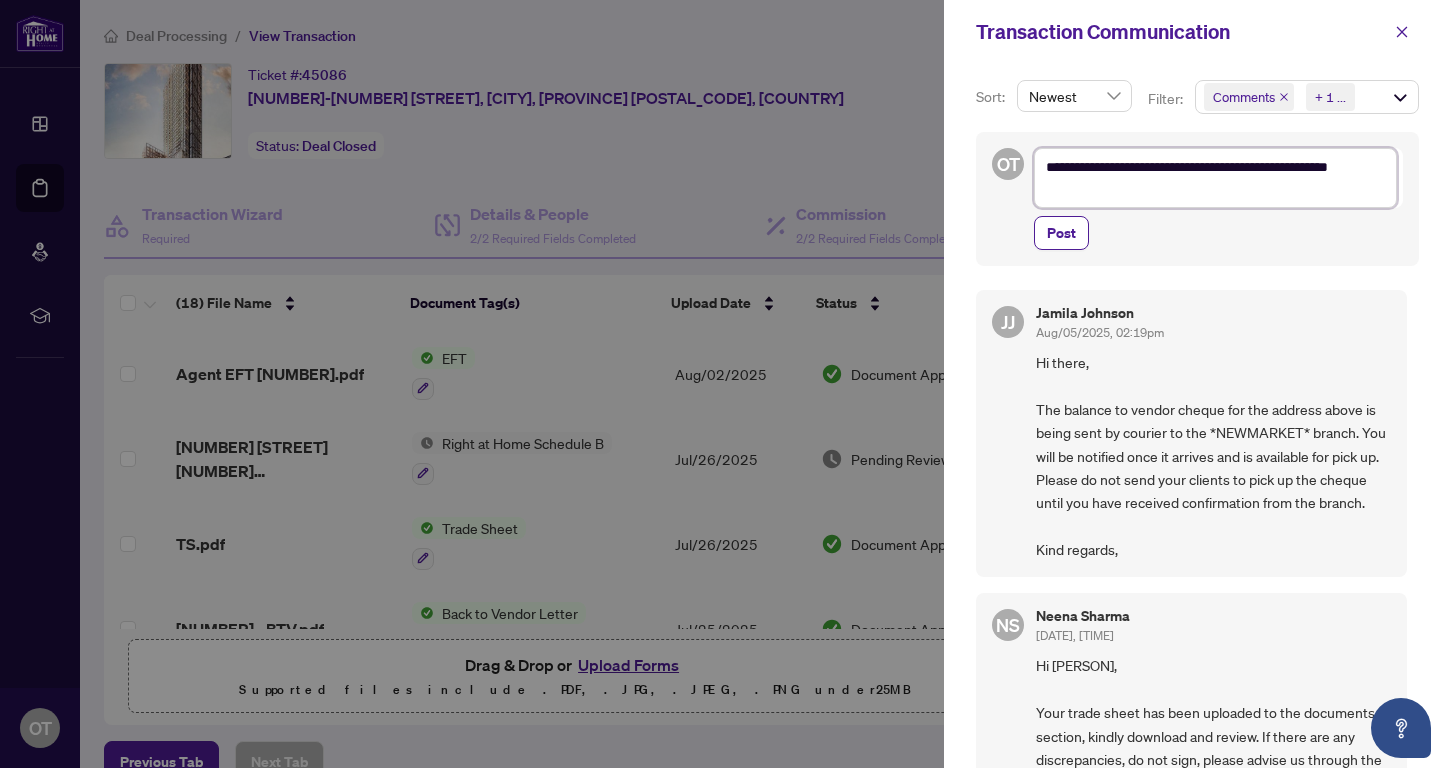 type on "**********" 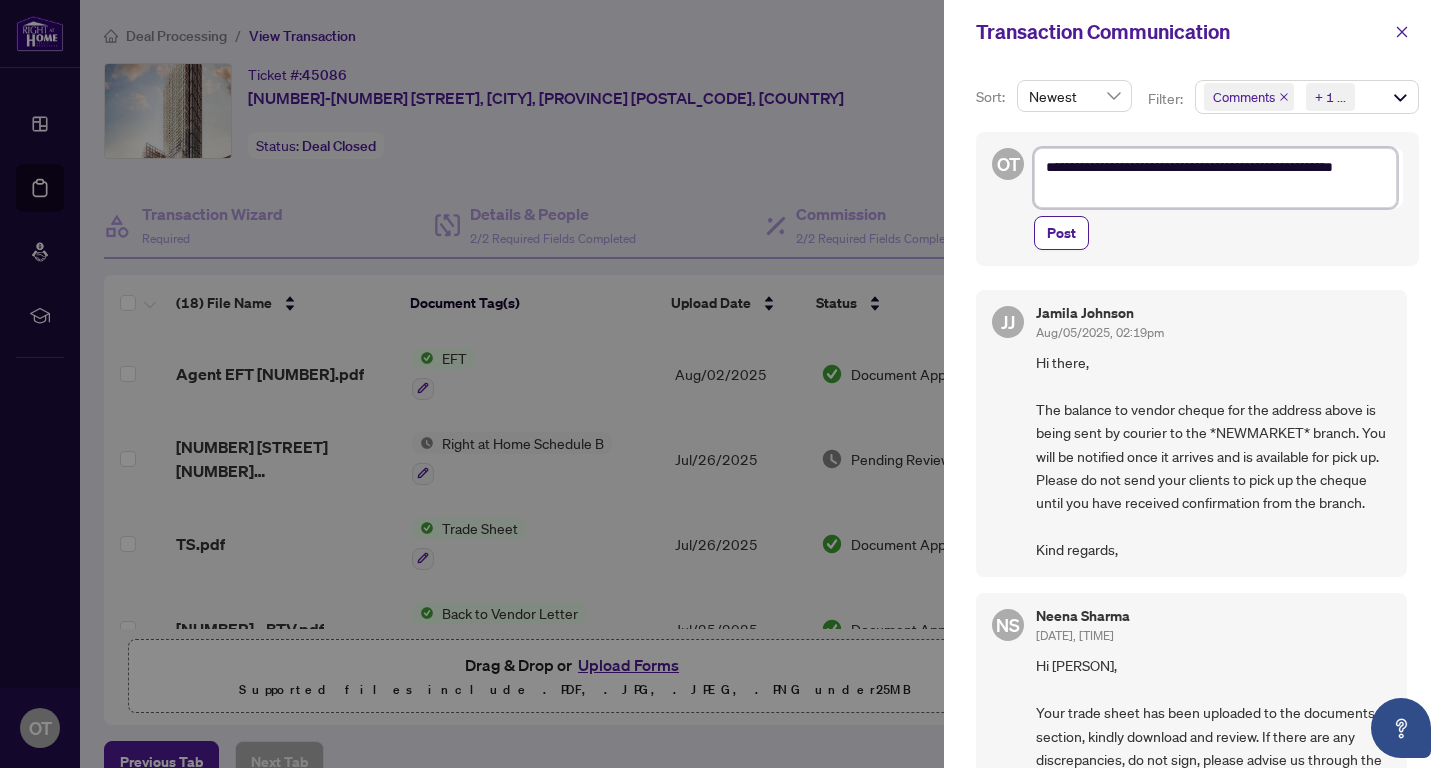 type on "**********" 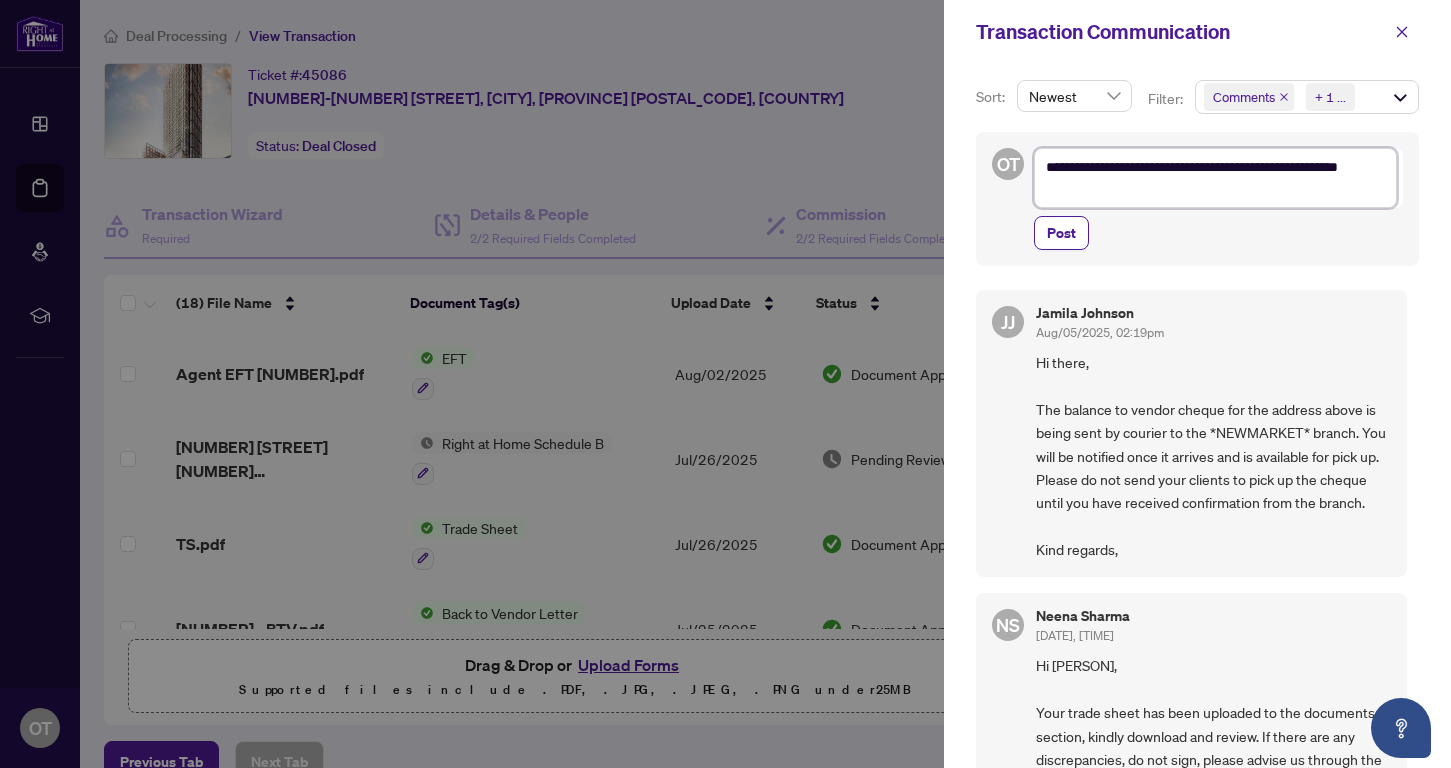 type on "**********" 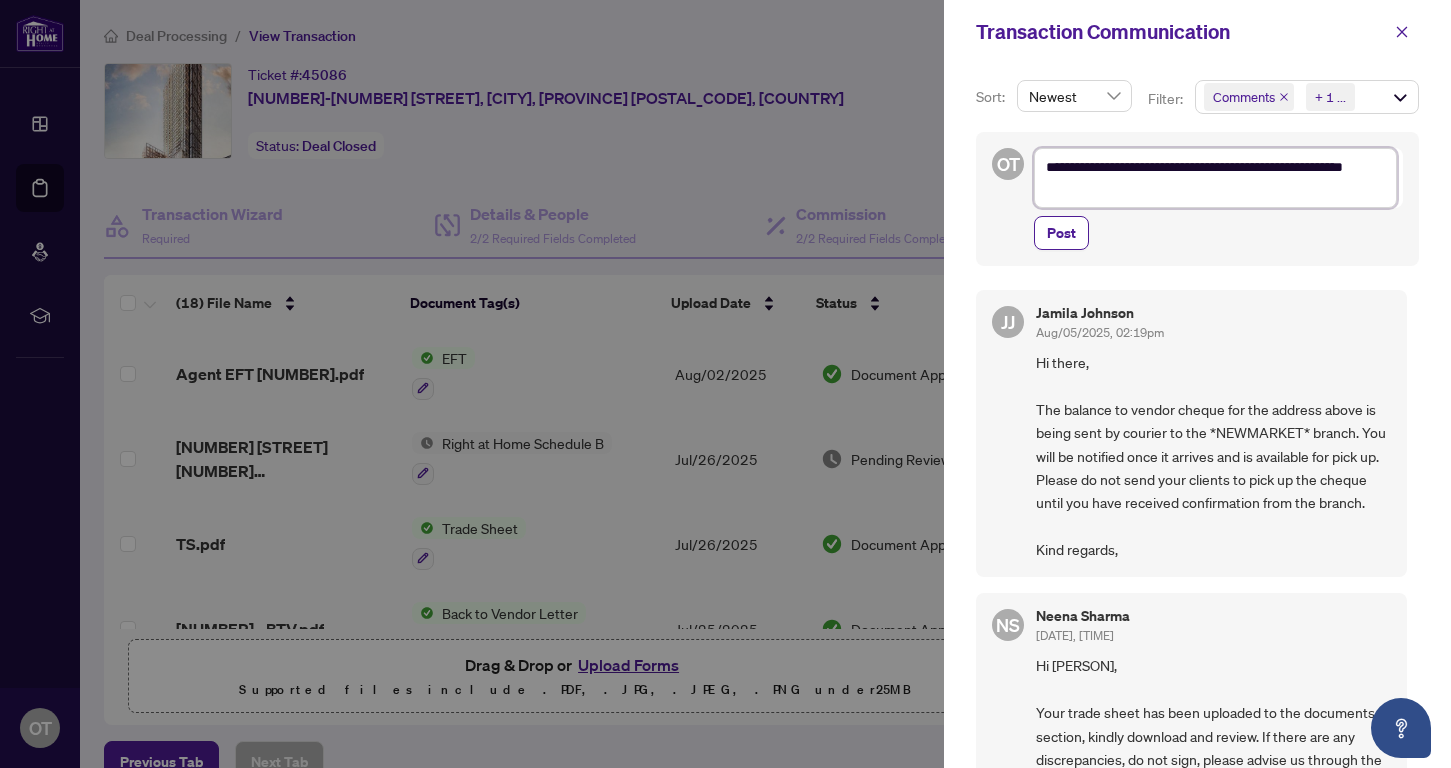 type on "**********" 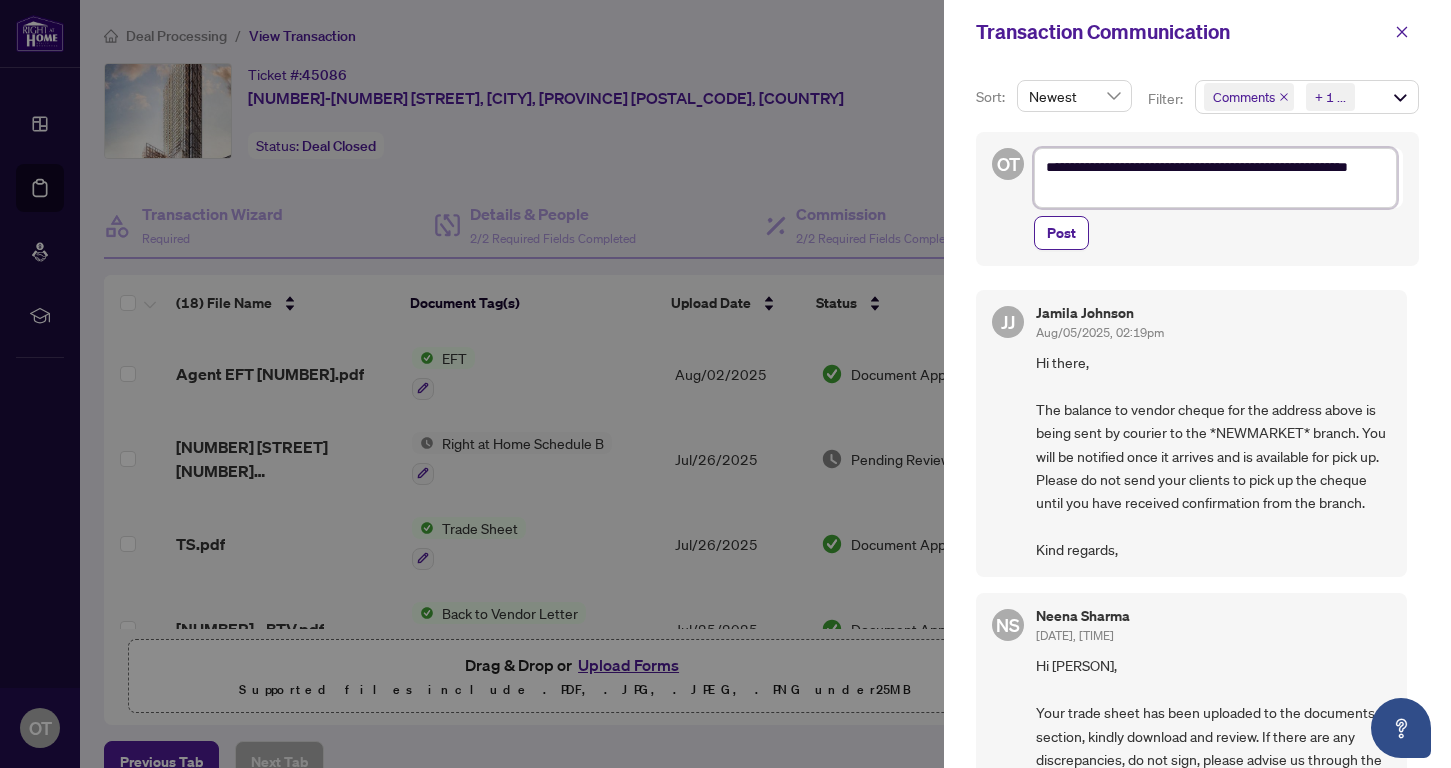 type on "**********" 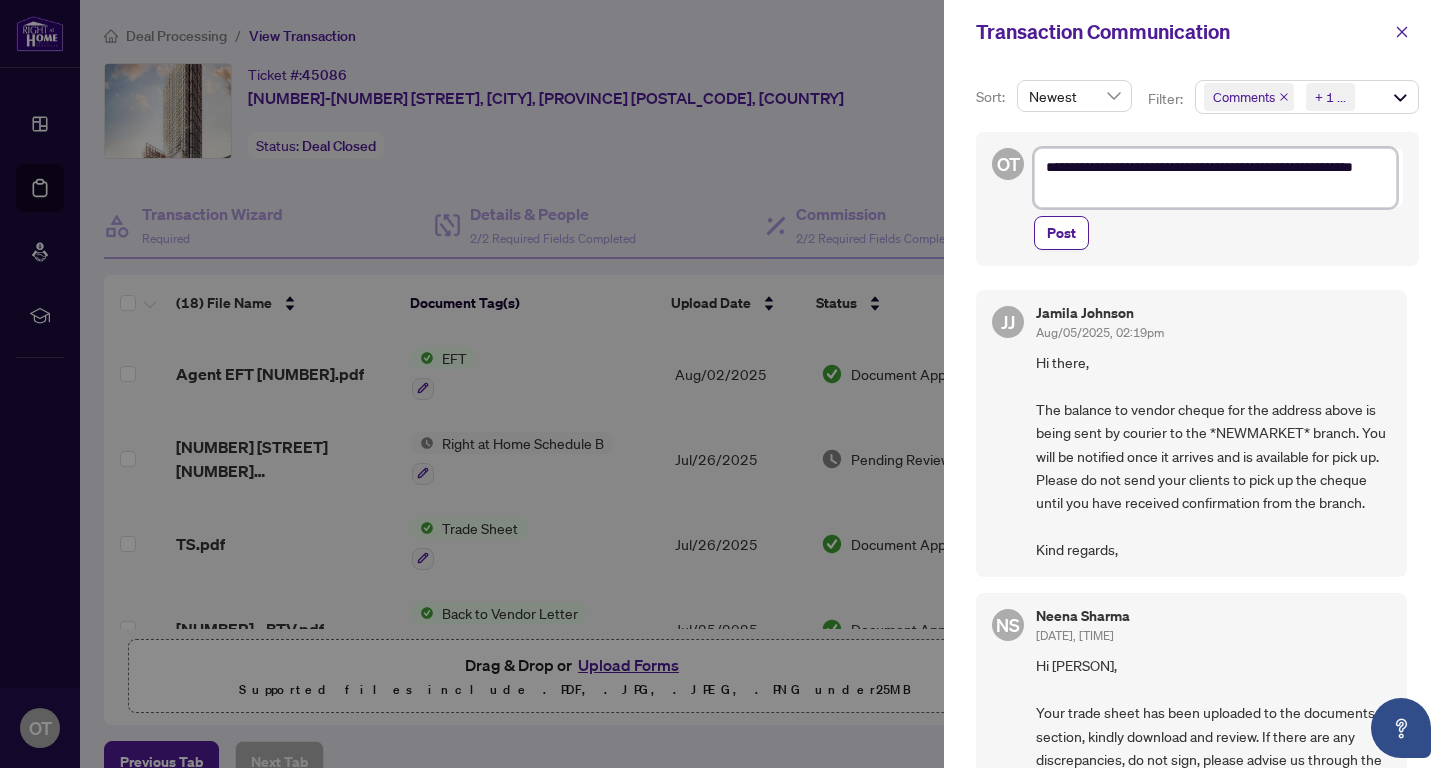 type on "**********" 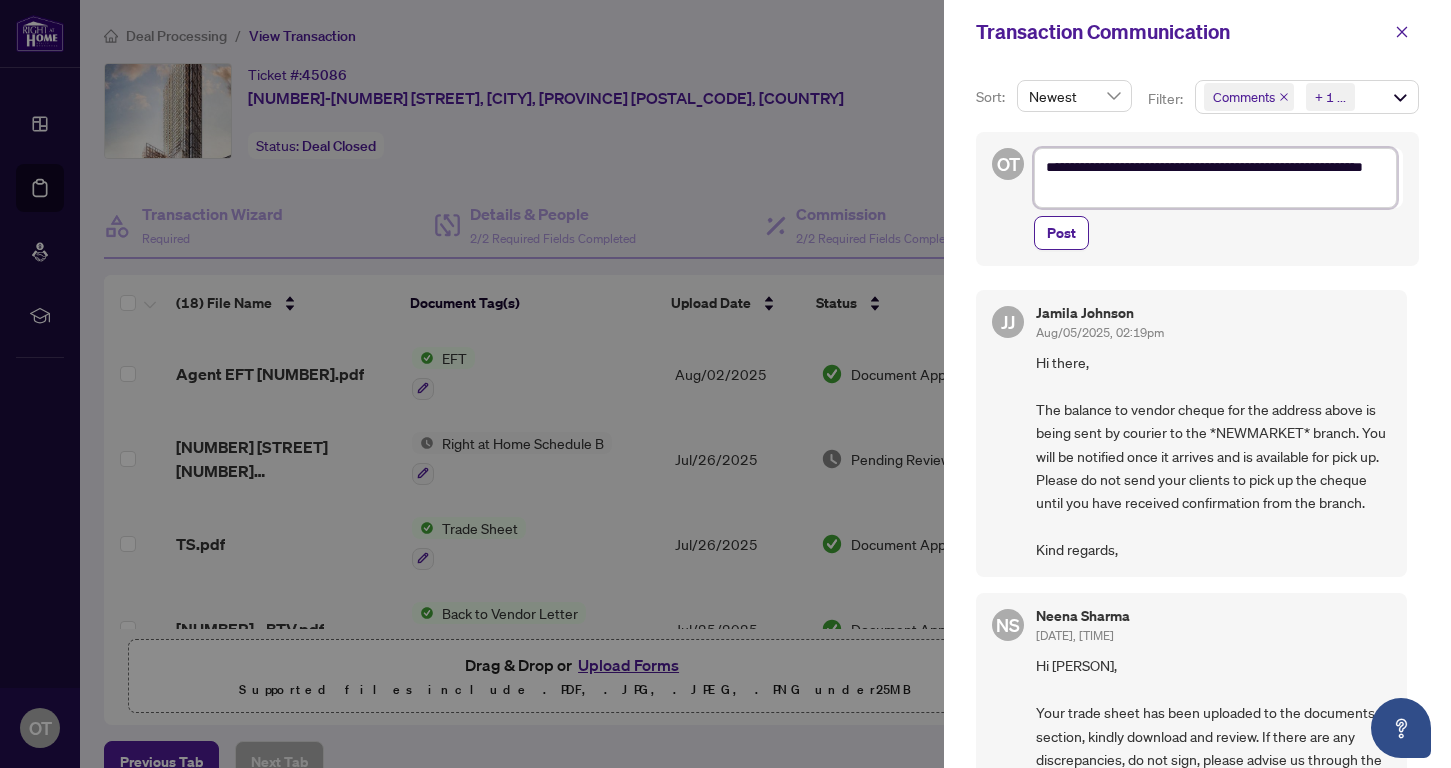 type on "**********" 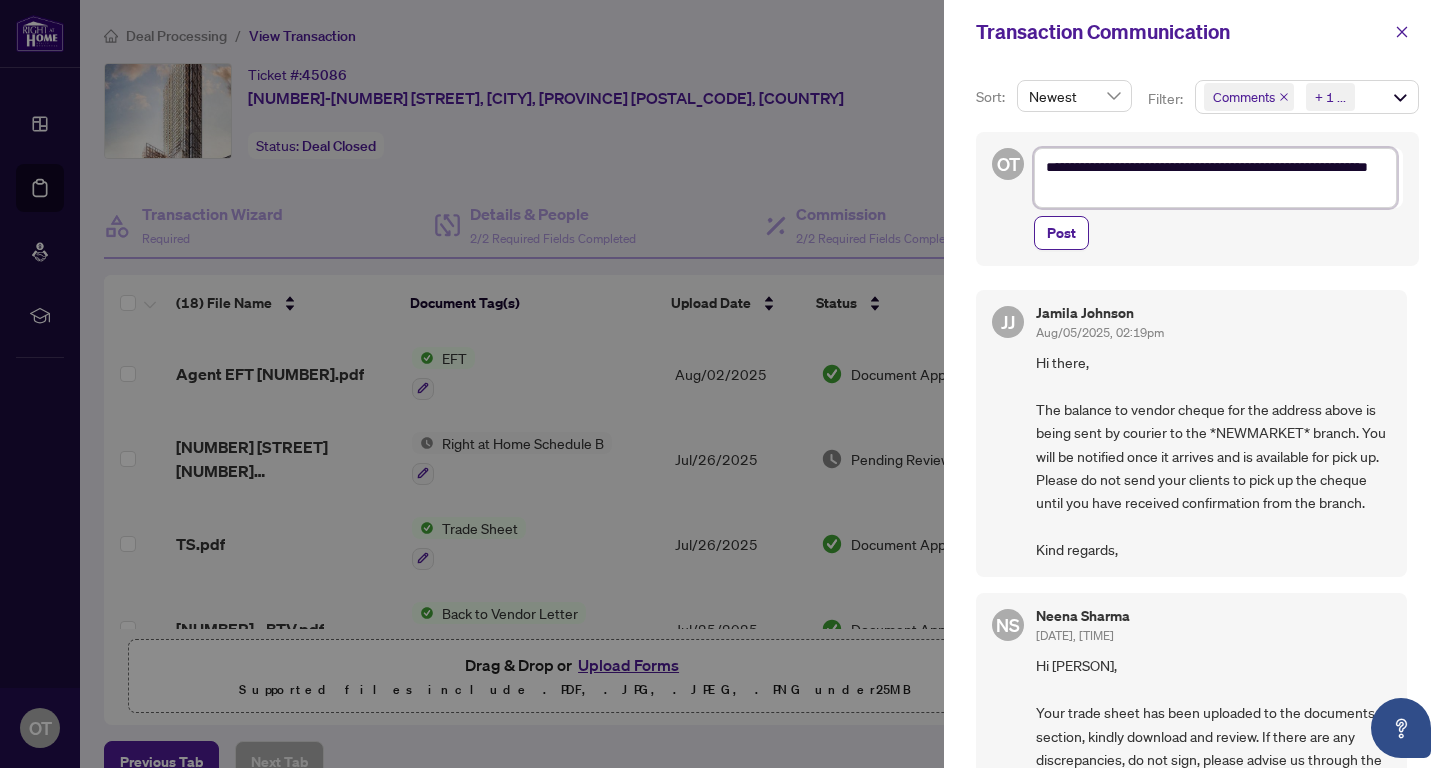 type on "**********" 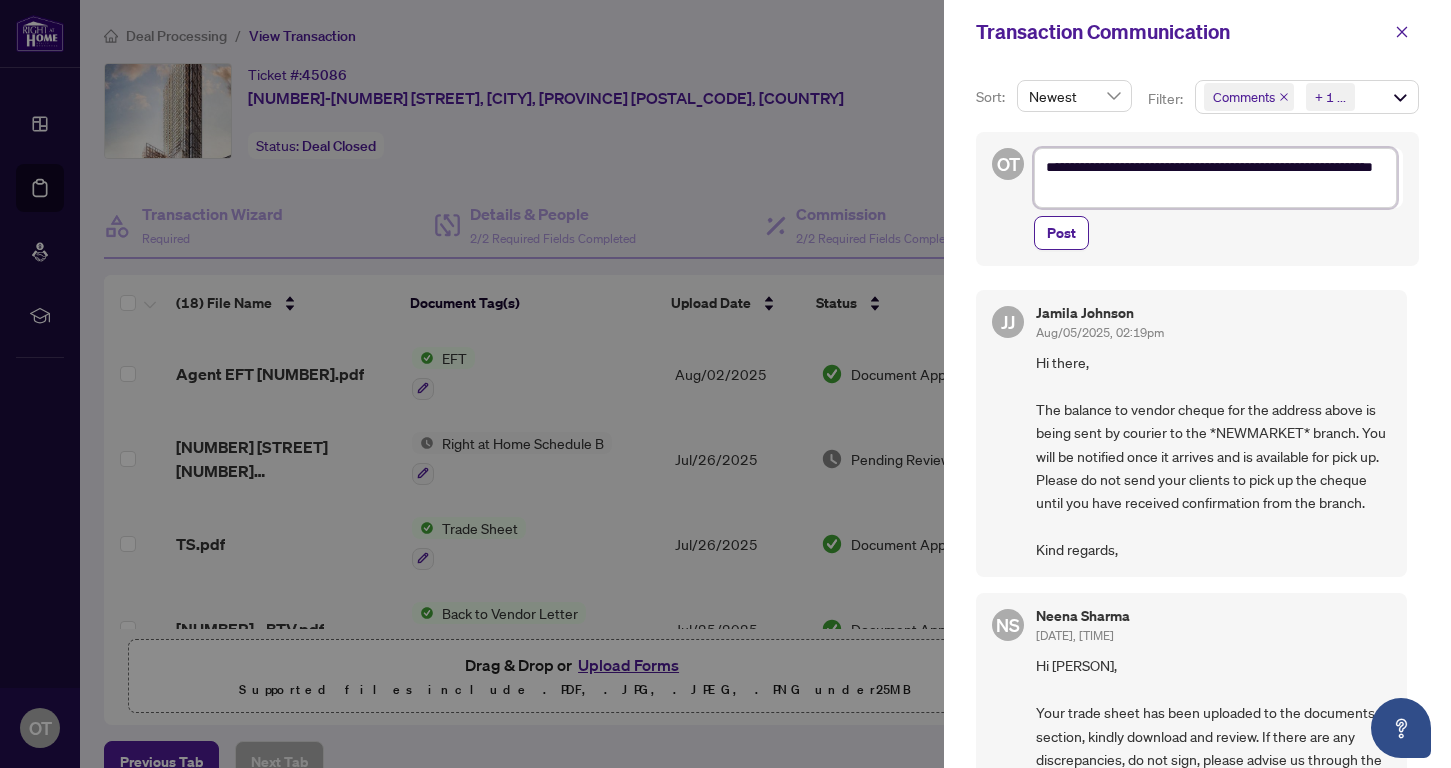type on "**********" 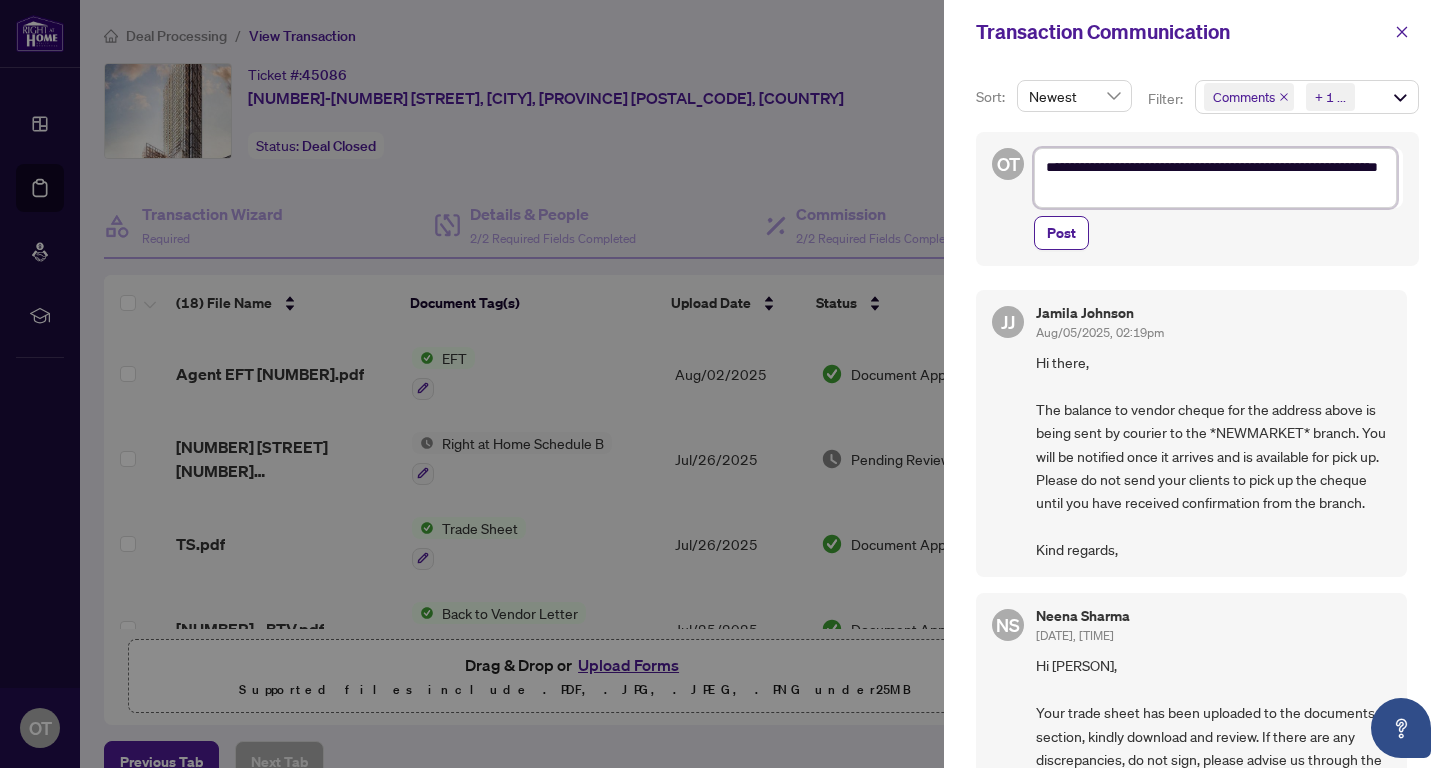 type on "**********" 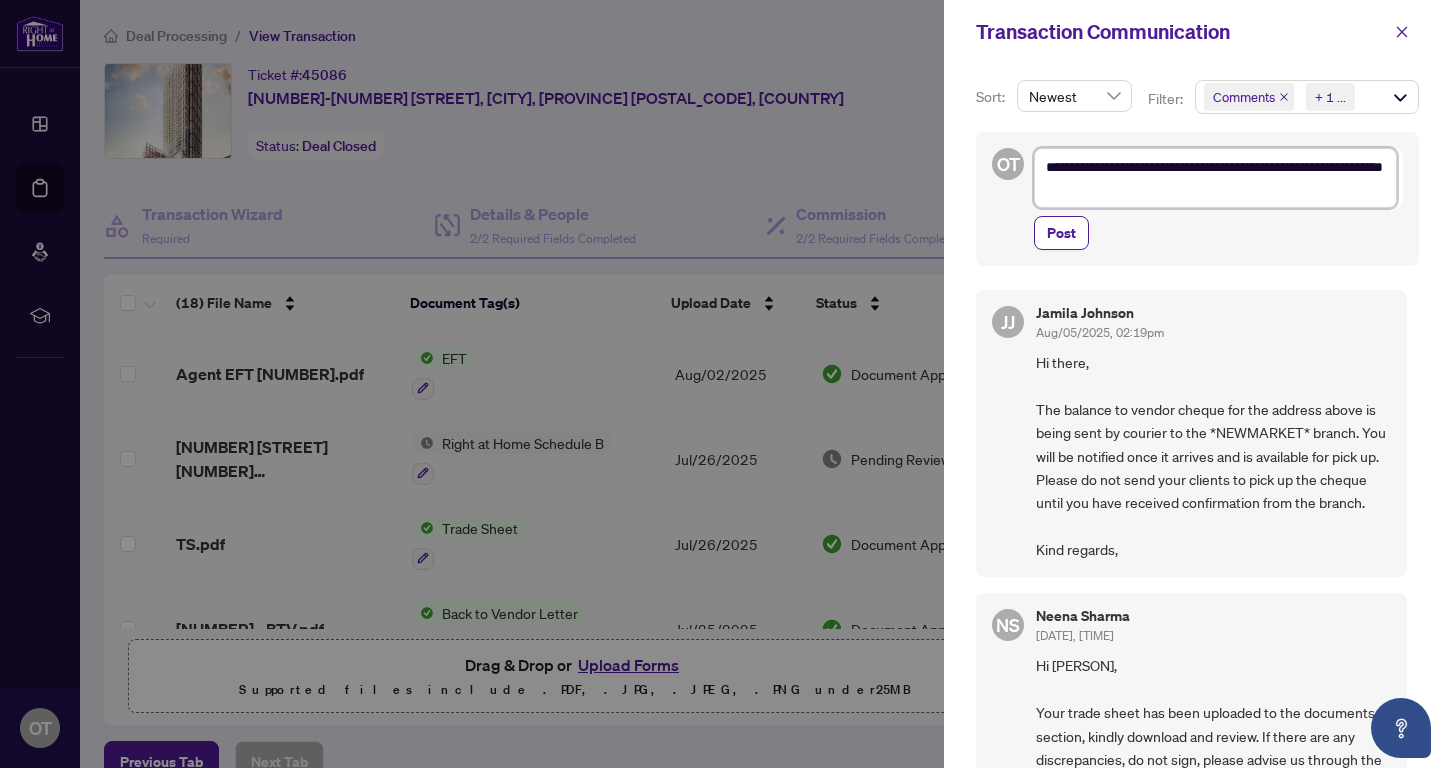 type on "**********" 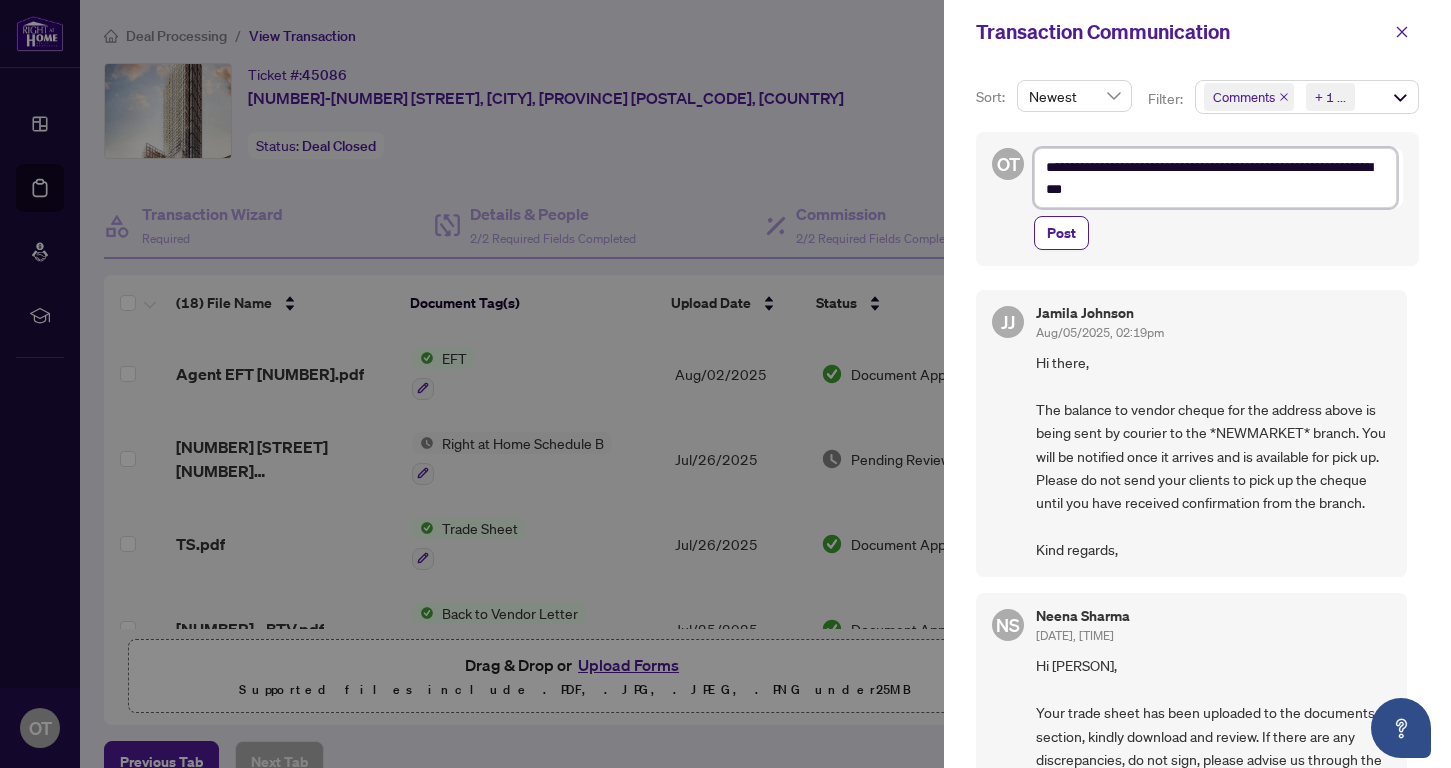 type on "**********" 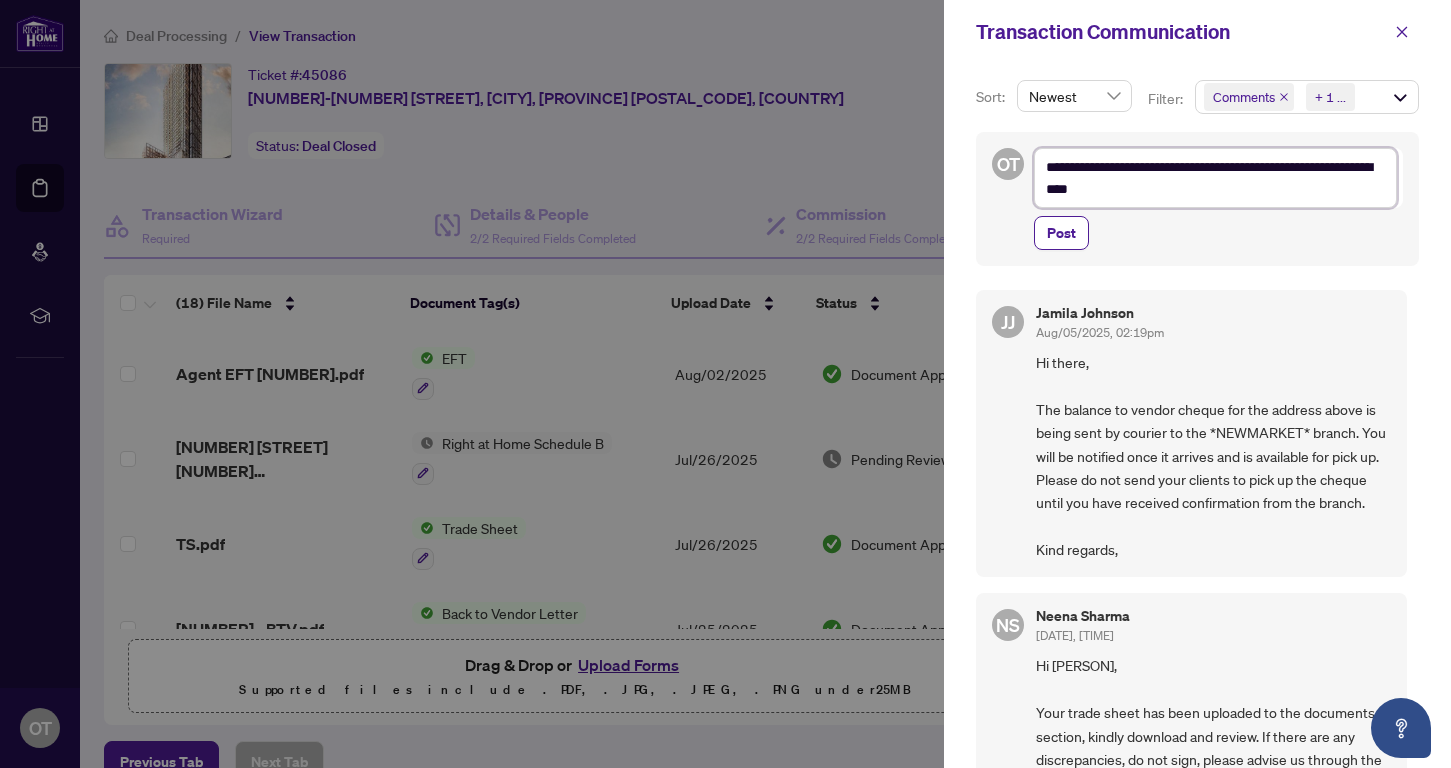 type on "**********" 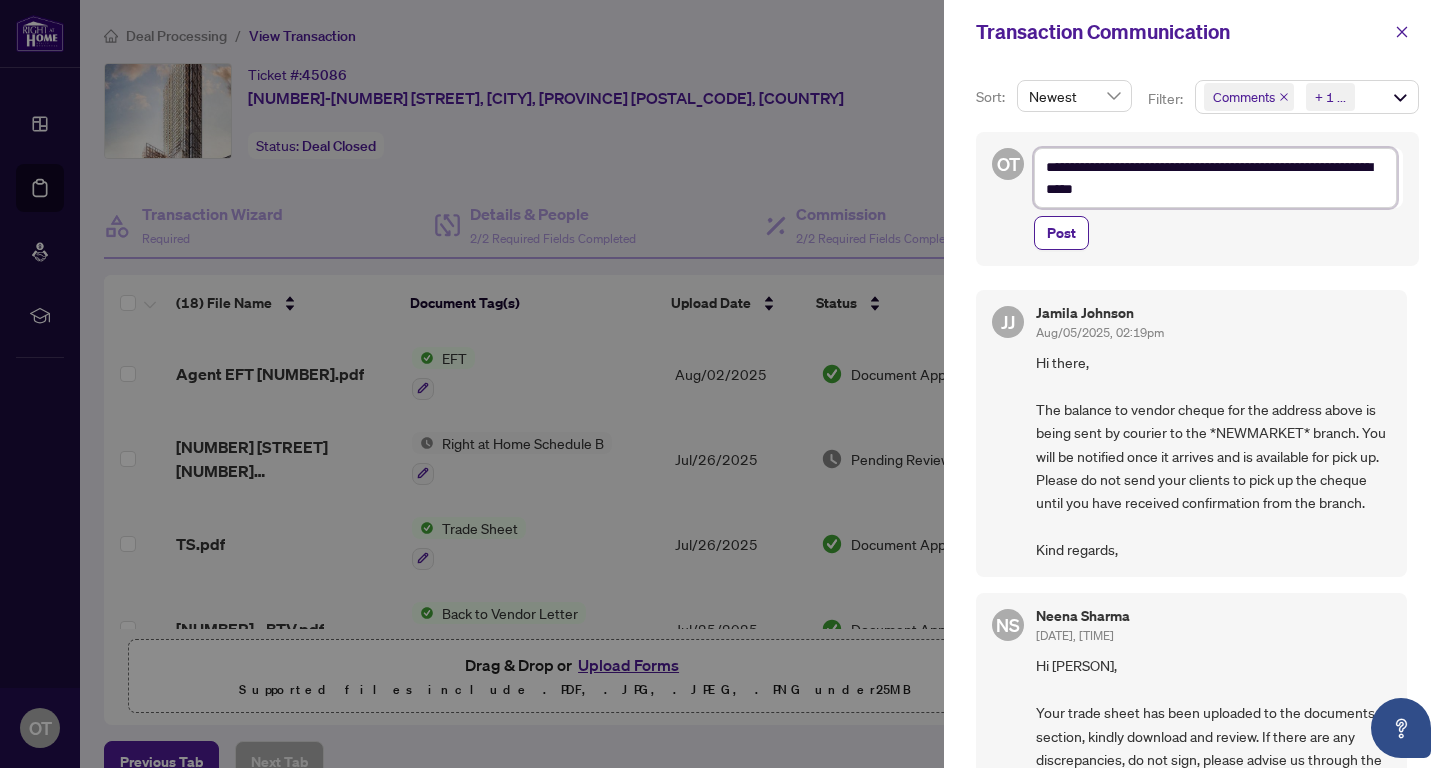 type on "**********" 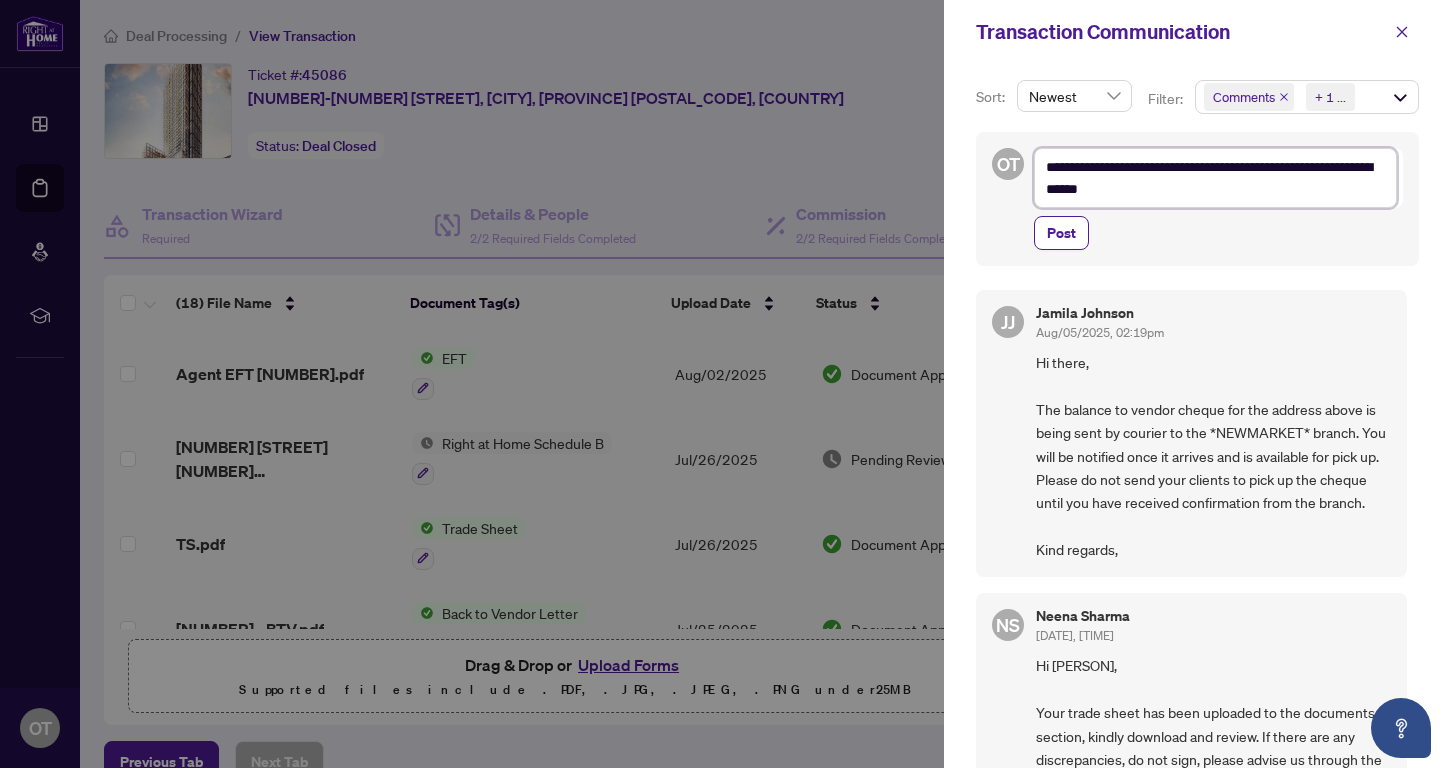 type on "**********" 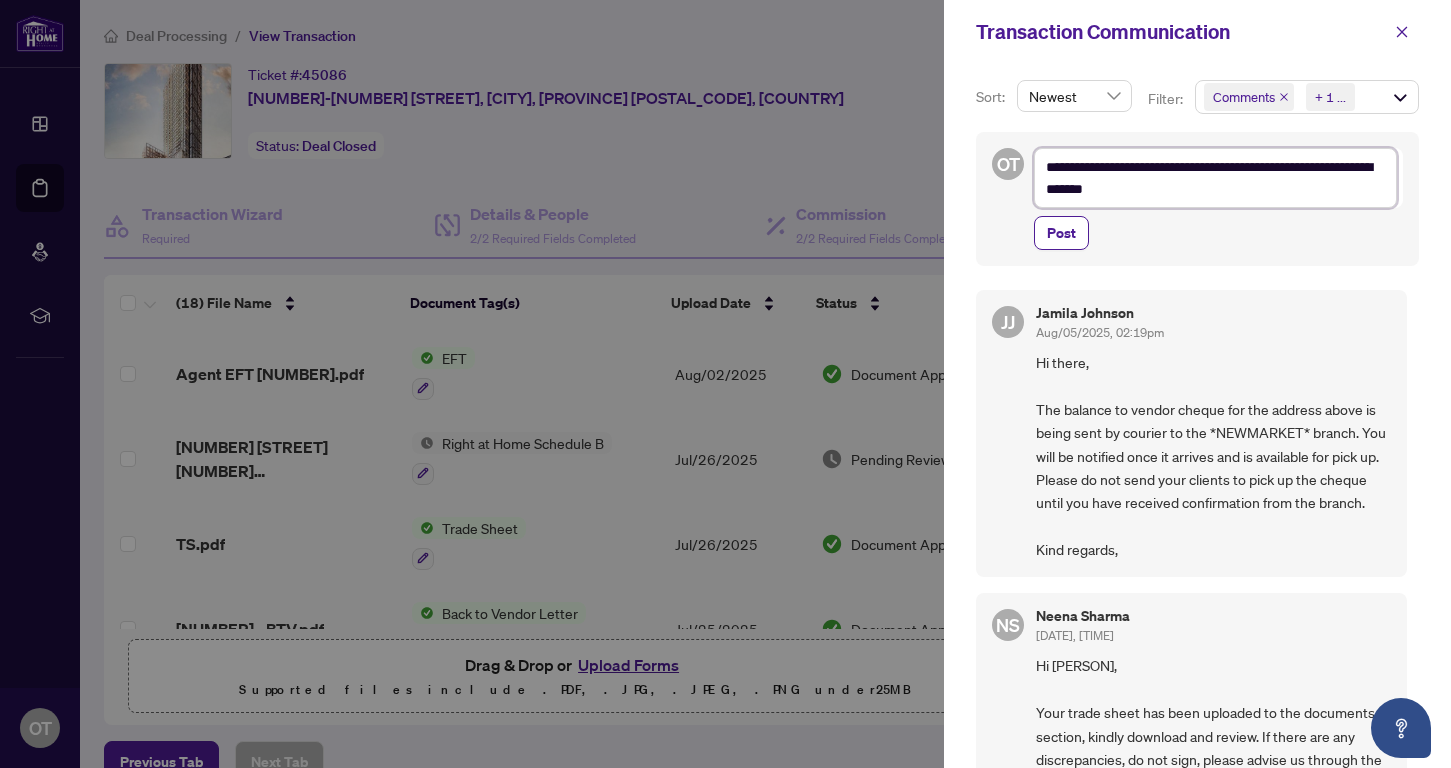 type on "**********" 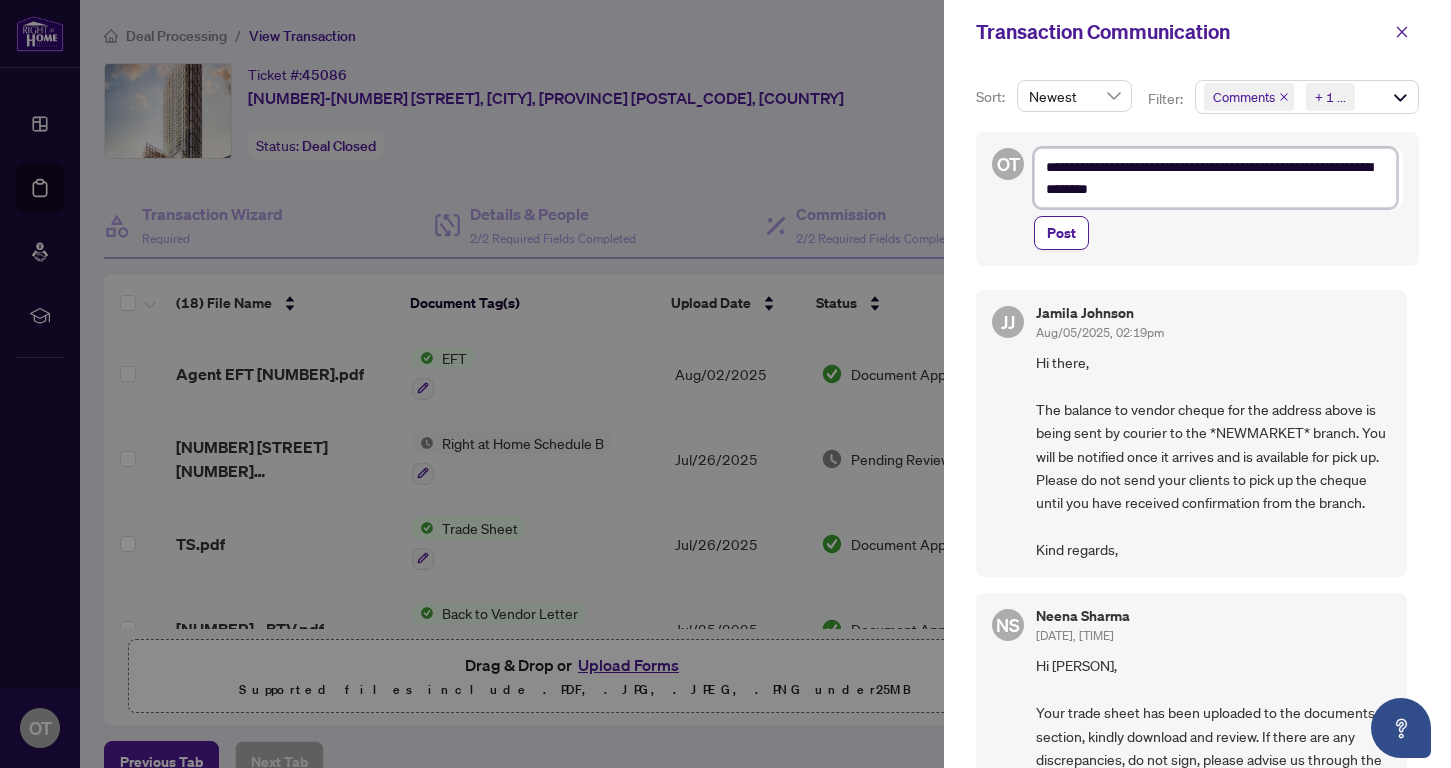 type on "**********" 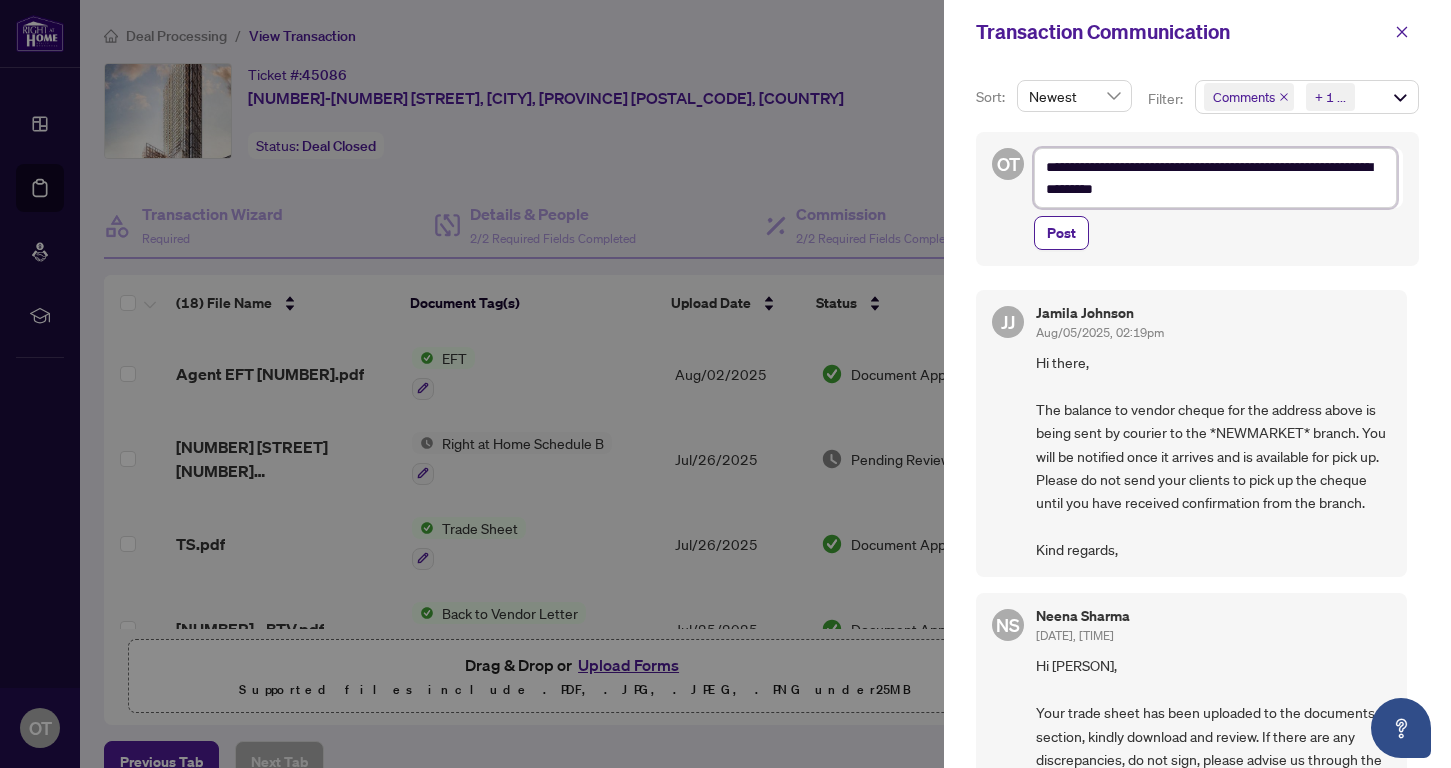 type on "**********" 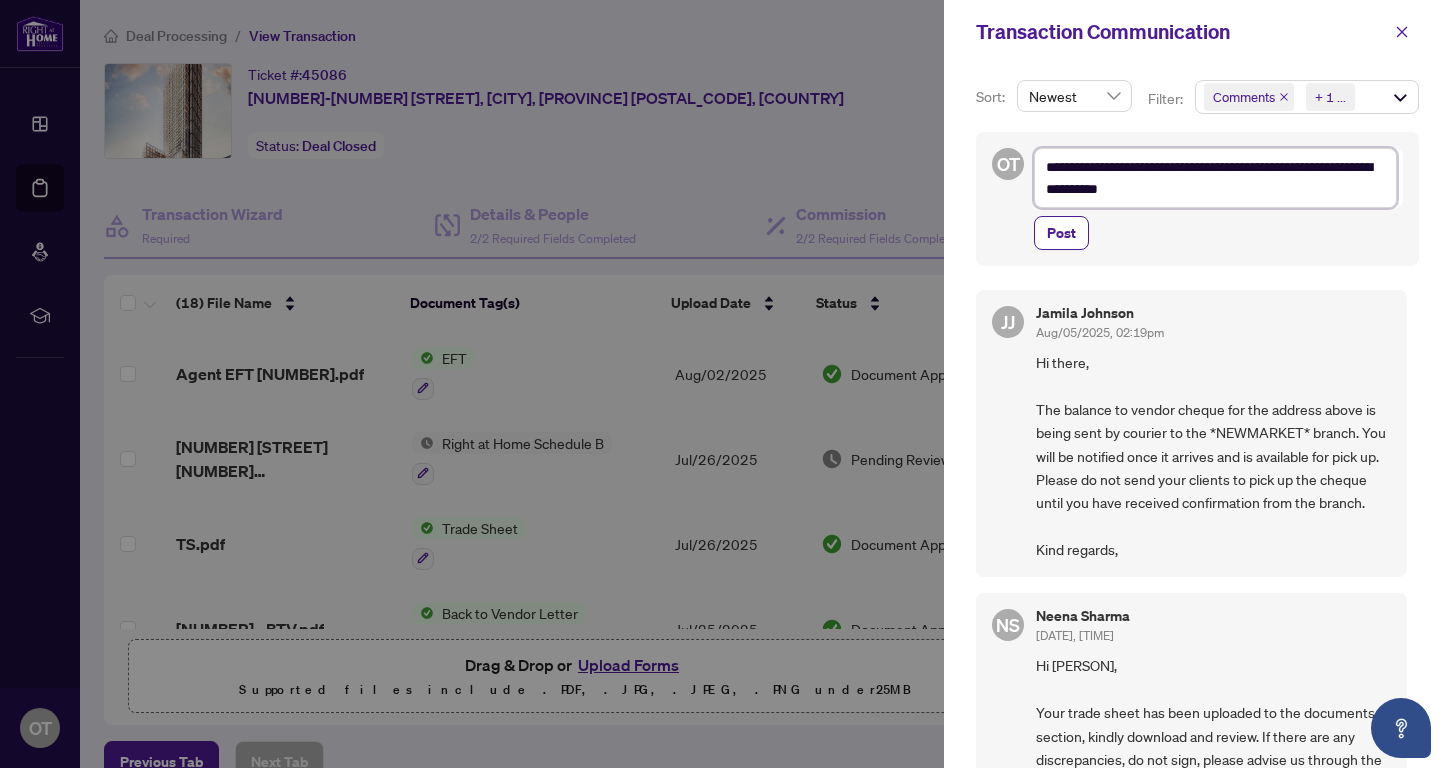 type on "**********" 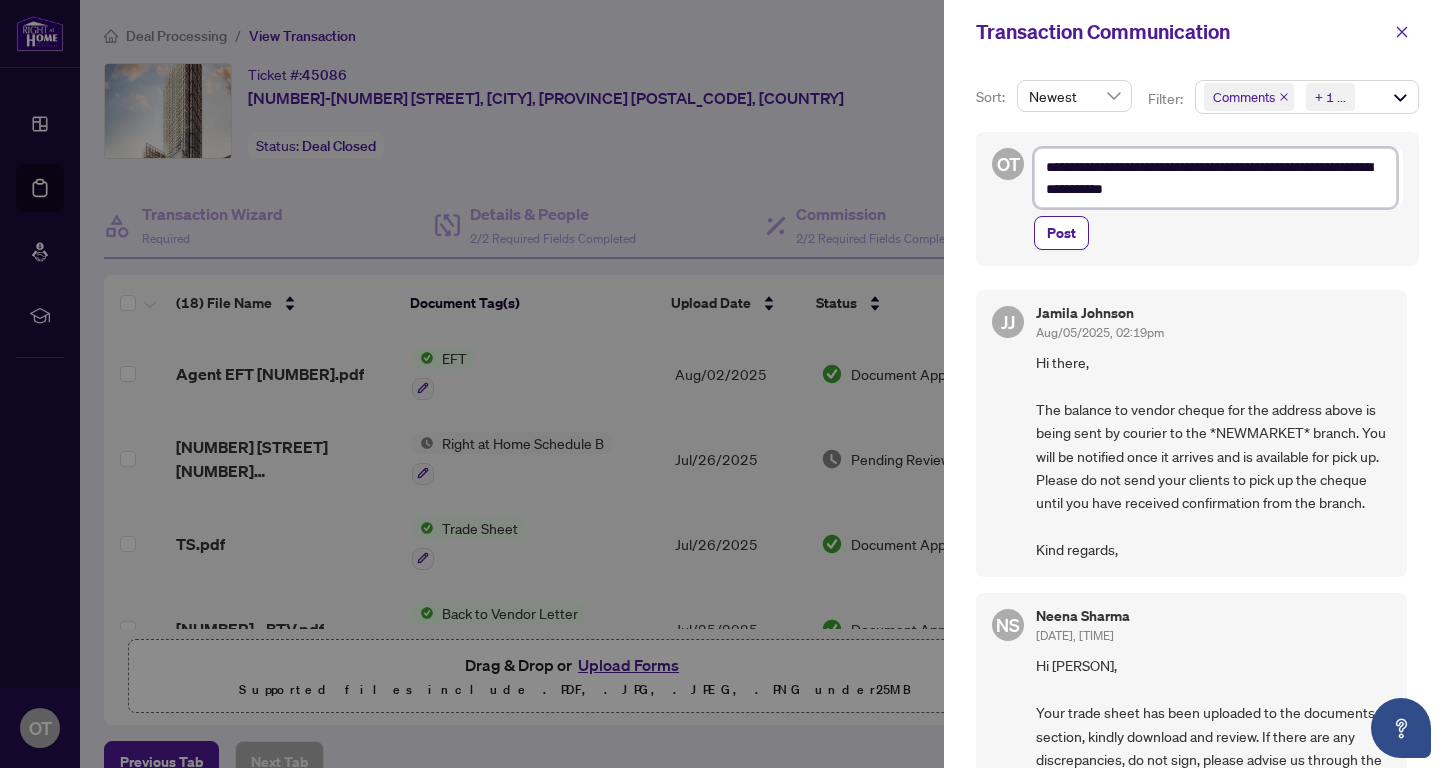type on "**********" 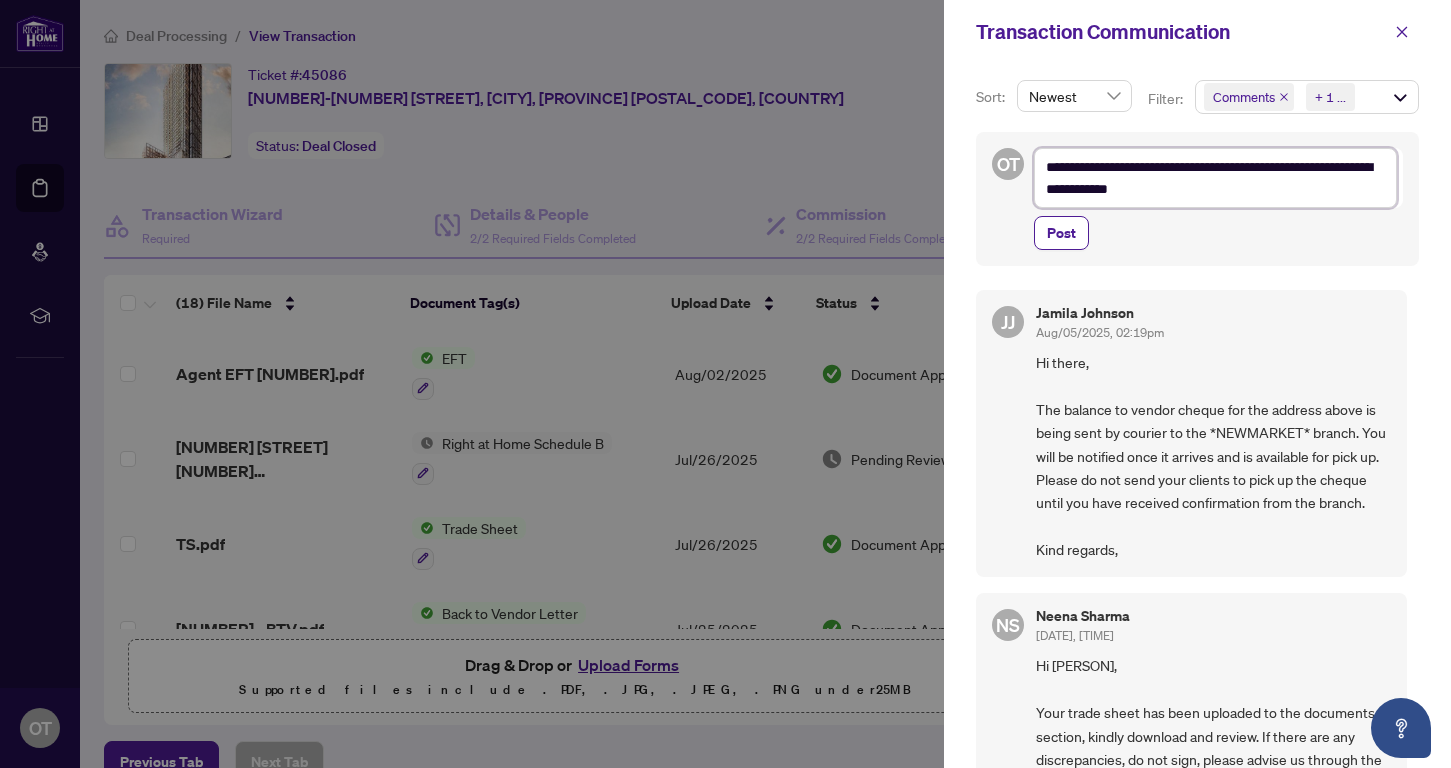 type on "**********" 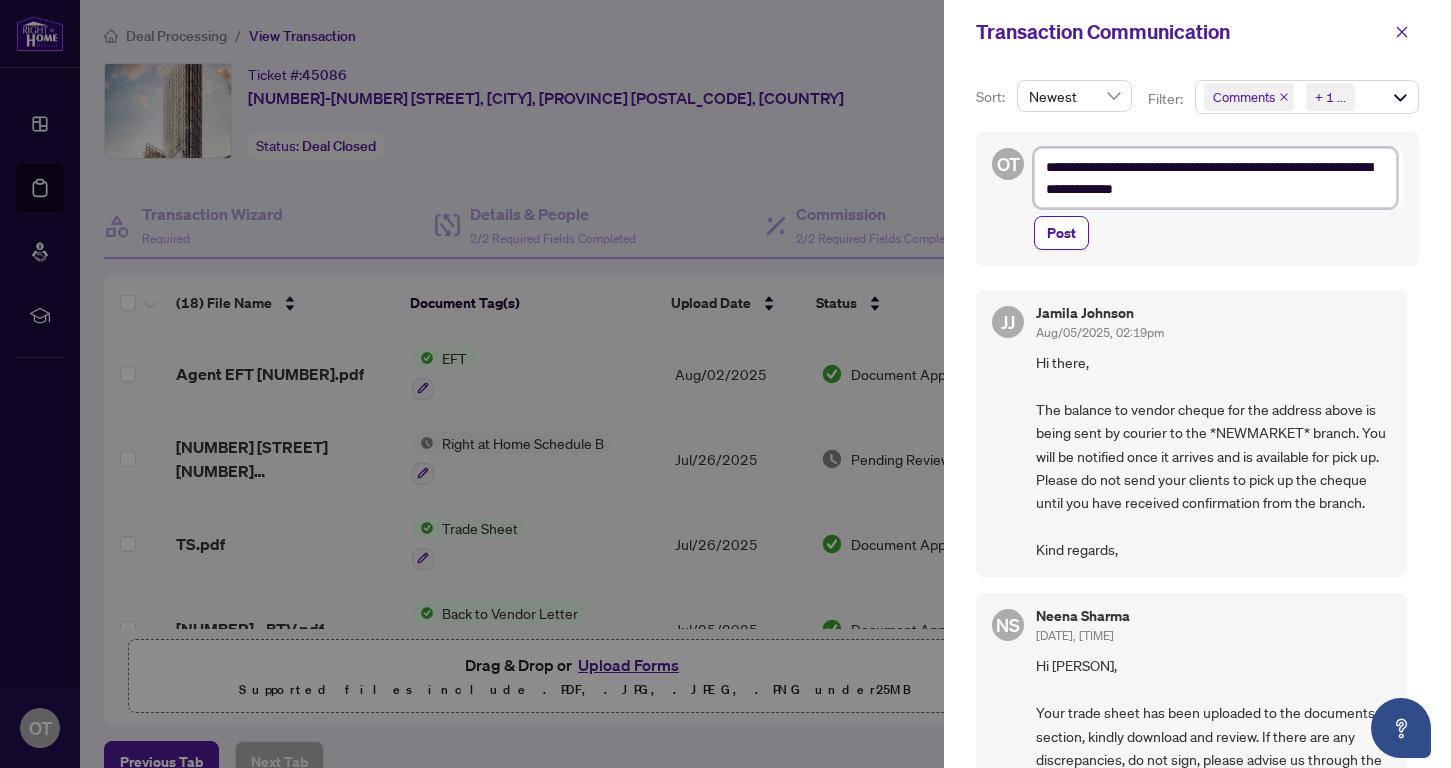 type on "**********" 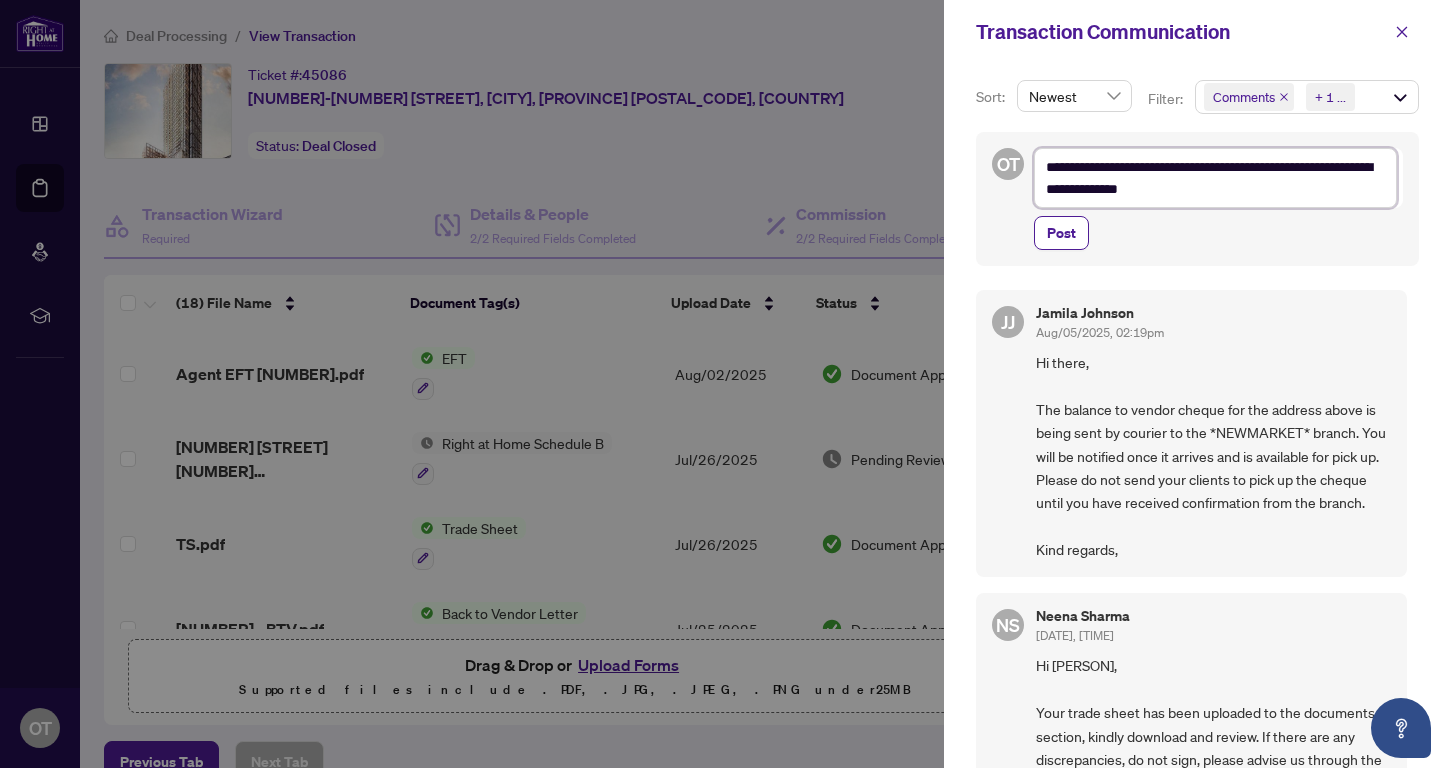 type on "**********" 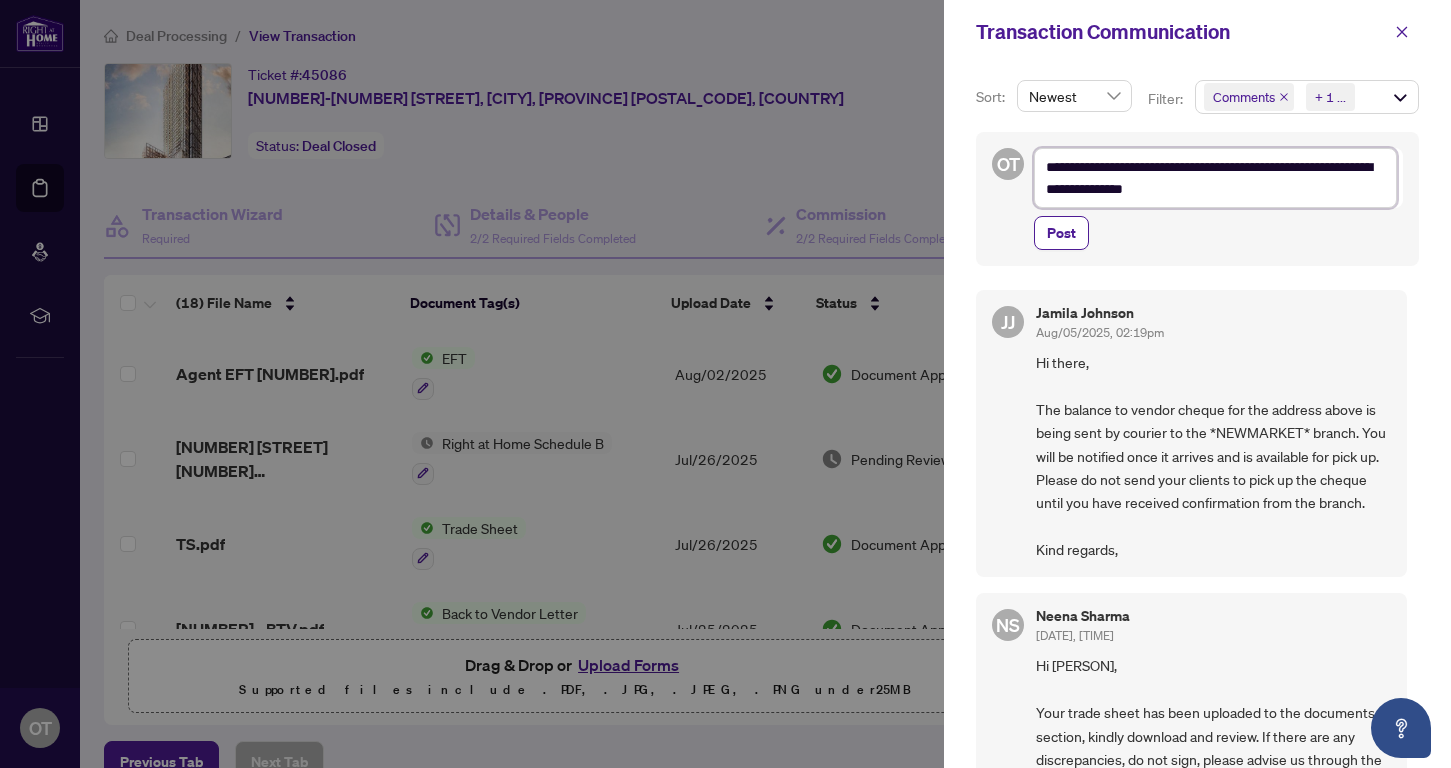 type on "**********" 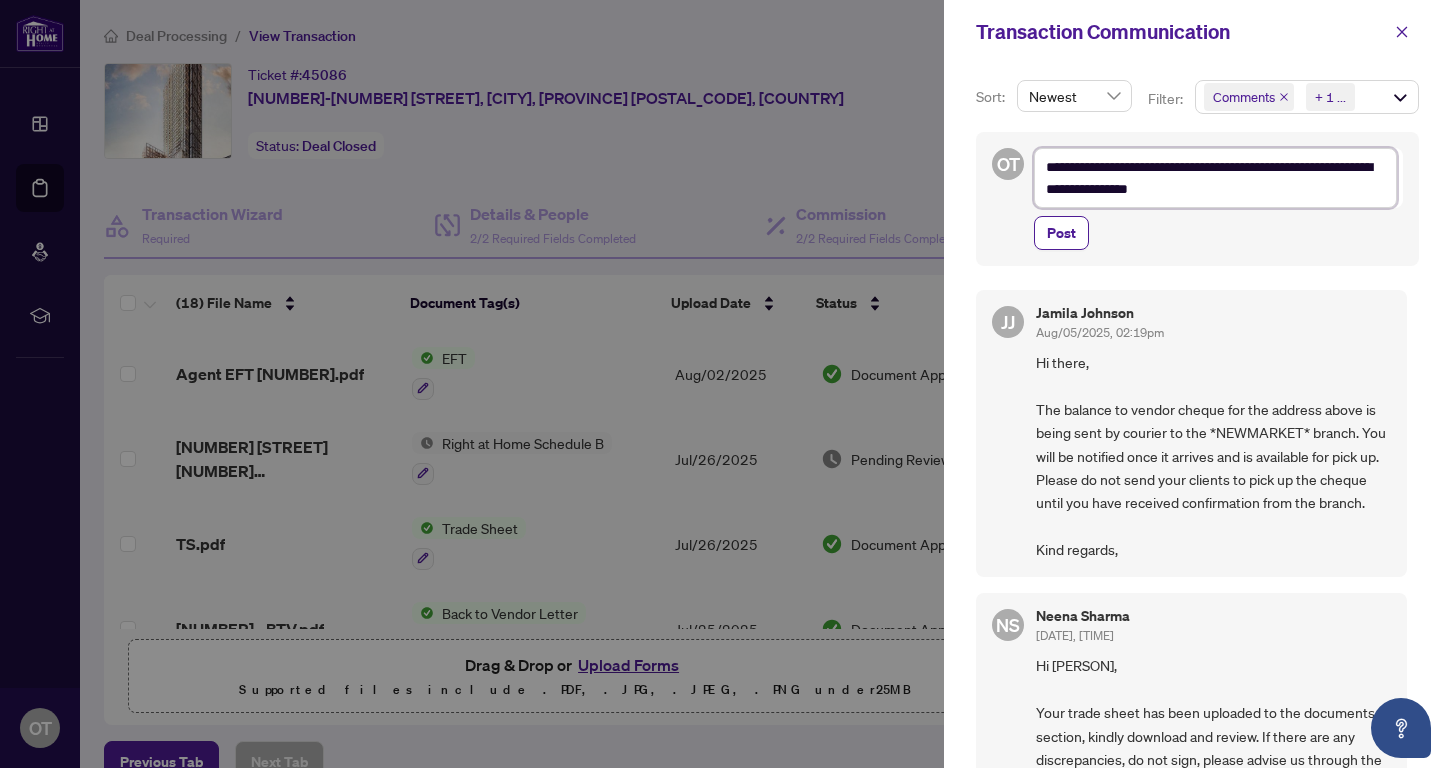 type on "**********" 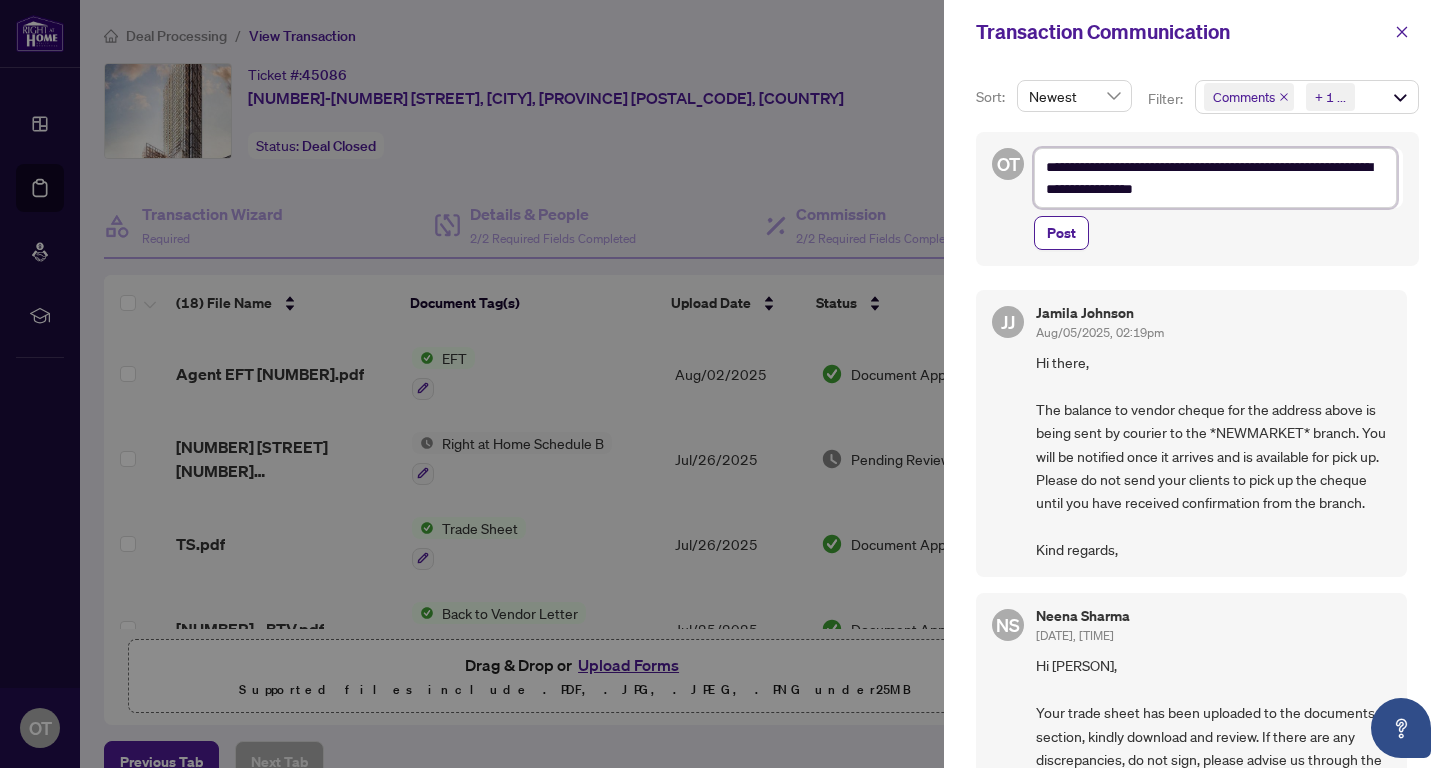 type on "**********" 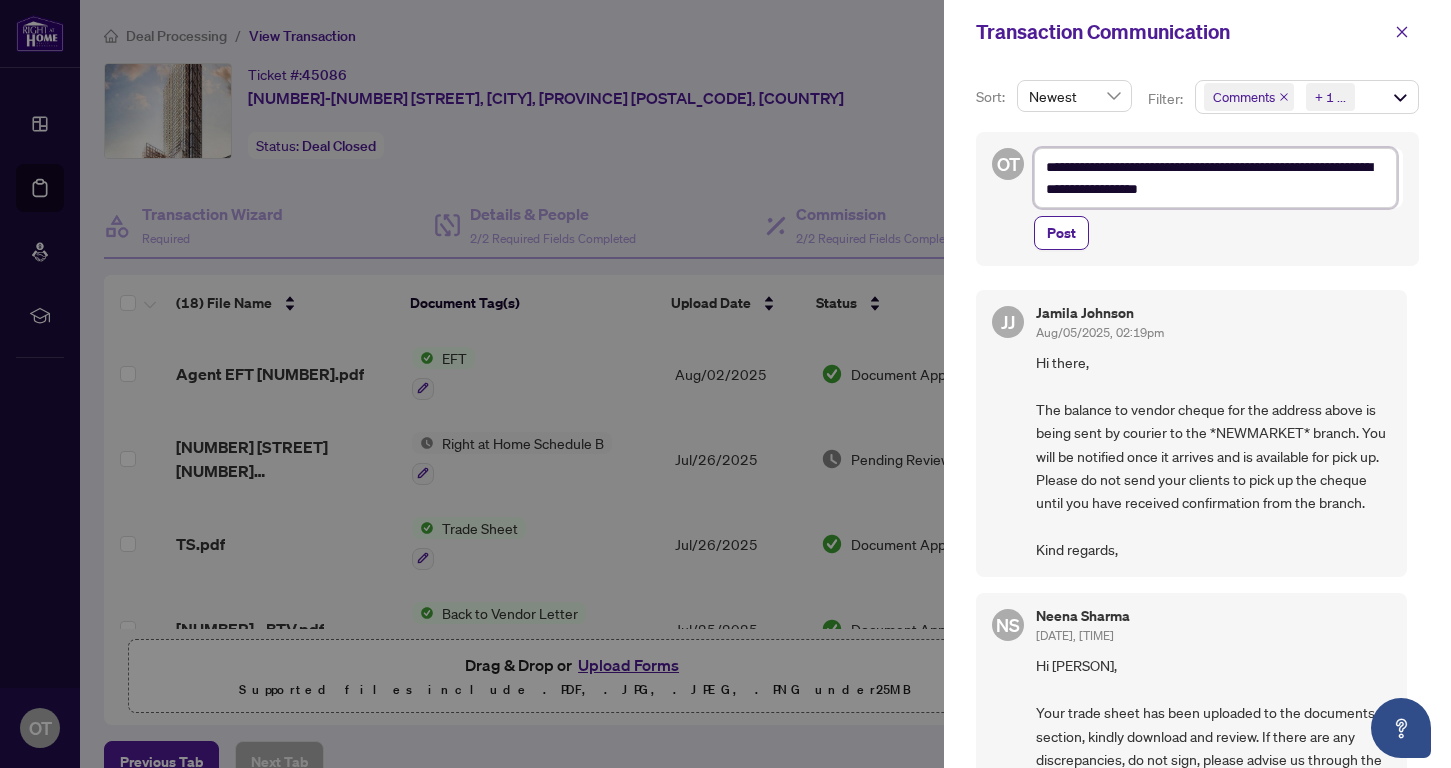 type on "**********" 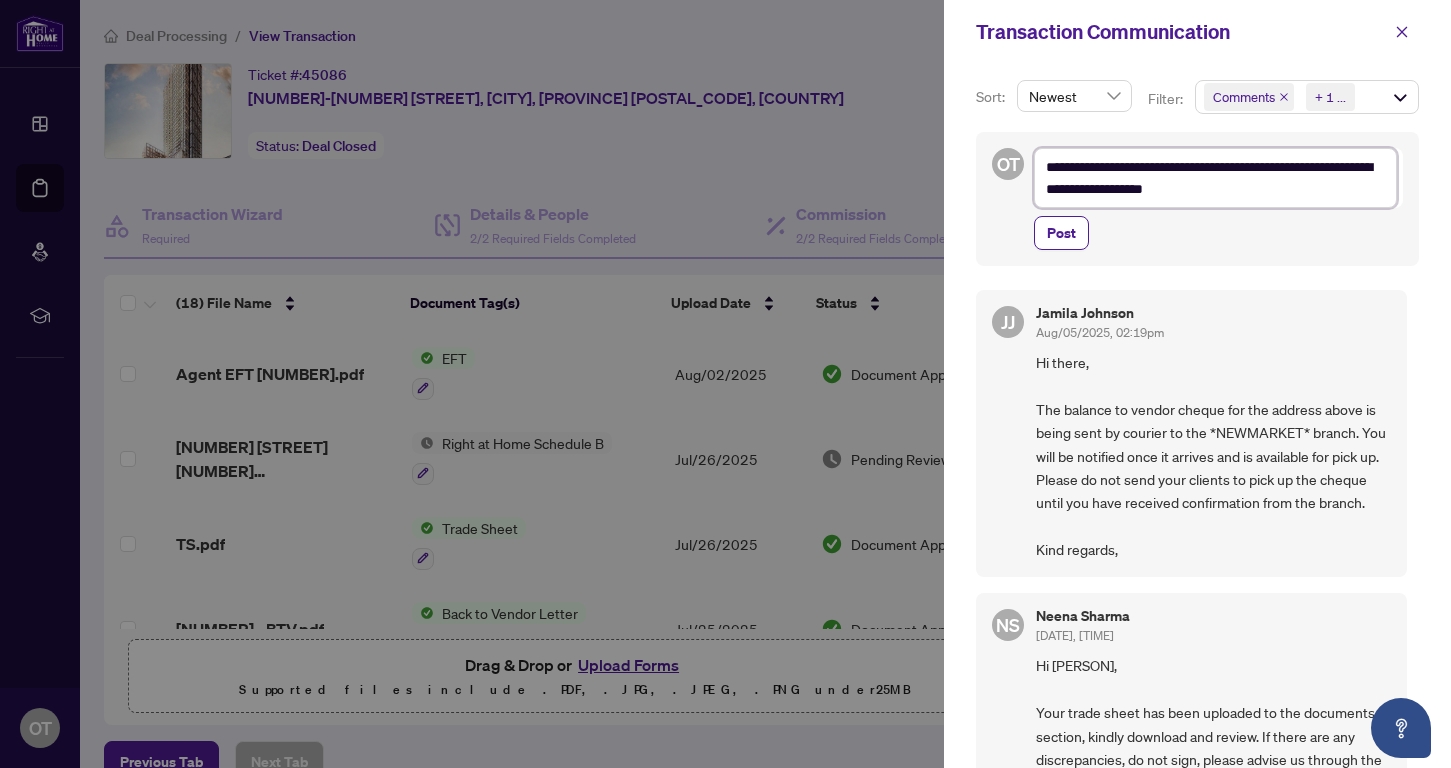 type on "**********" 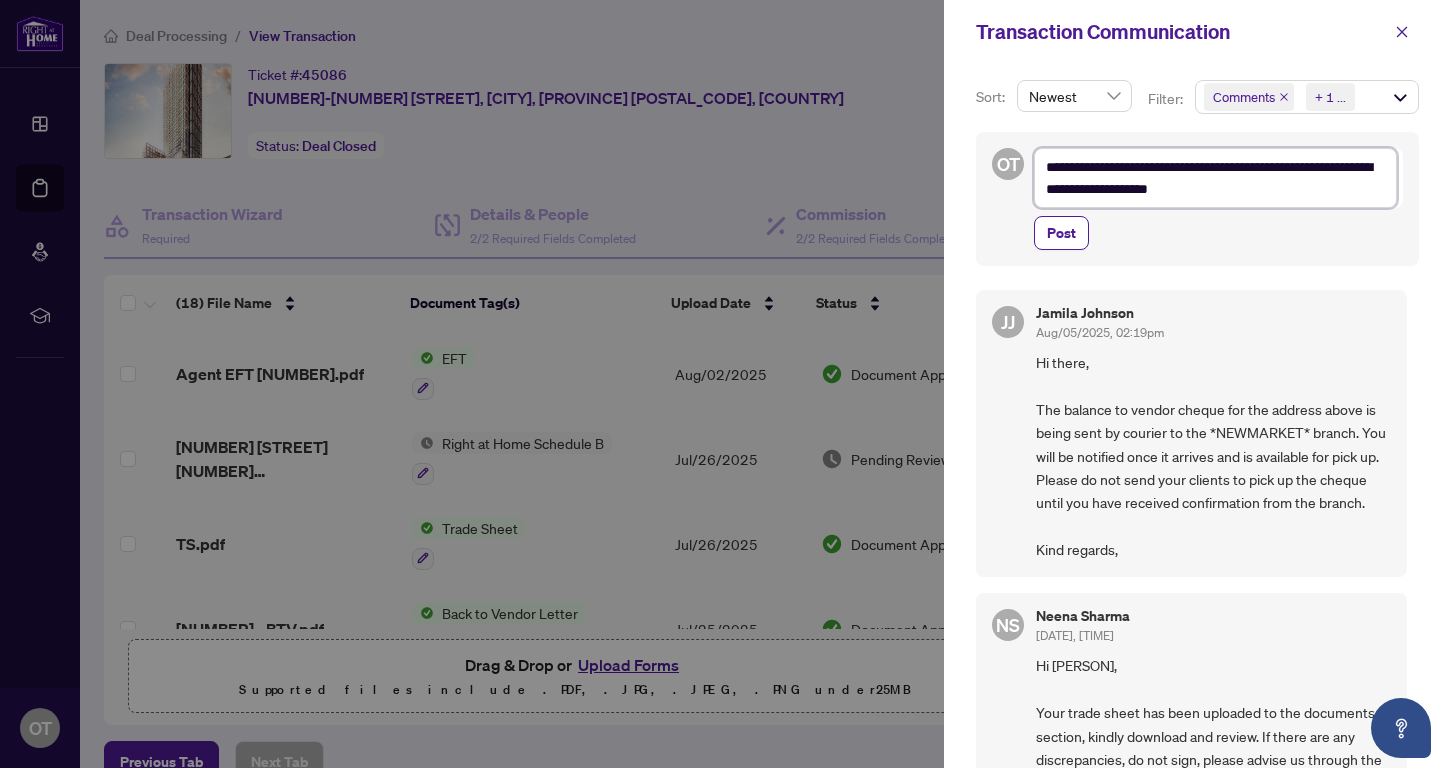 type on "**********" 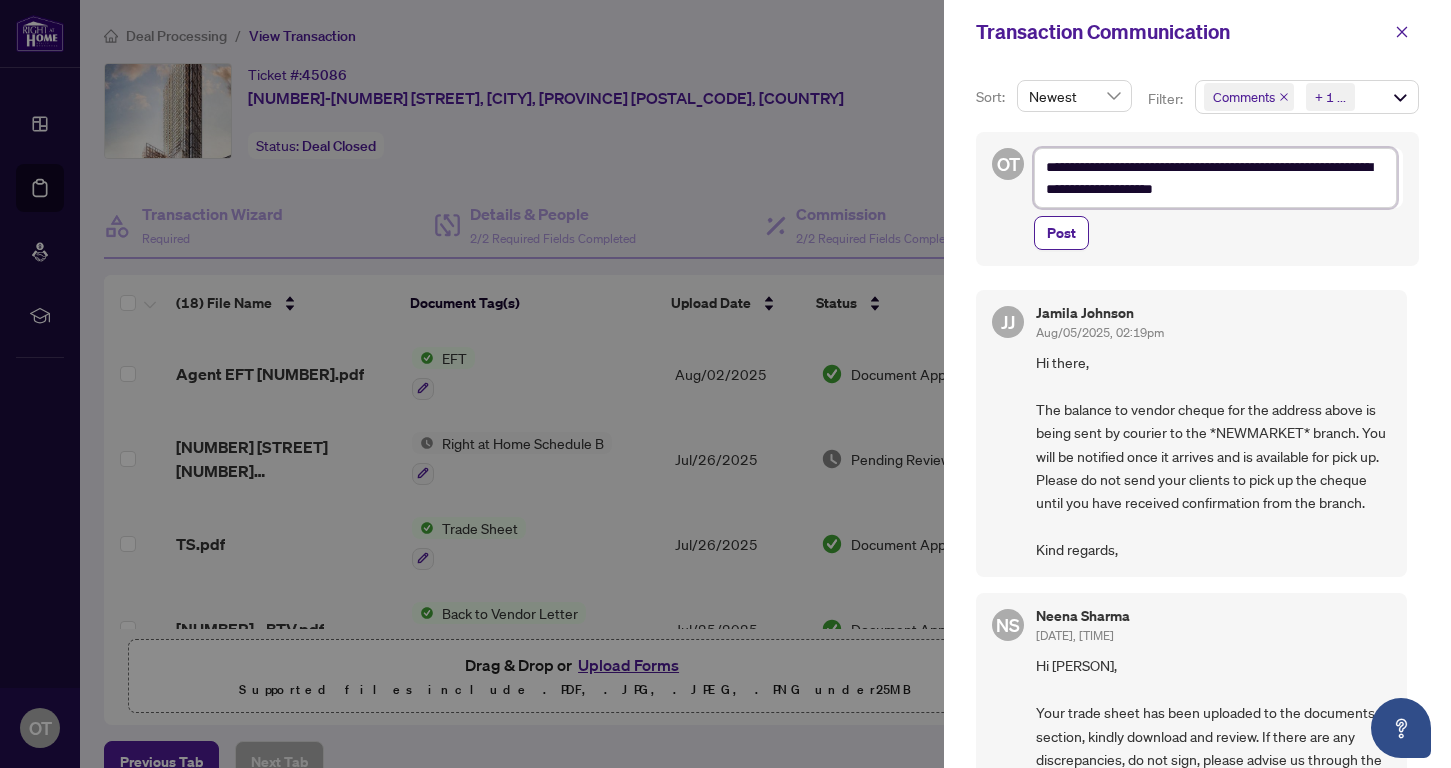 type on "**********" 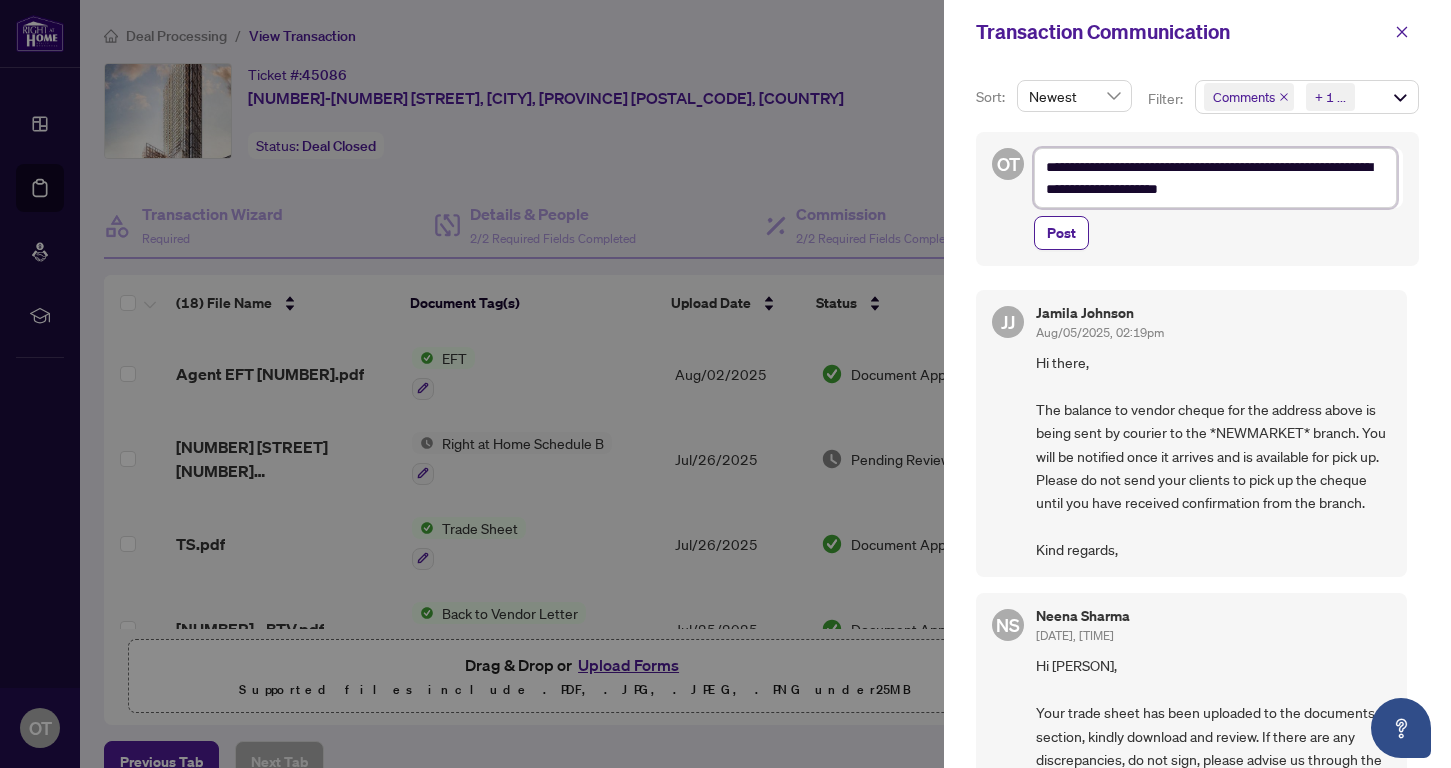 type on "**********" 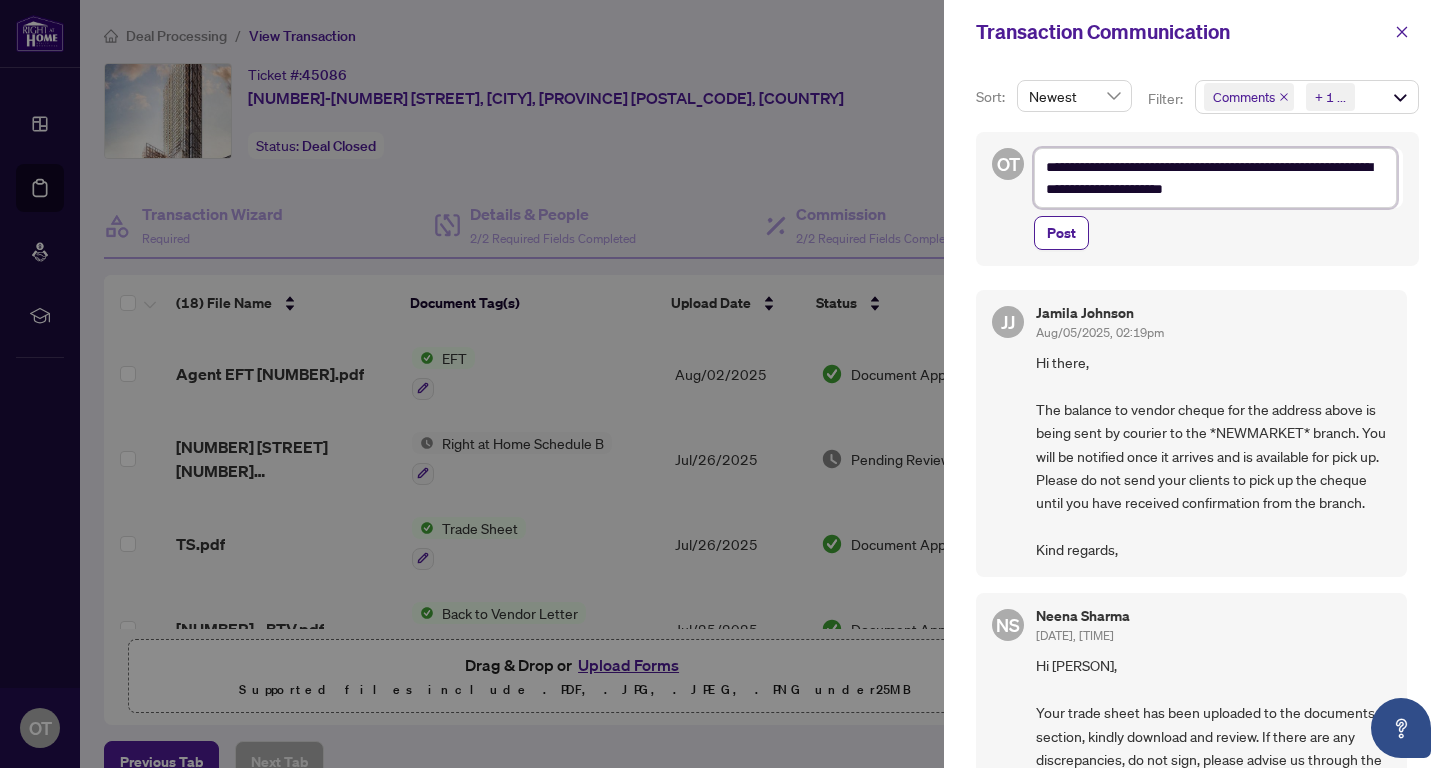 type on "**********" 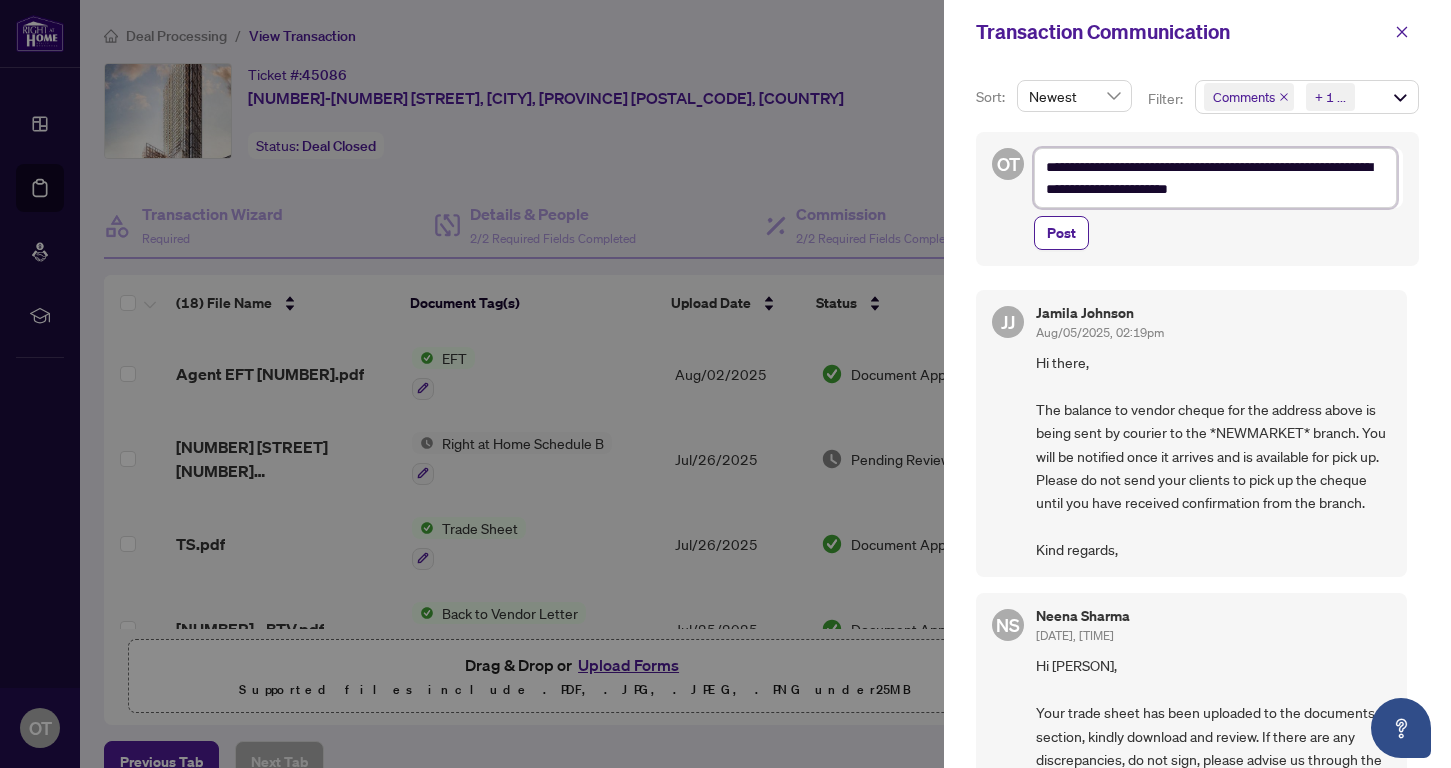 type on "**********" 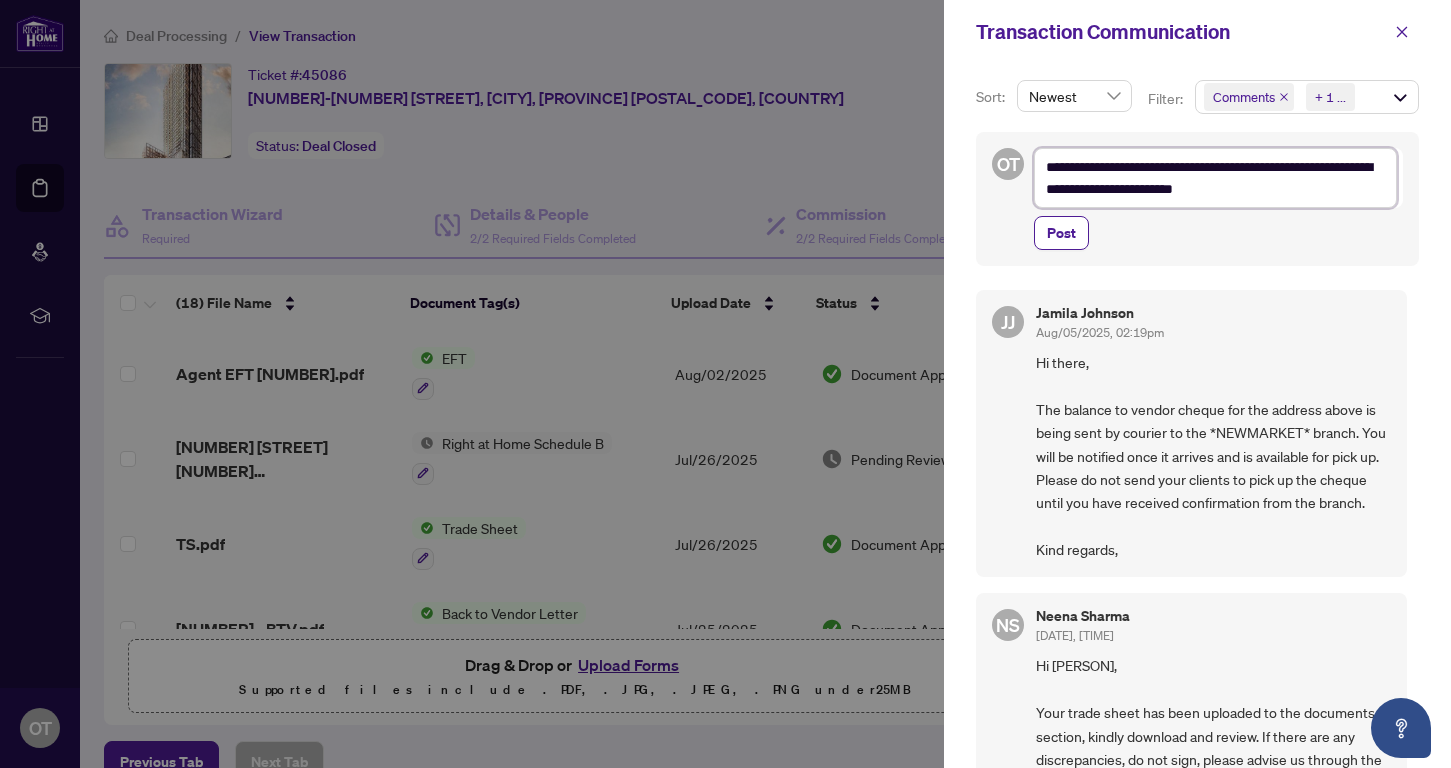 type on "**********" 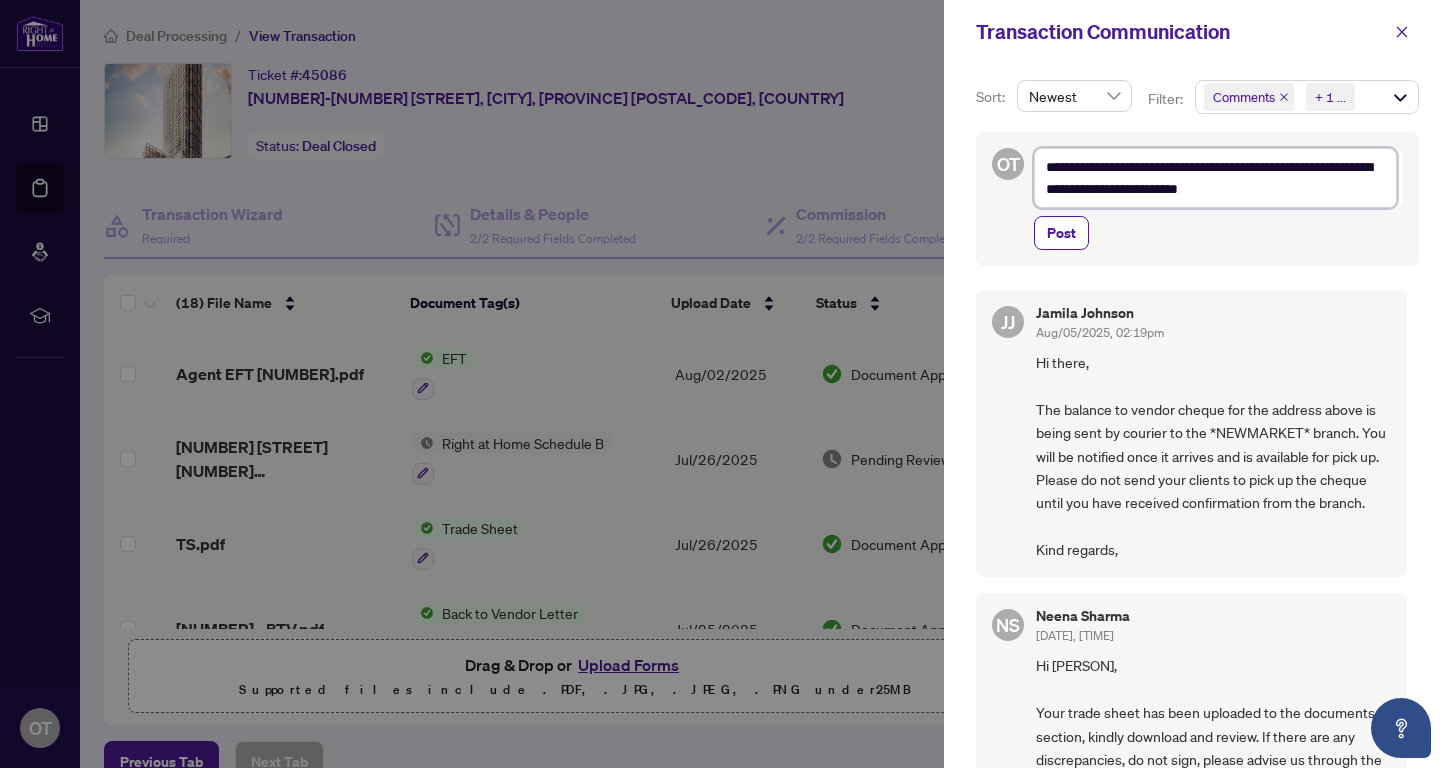 type on "**********" 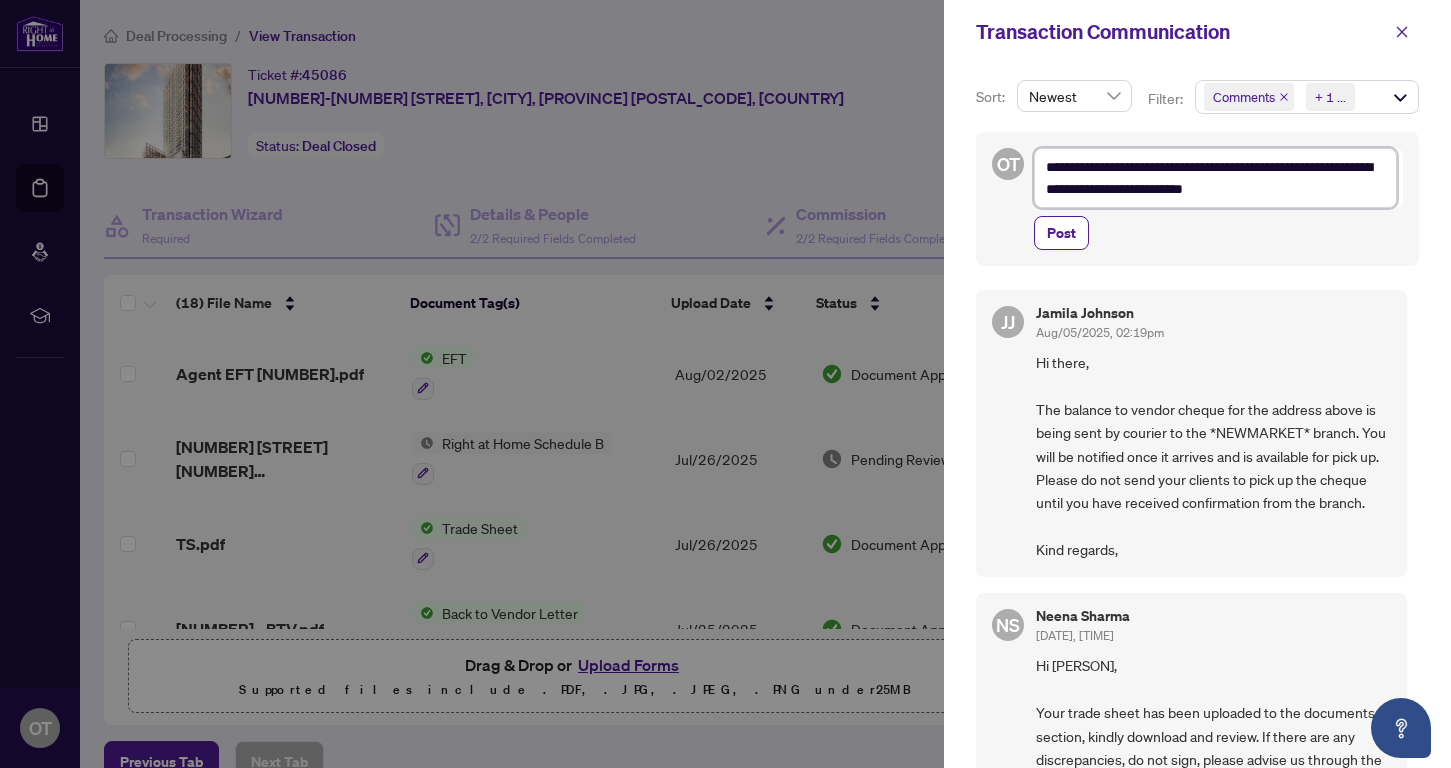 type on "**********" 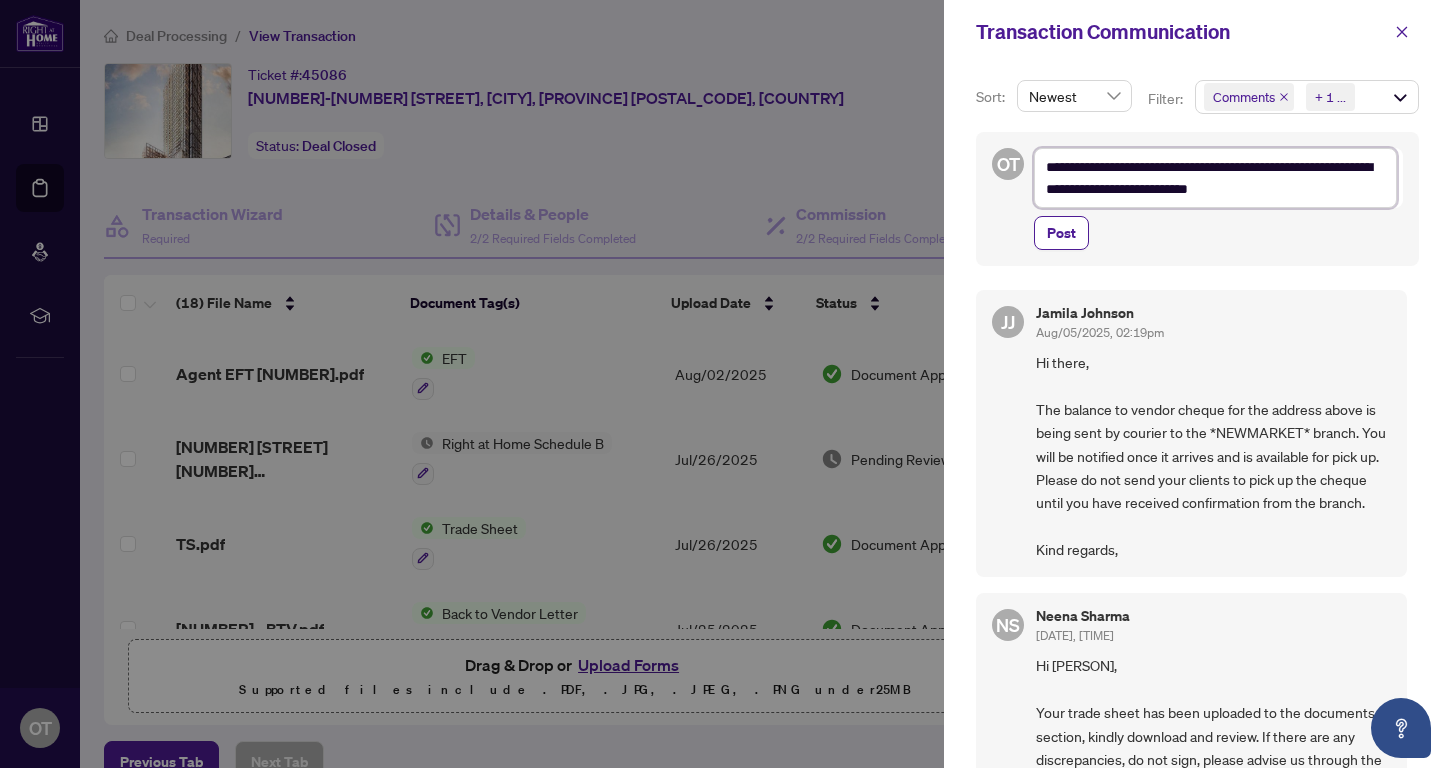 type on "**********" 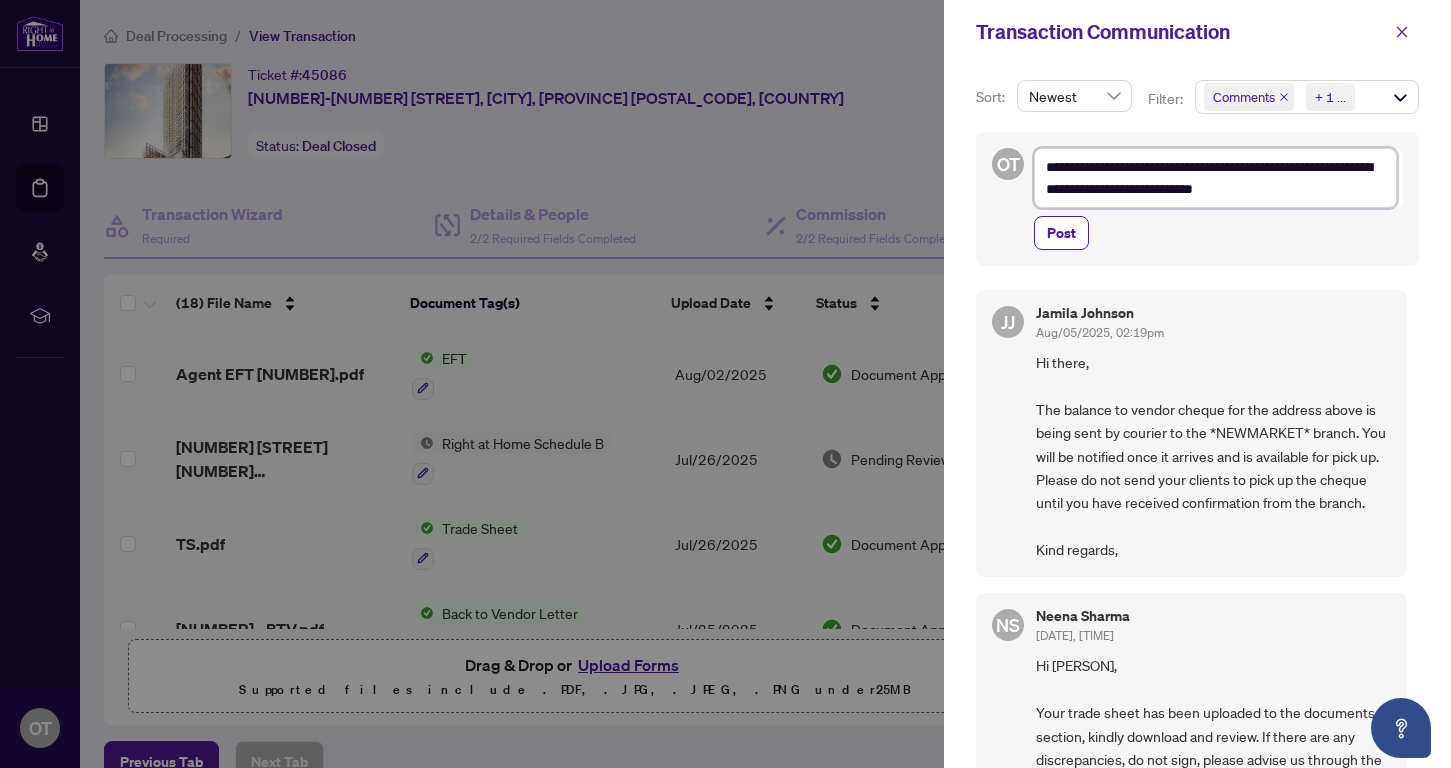 type on "**********" 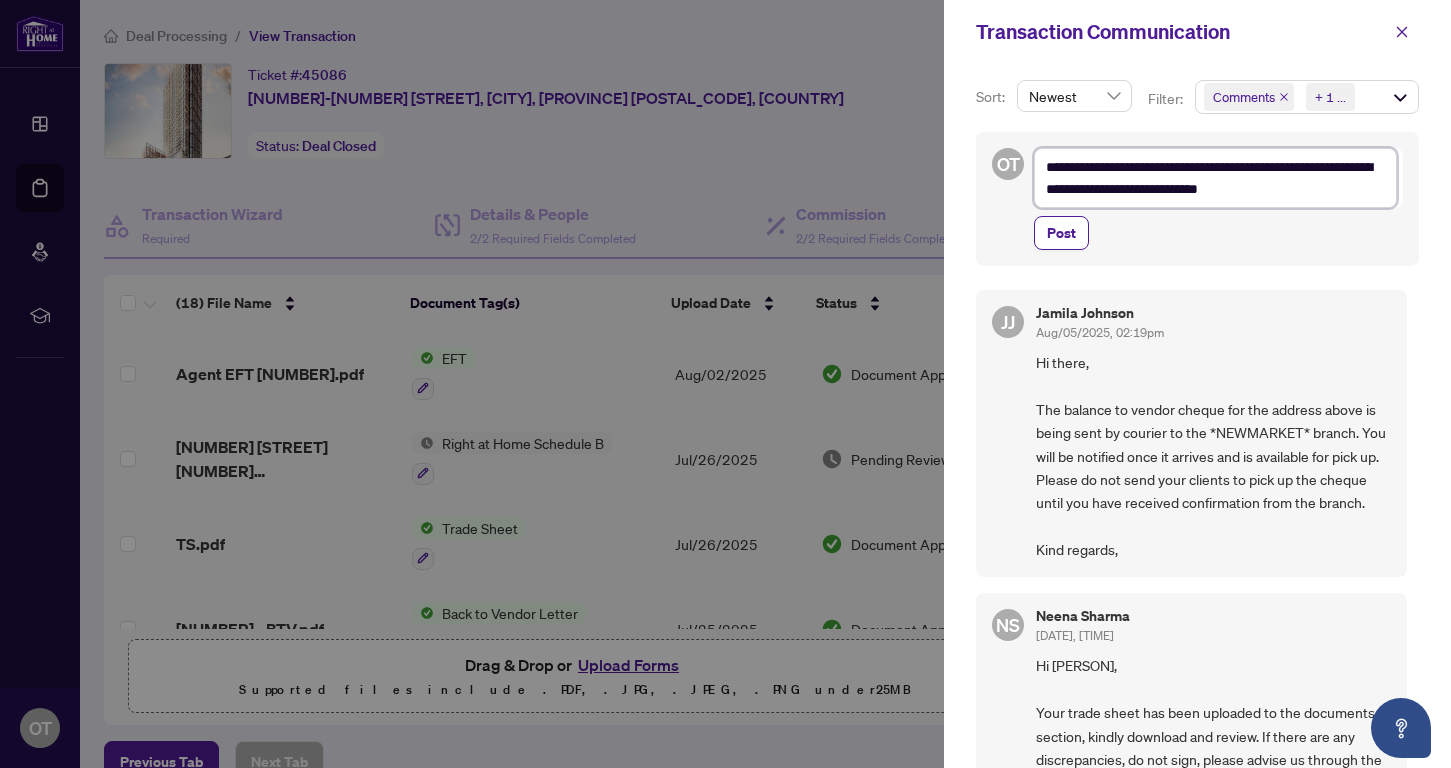 type on "**********" 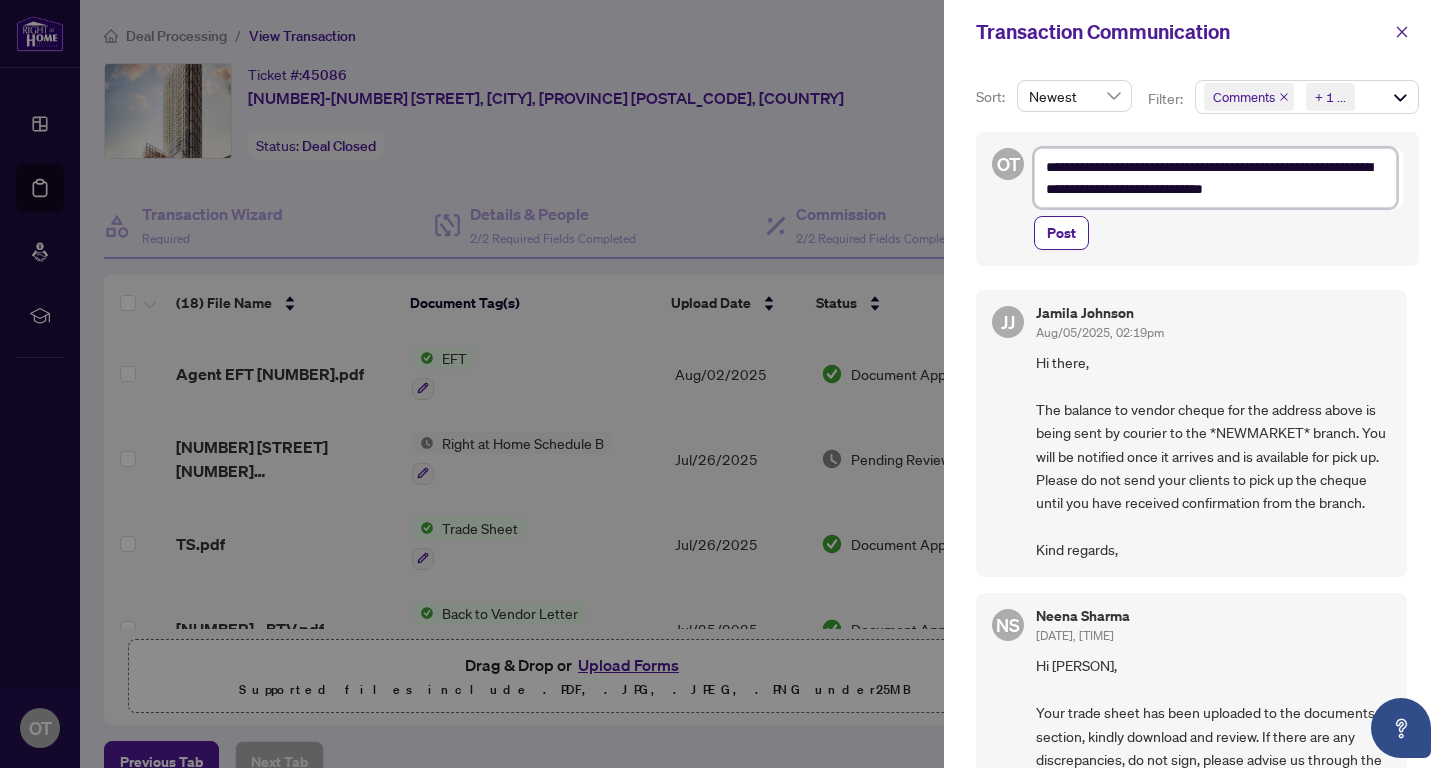 type 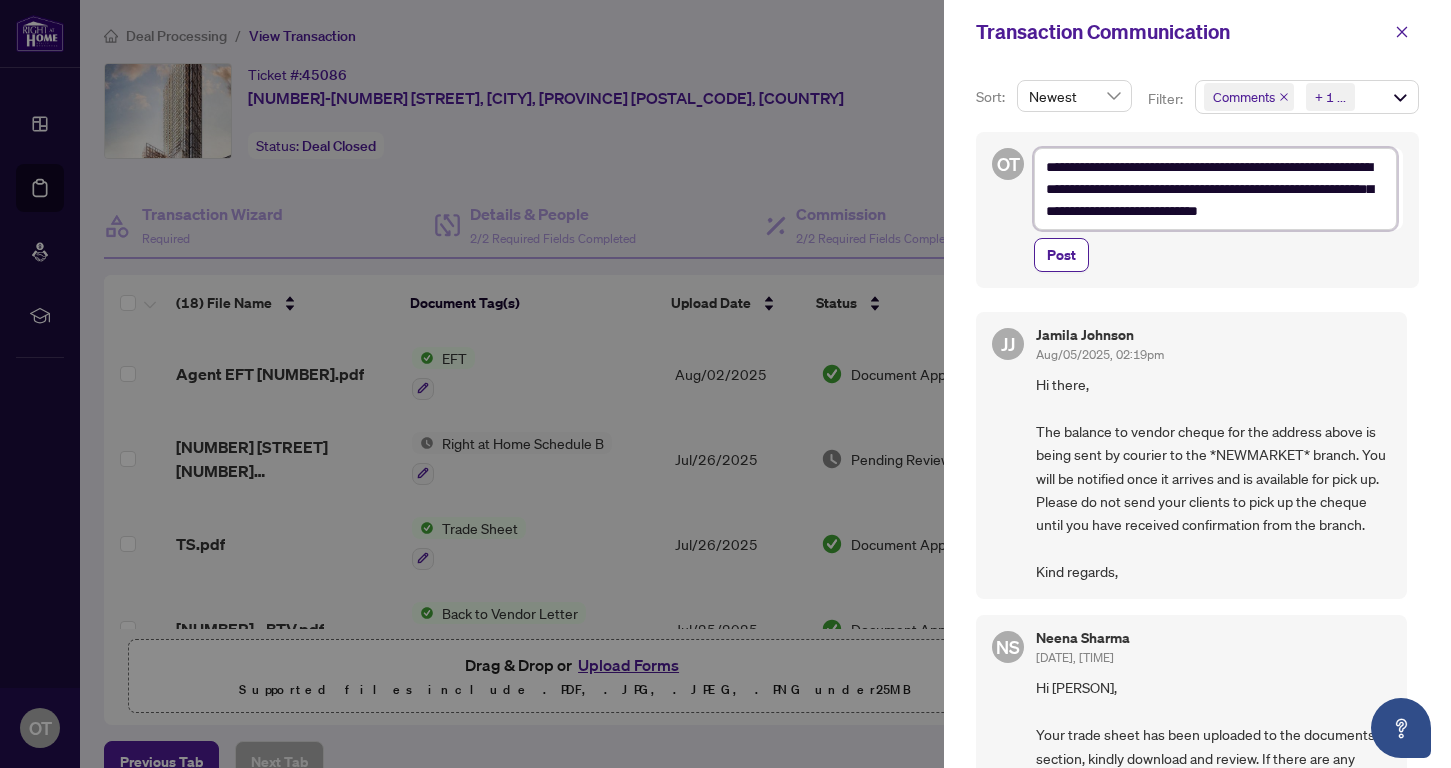 scroll, scrollTop: 0, scrollLeft: 0, axis: both 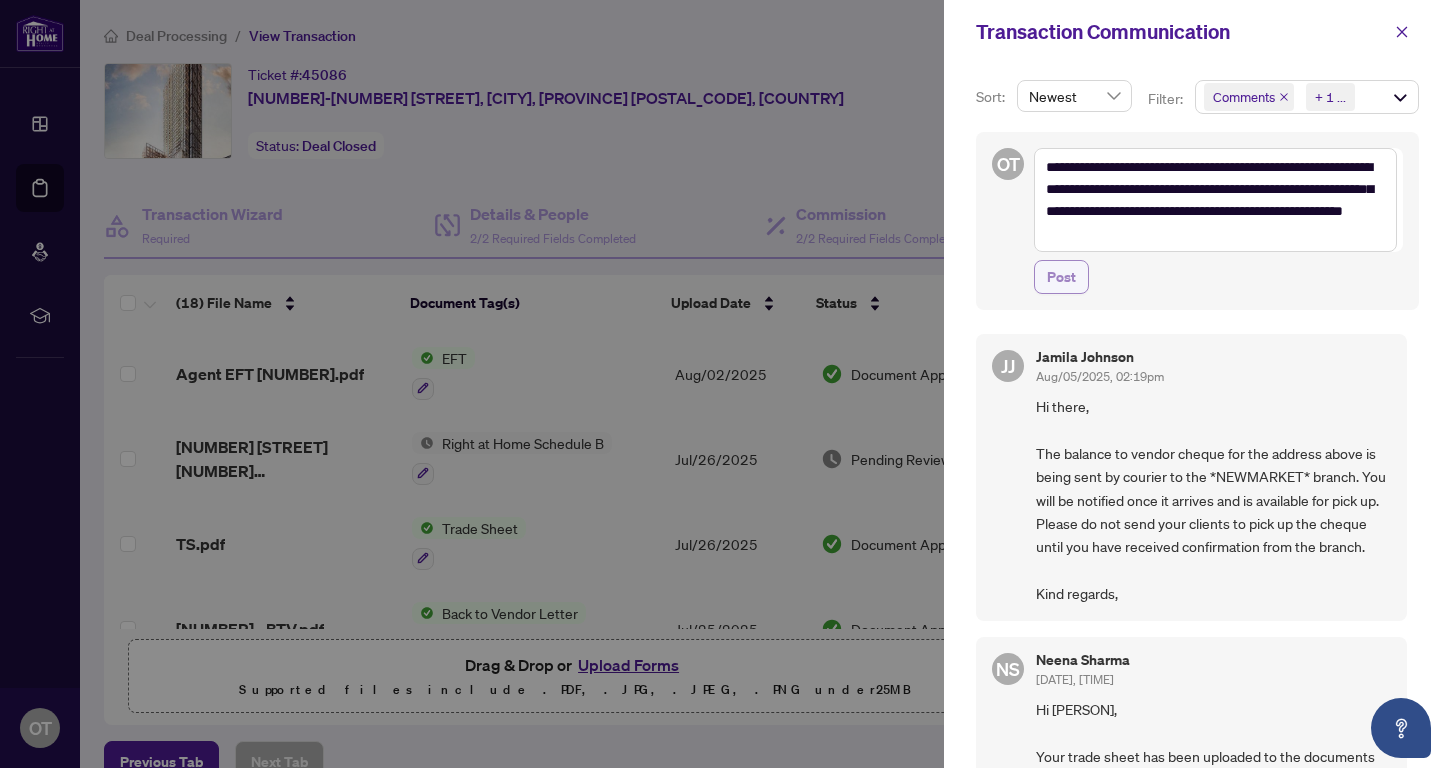 click on "Post" at bounding box center [1061, 277] 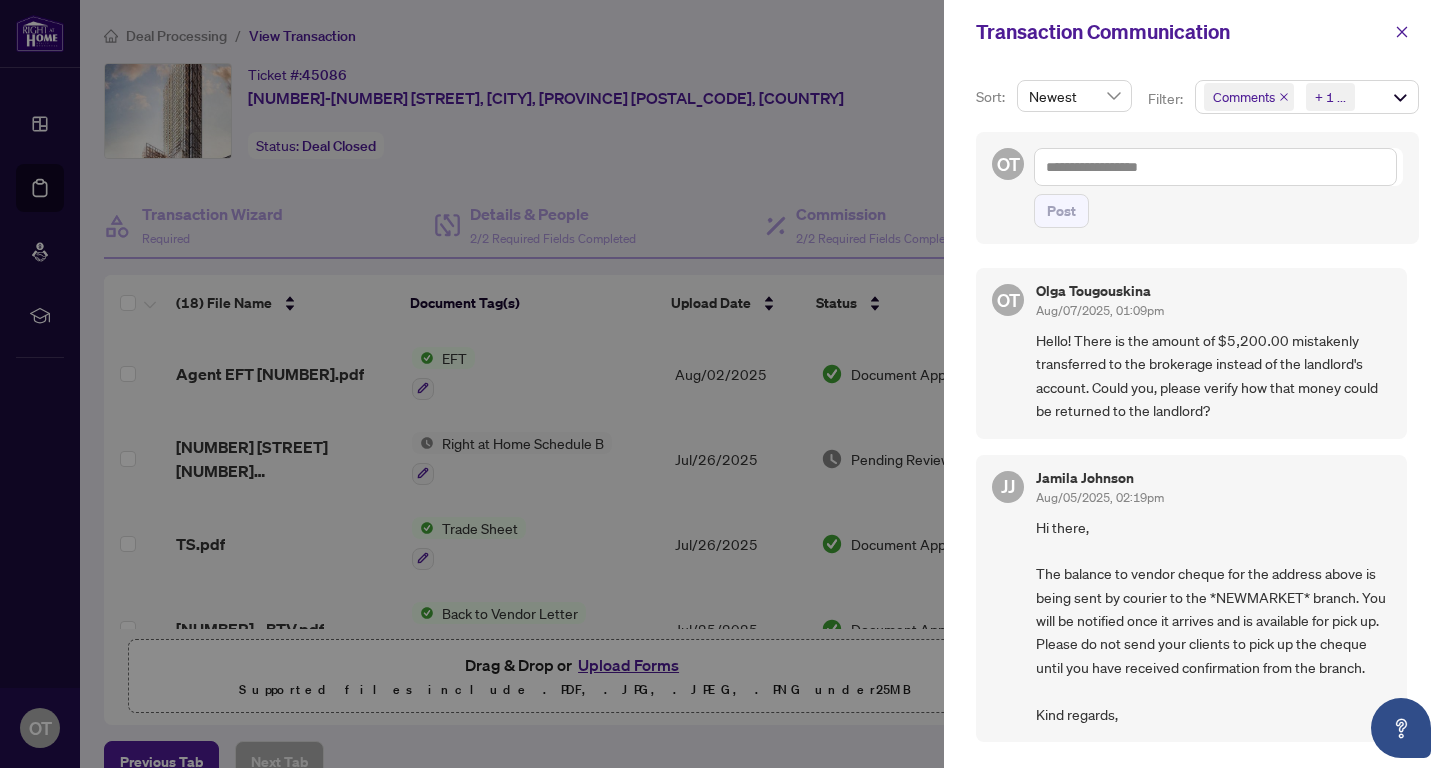 click at bounding box center (725, 384) 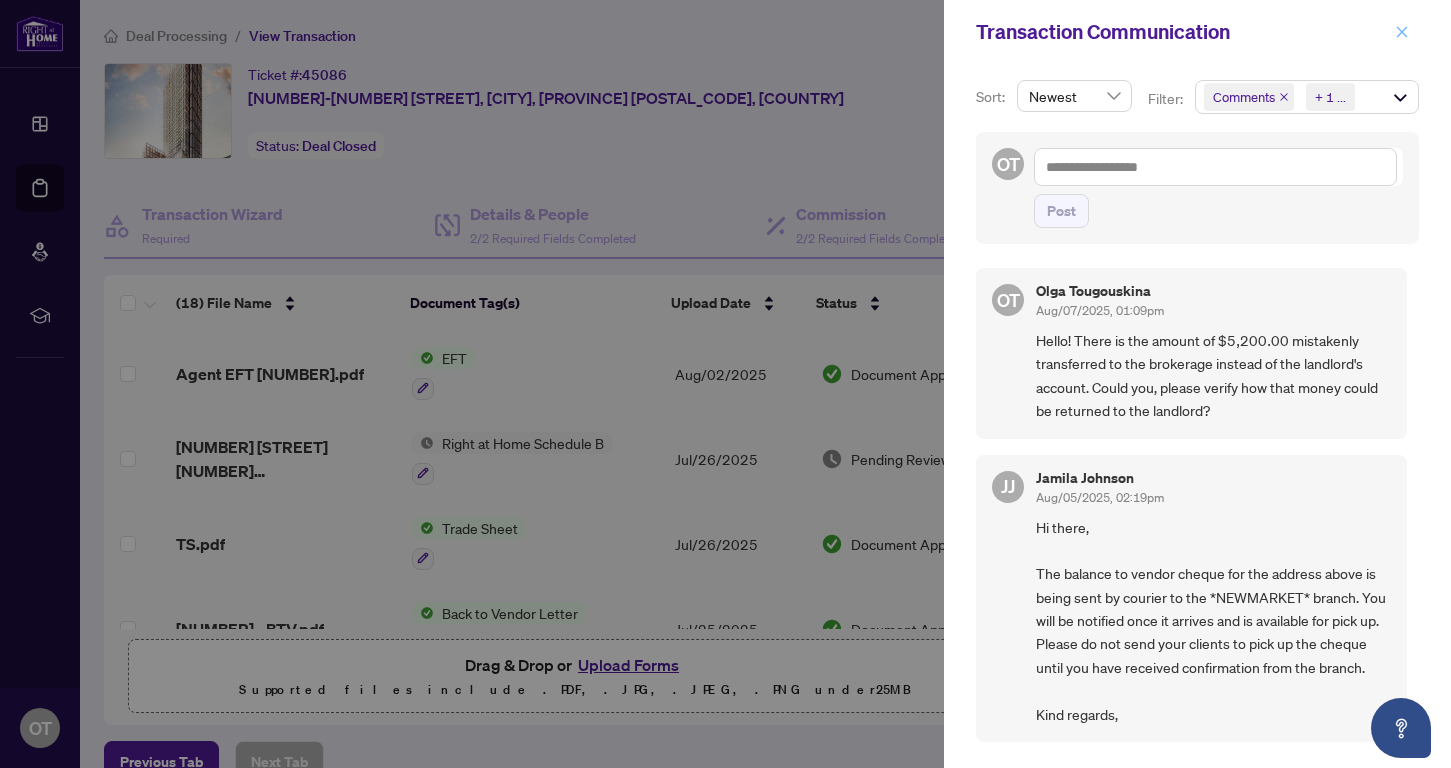 click 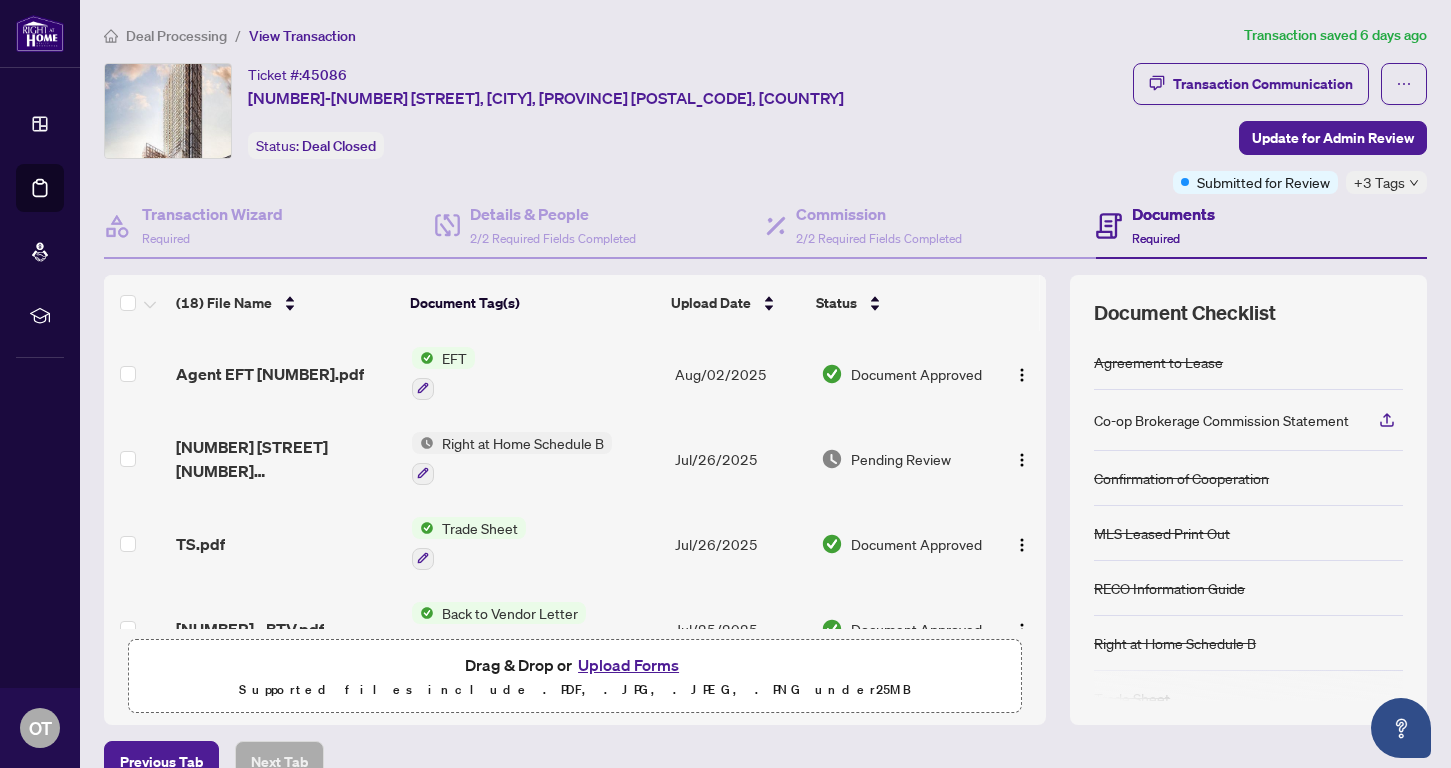scroll, scrollTop: 0, scrollLeft: 0, axis: both 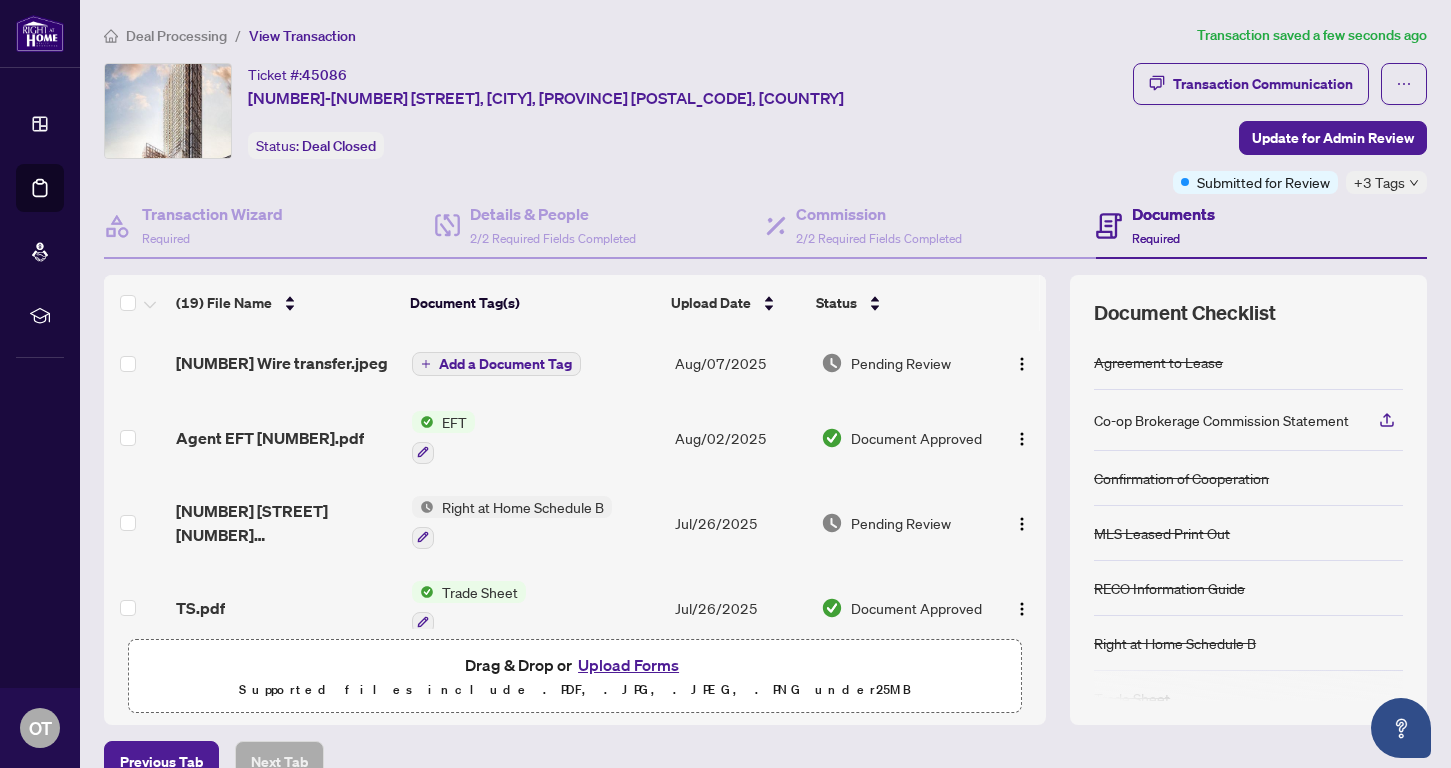 click on "Add a Document Tag" at bounding box center [505, 364] 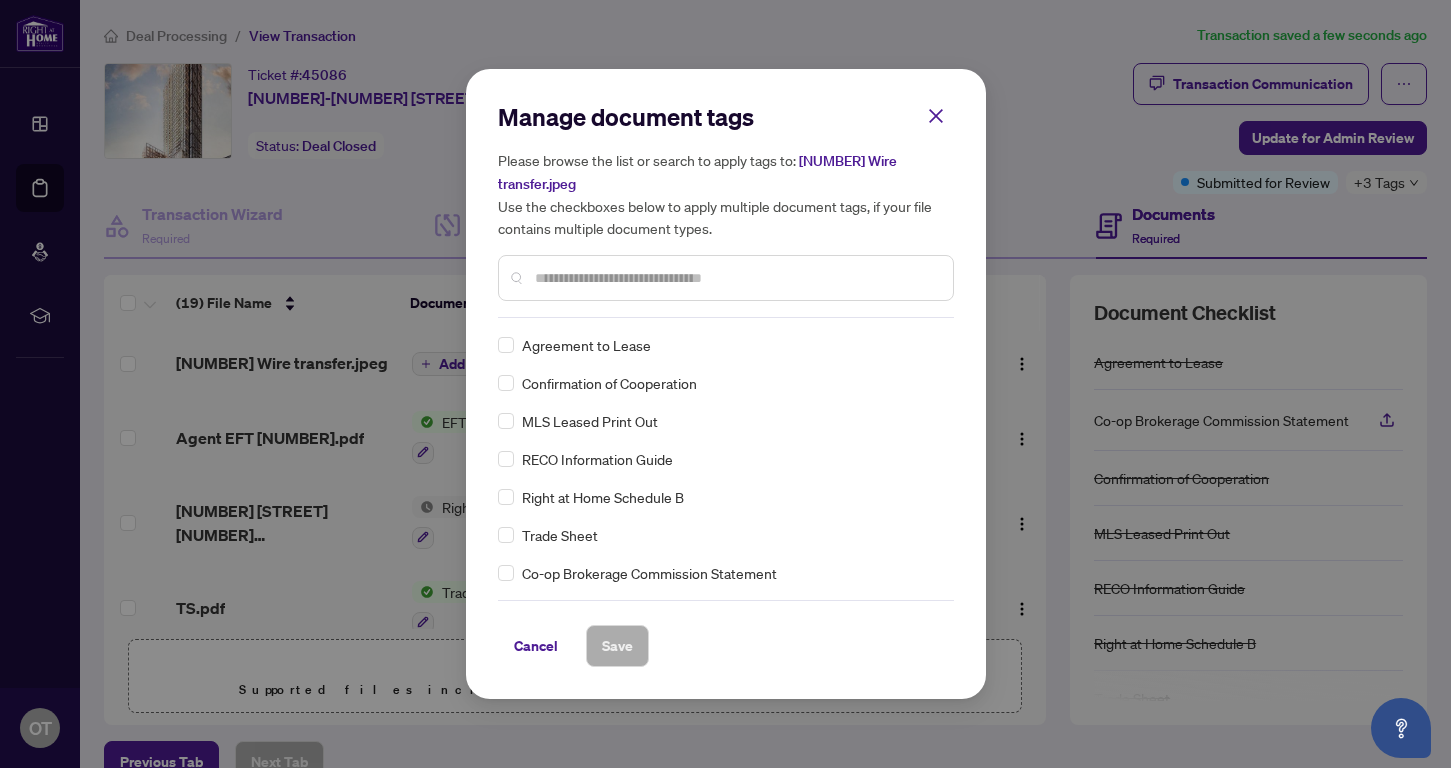 click on "Manage document tags Please browse the list or search to apply tags to:   [NUMBER] Wire transfer.jpeg   Use the checkboxes below to apply multiple document tags, if your file contains multiple document types." at bounding box center (726, 209) 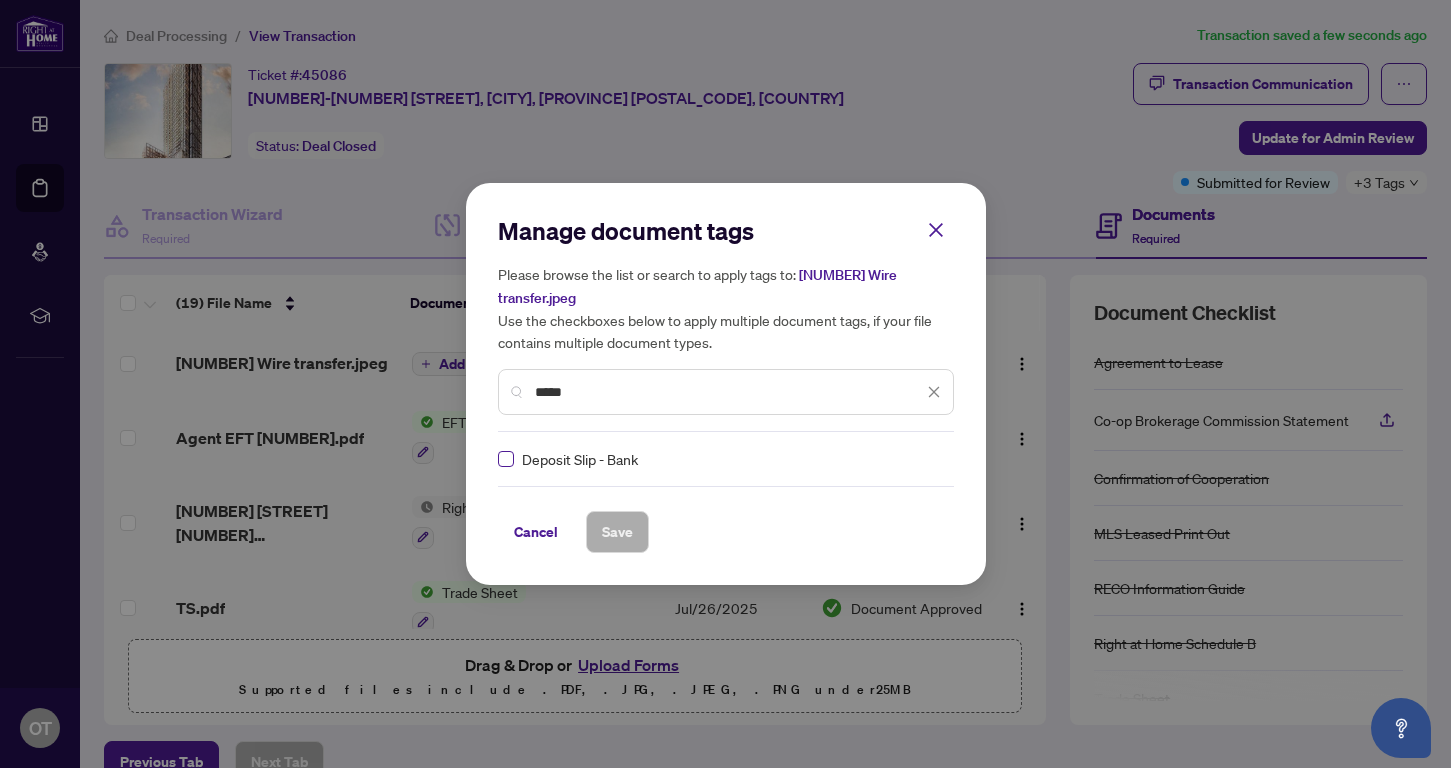 click at bounding box center (506, 459) 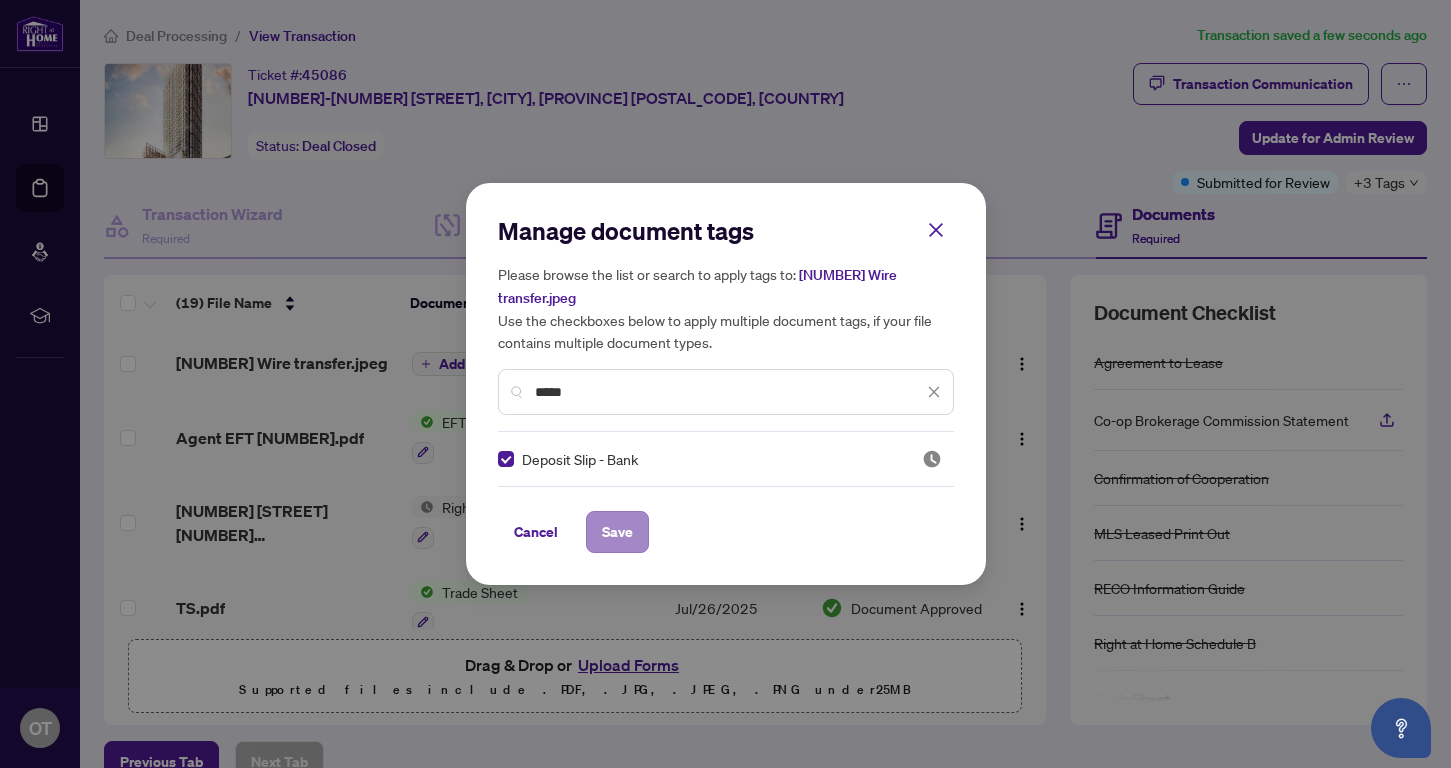 click on "Save" at bounding box center (617, 532) 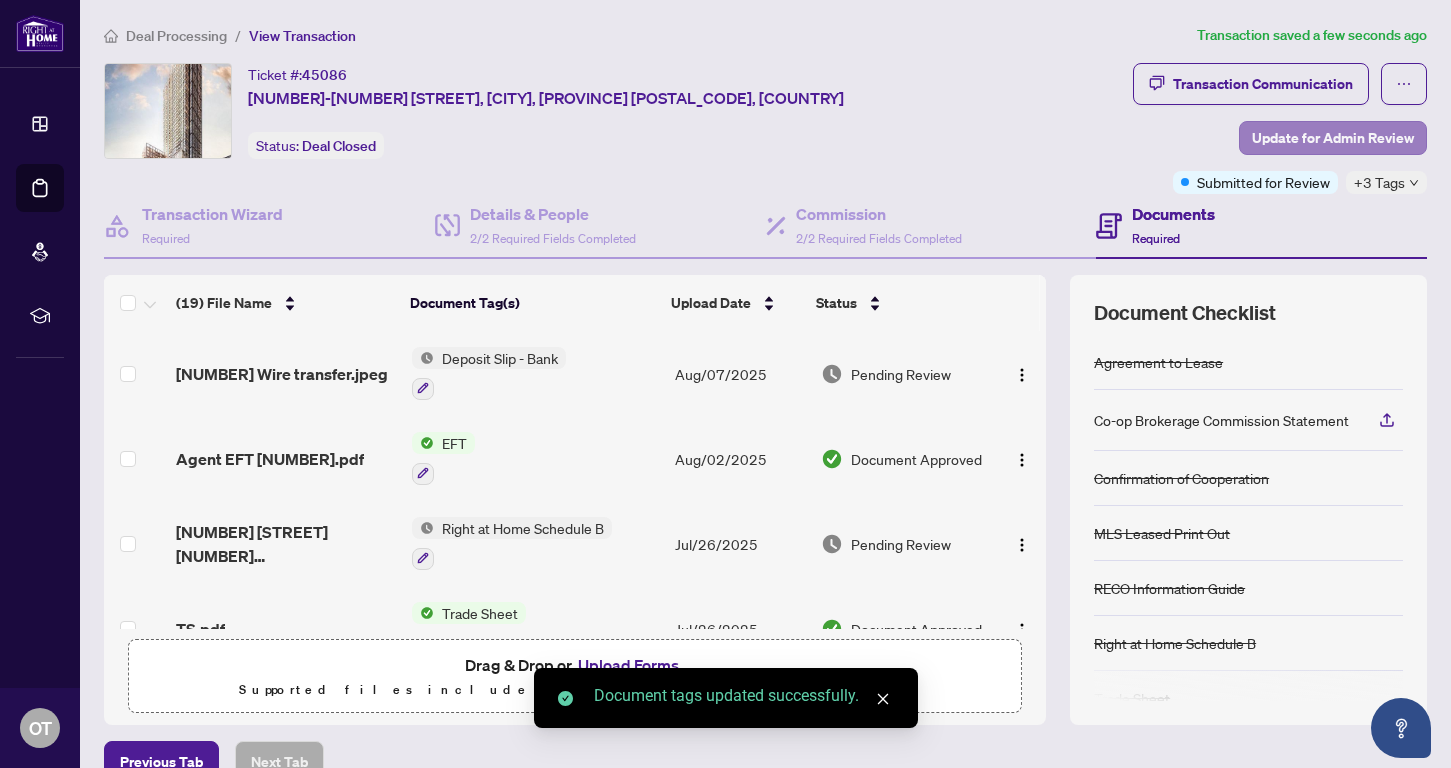 click on "Update for Admin Review" at bounding box center [1333, 138] 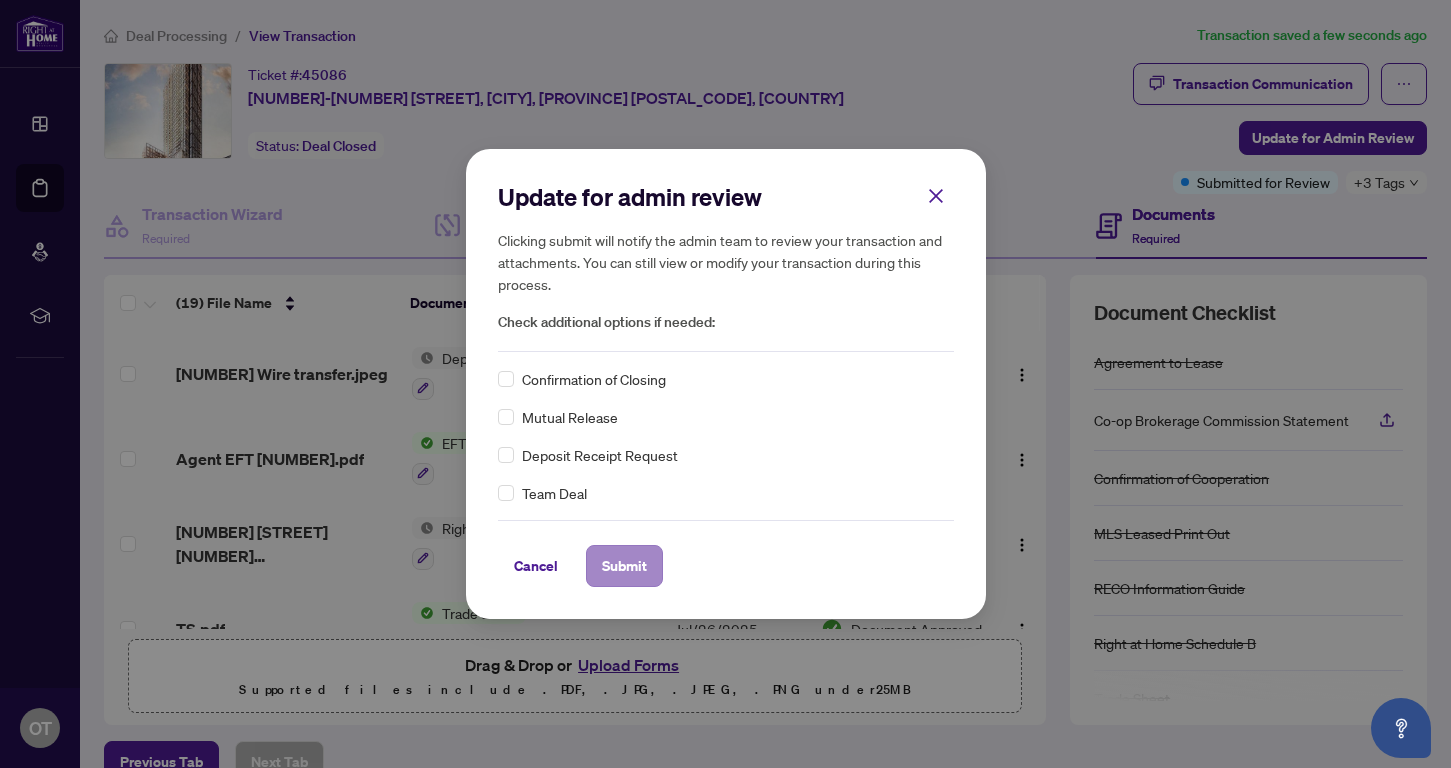click on "Submit" at bounding box center [624, 566] 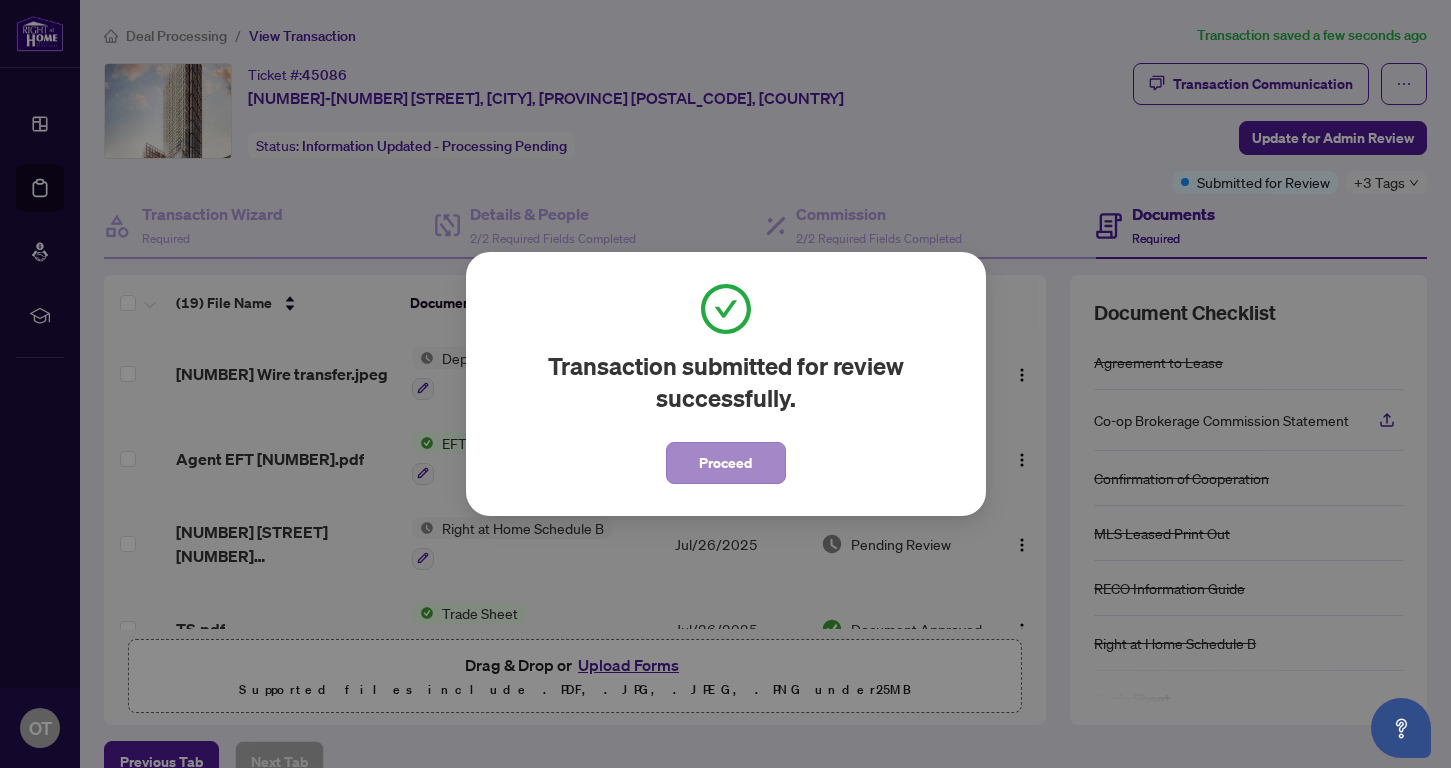 click on "Proceed" at bounding box center (725, 463) 